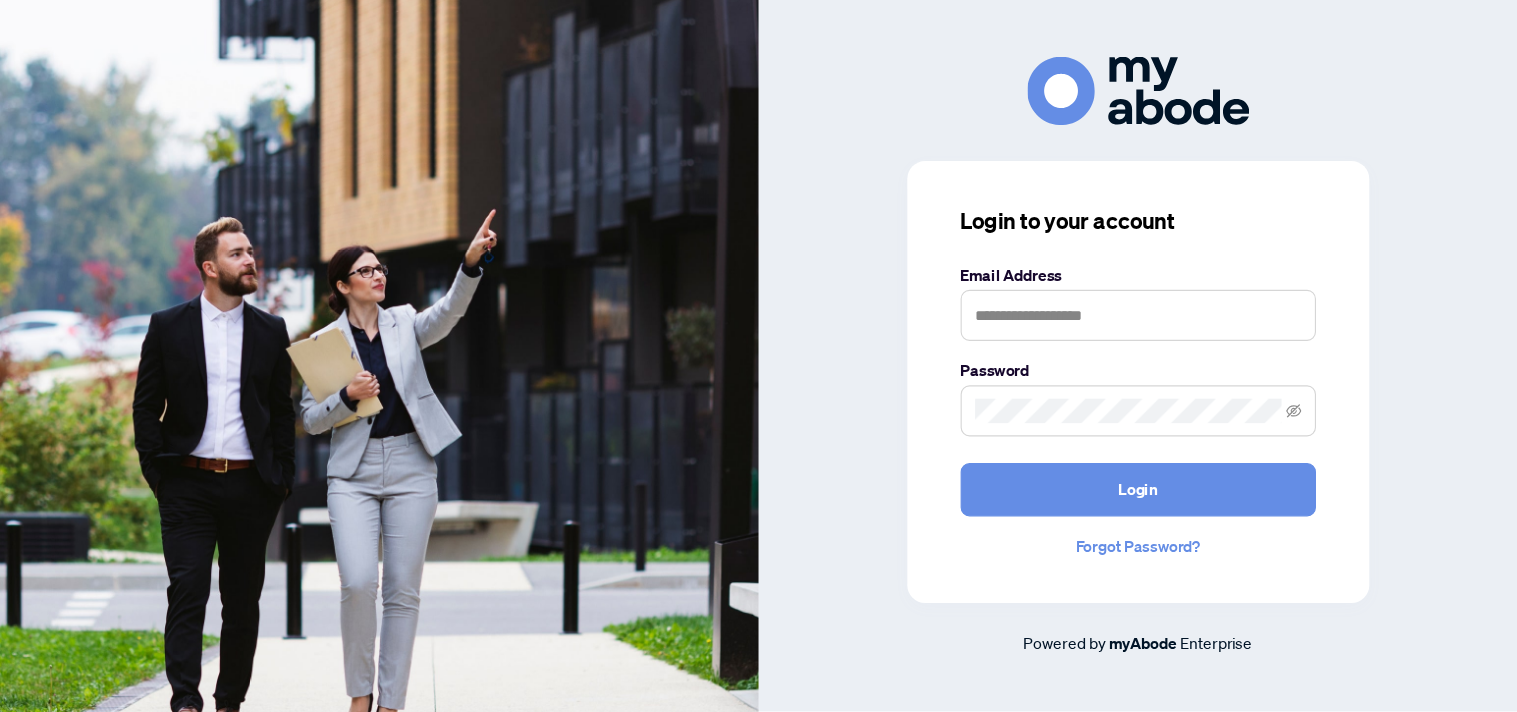 scroll, scrollTop: 0, scrollLeft: 0, axis: both 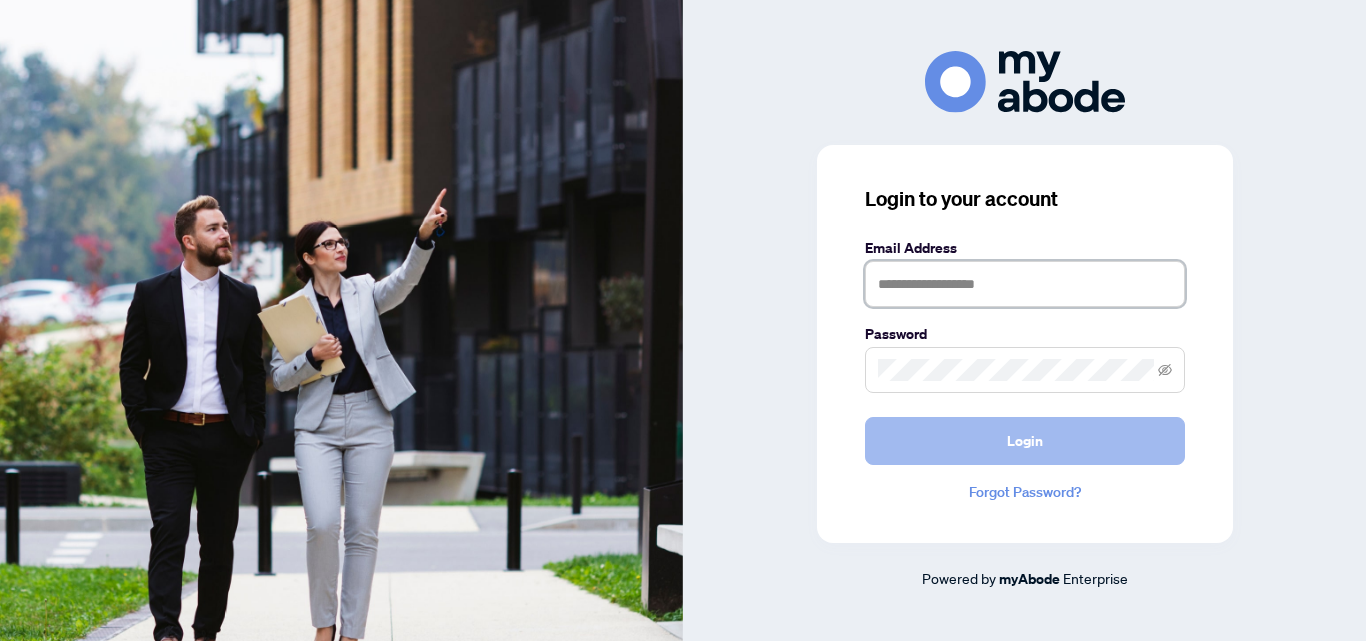 type on "**********" 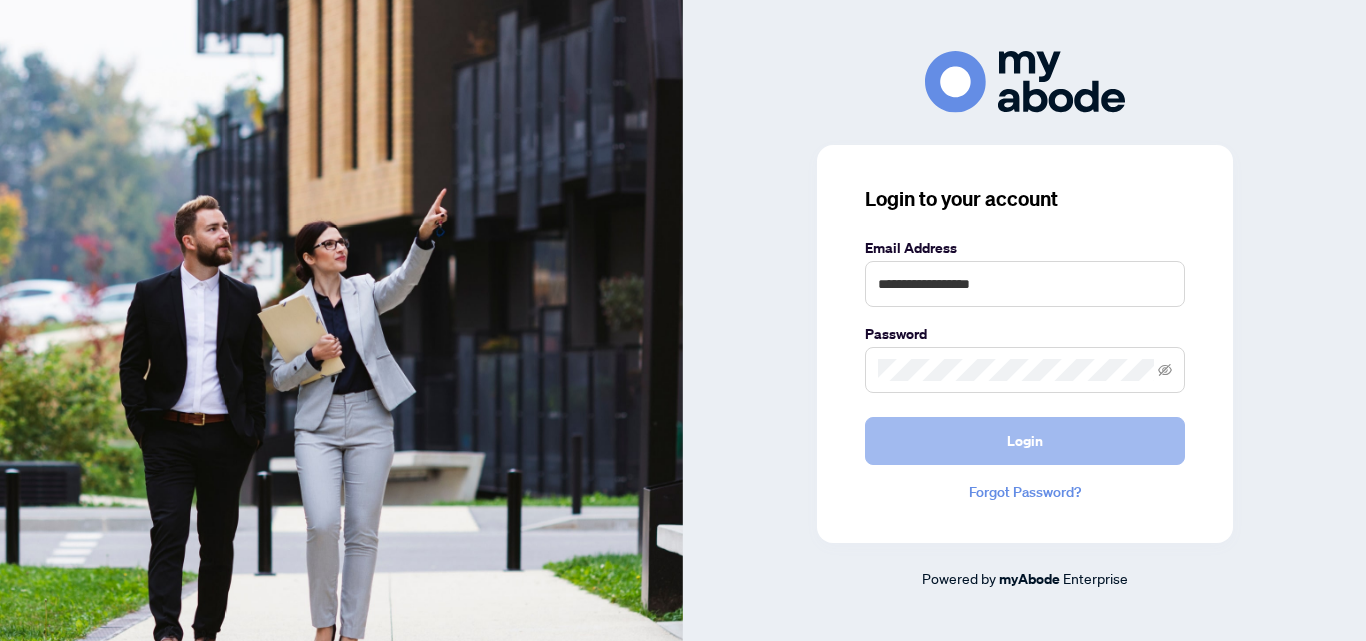 click on "Login" at bounding box center (1025, 441) 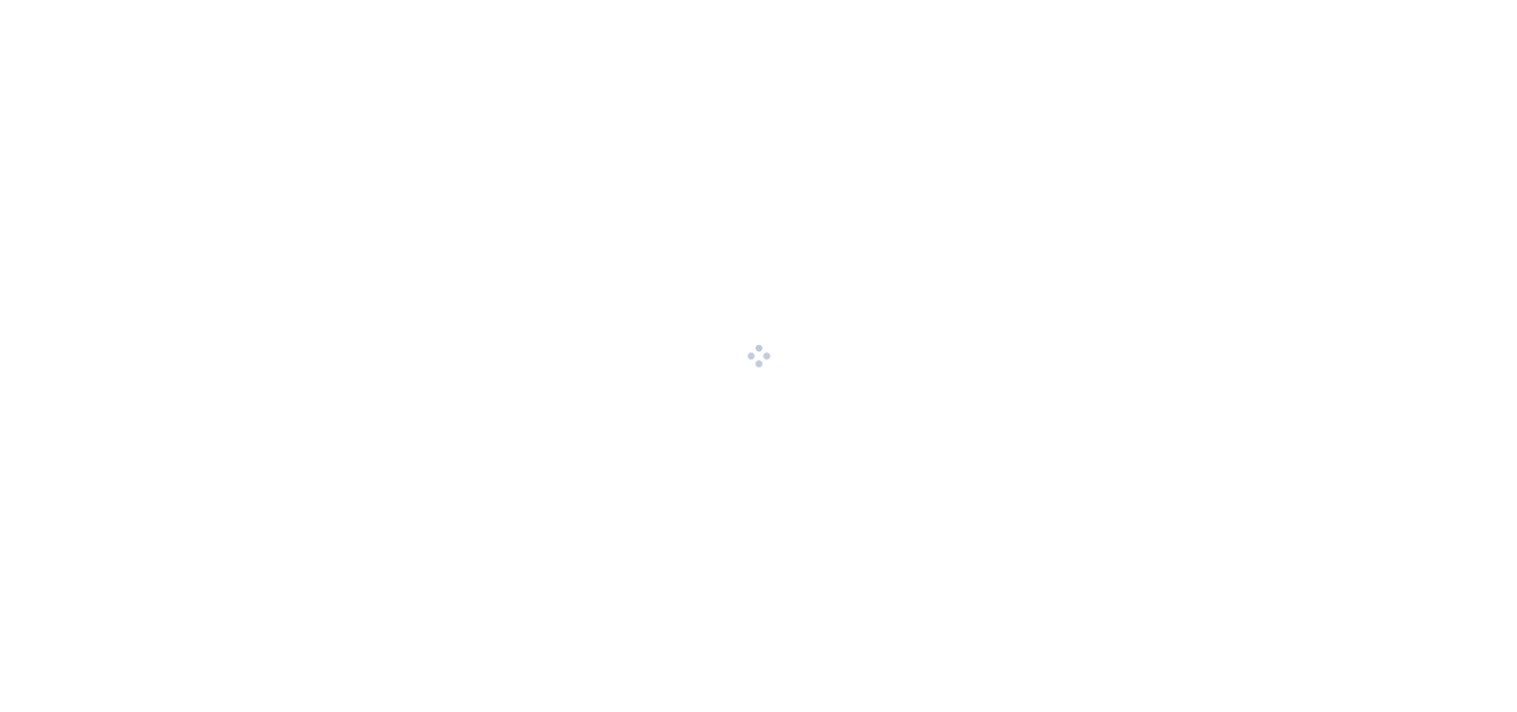 scroll, scrollTop: 0, scrollLeft: 0, axis: both 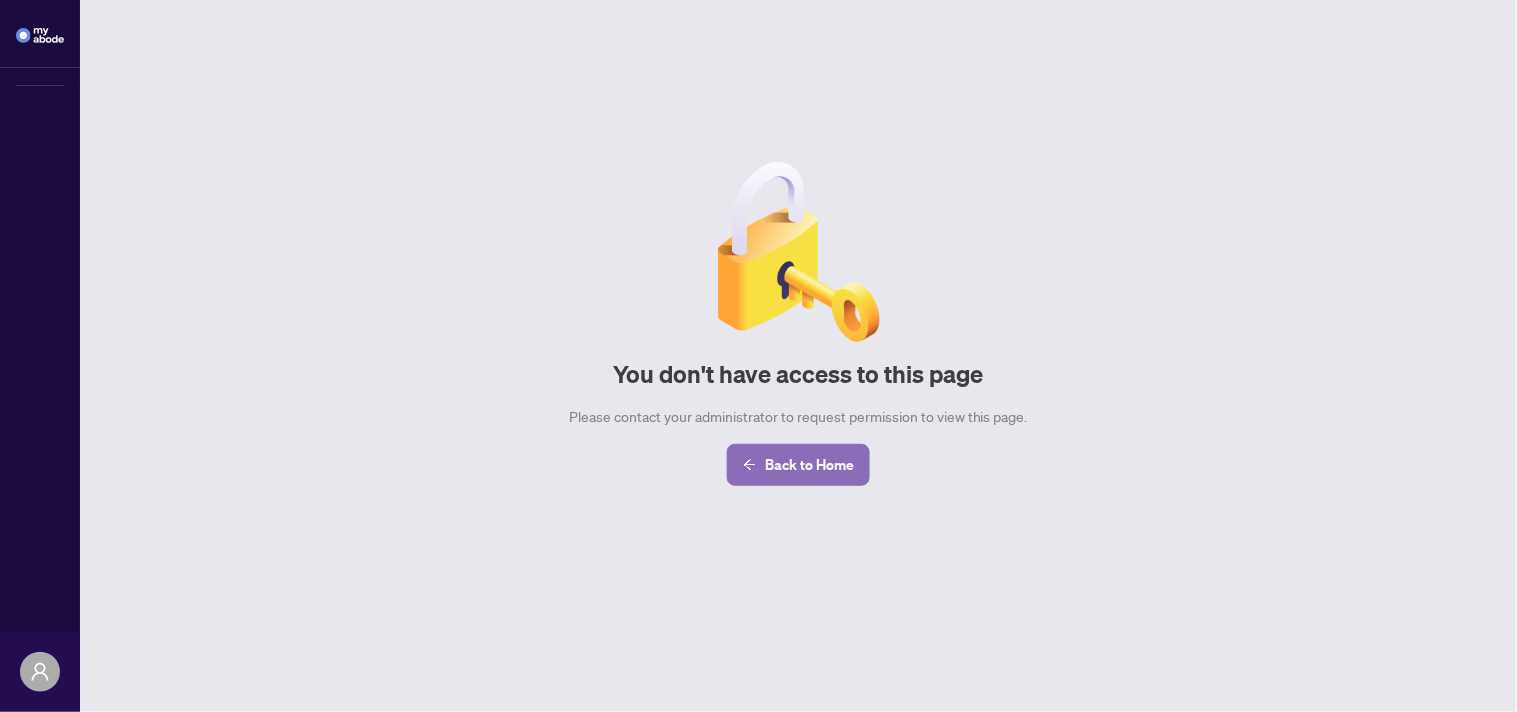 click on "Back to Home" at bounding box center (809, 465) 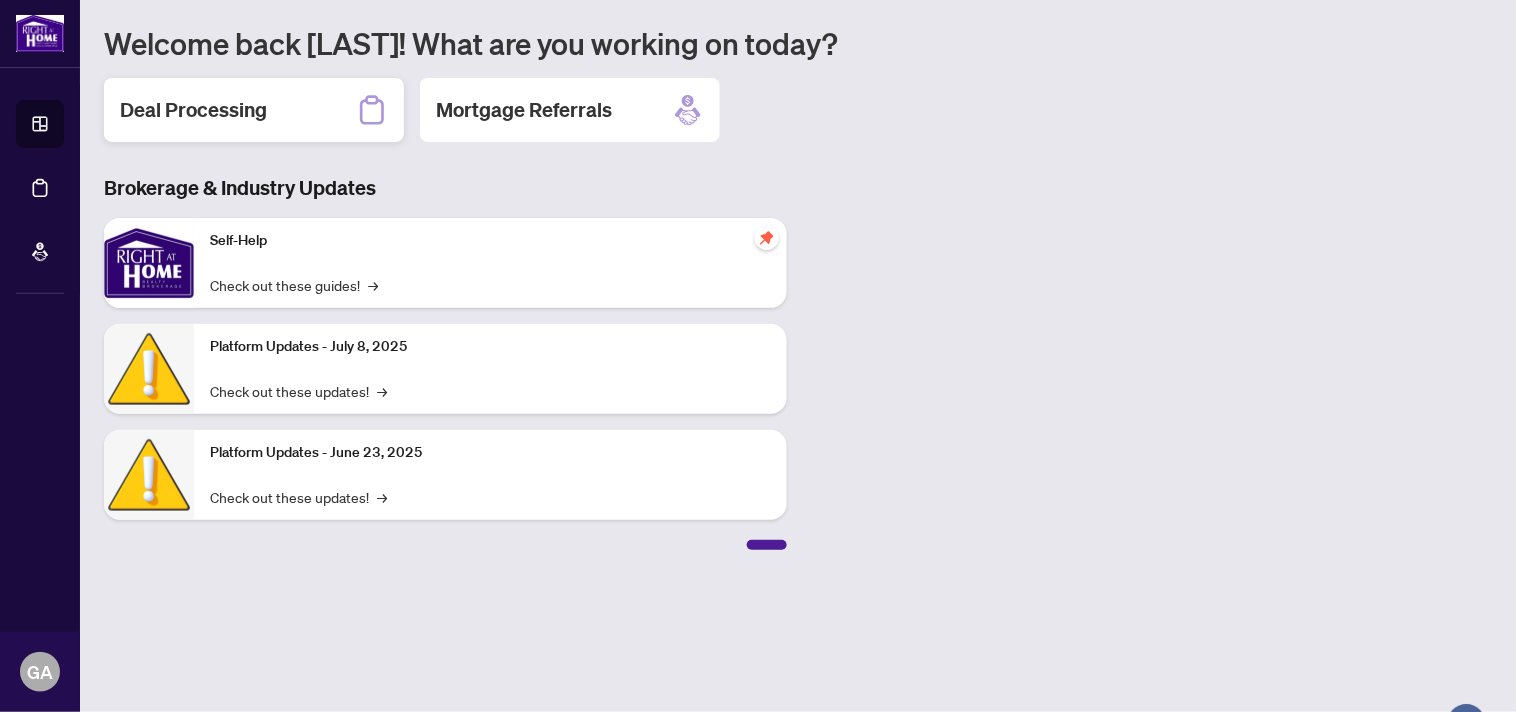 click on "Deal Processing" at bounding box center [193, 110] 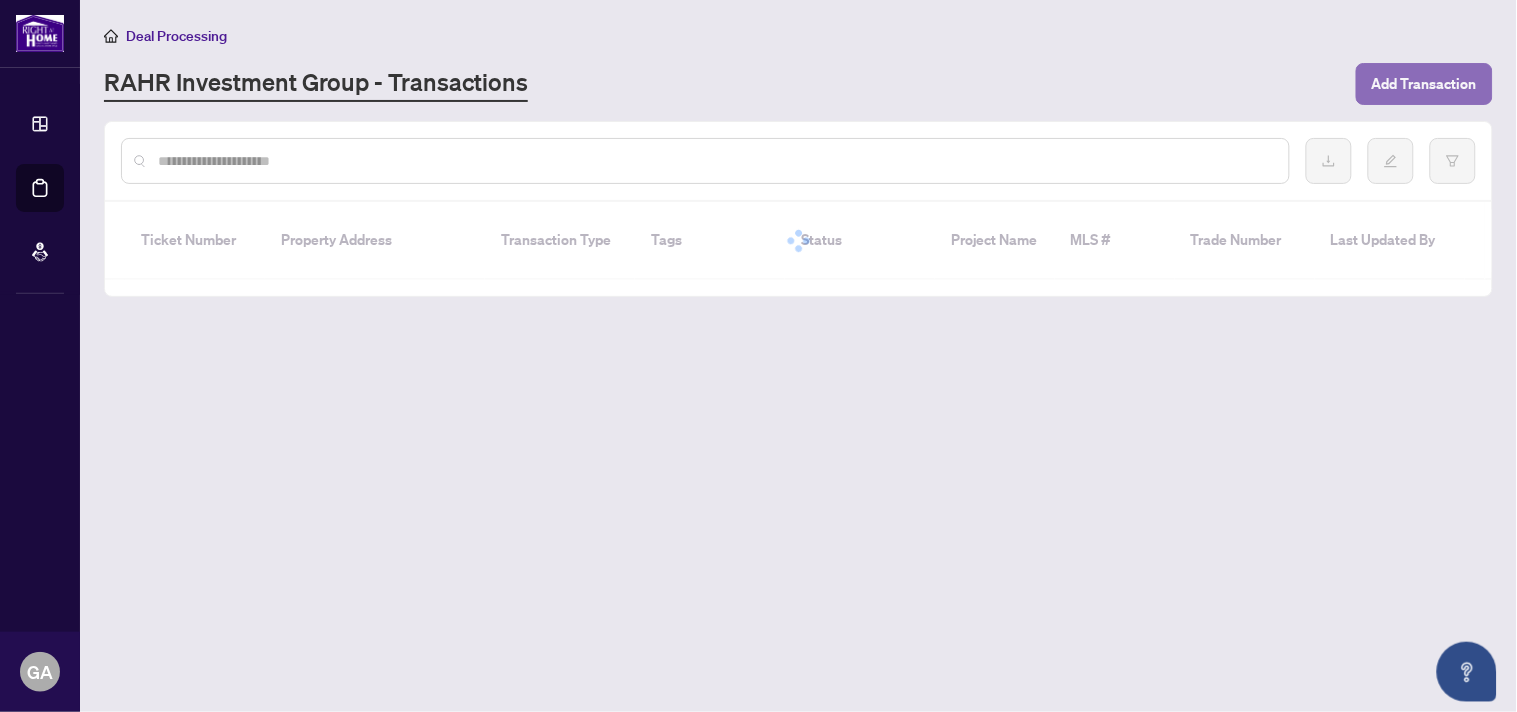 click on "Add Transaction" at bounding box center (1424, 84) 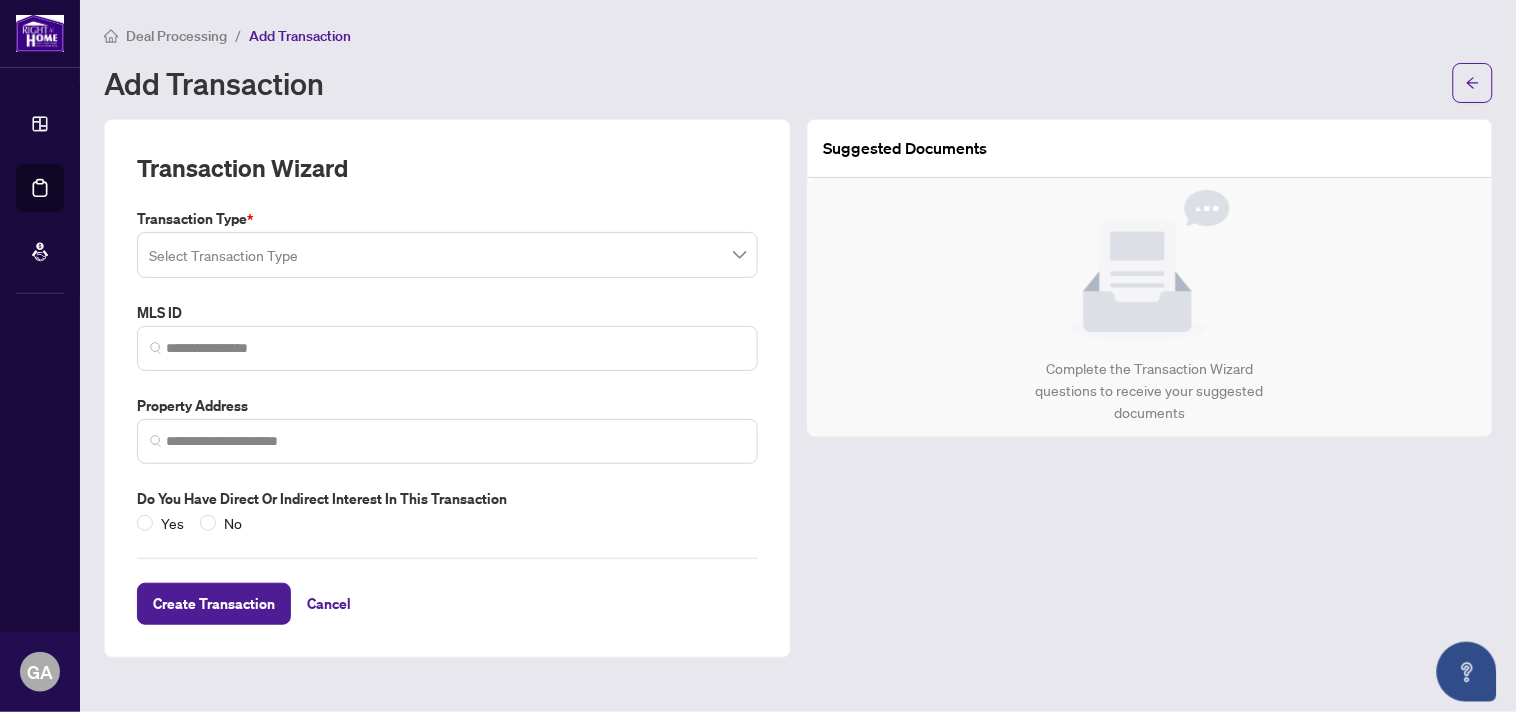 click at bounding box center (447, 255) 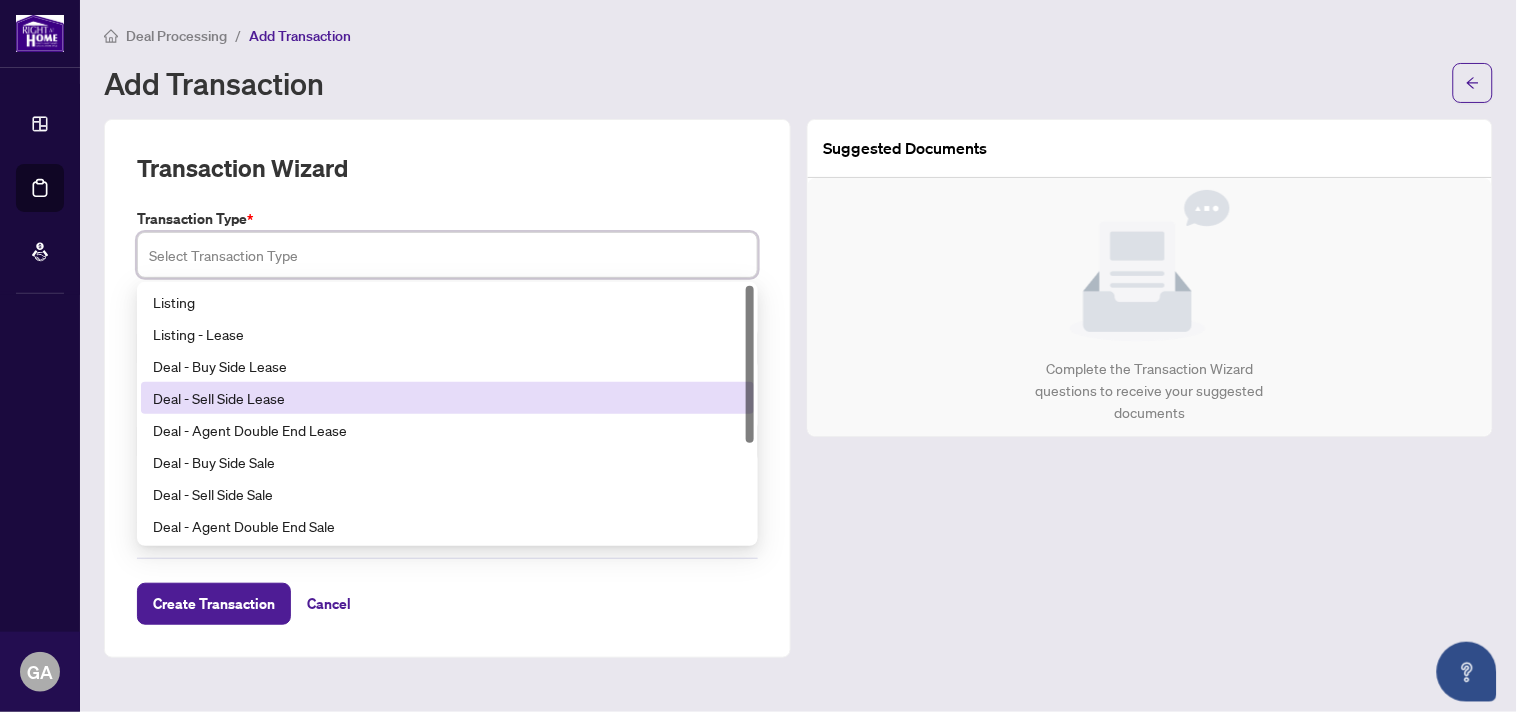 click on "Deal - Sell Side Lease" at bounding box center (447, 398) 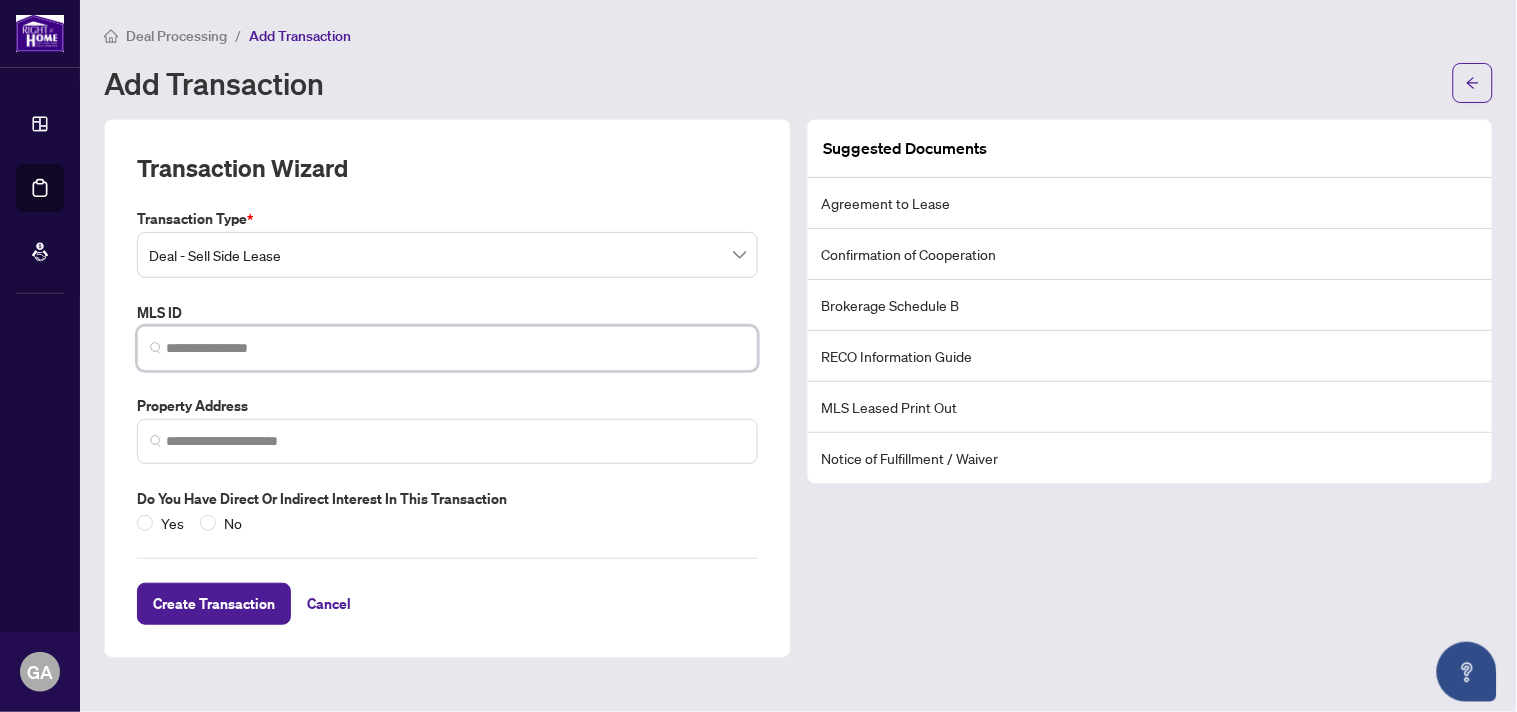 click at bounding box center (455, 348) 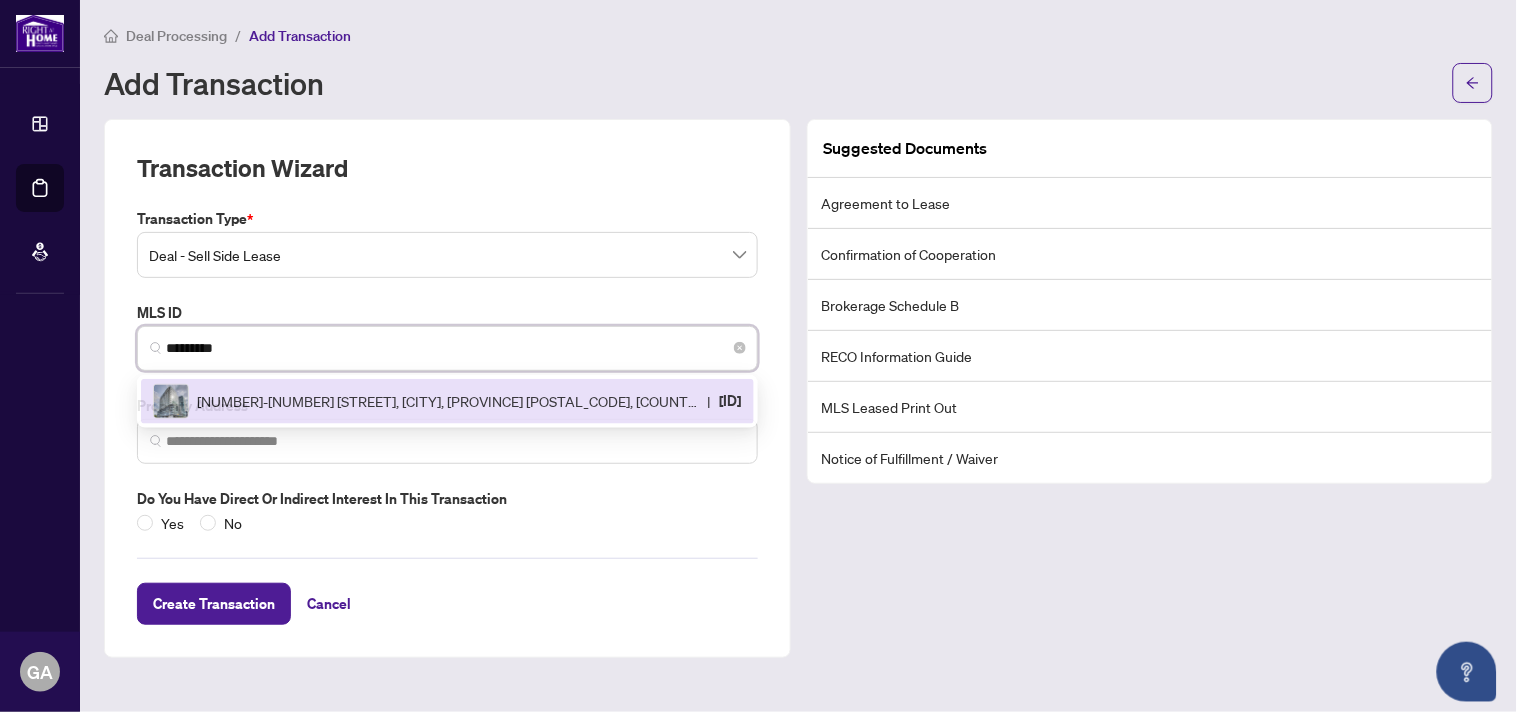 click on "*********" at bounding box center [455, 348] 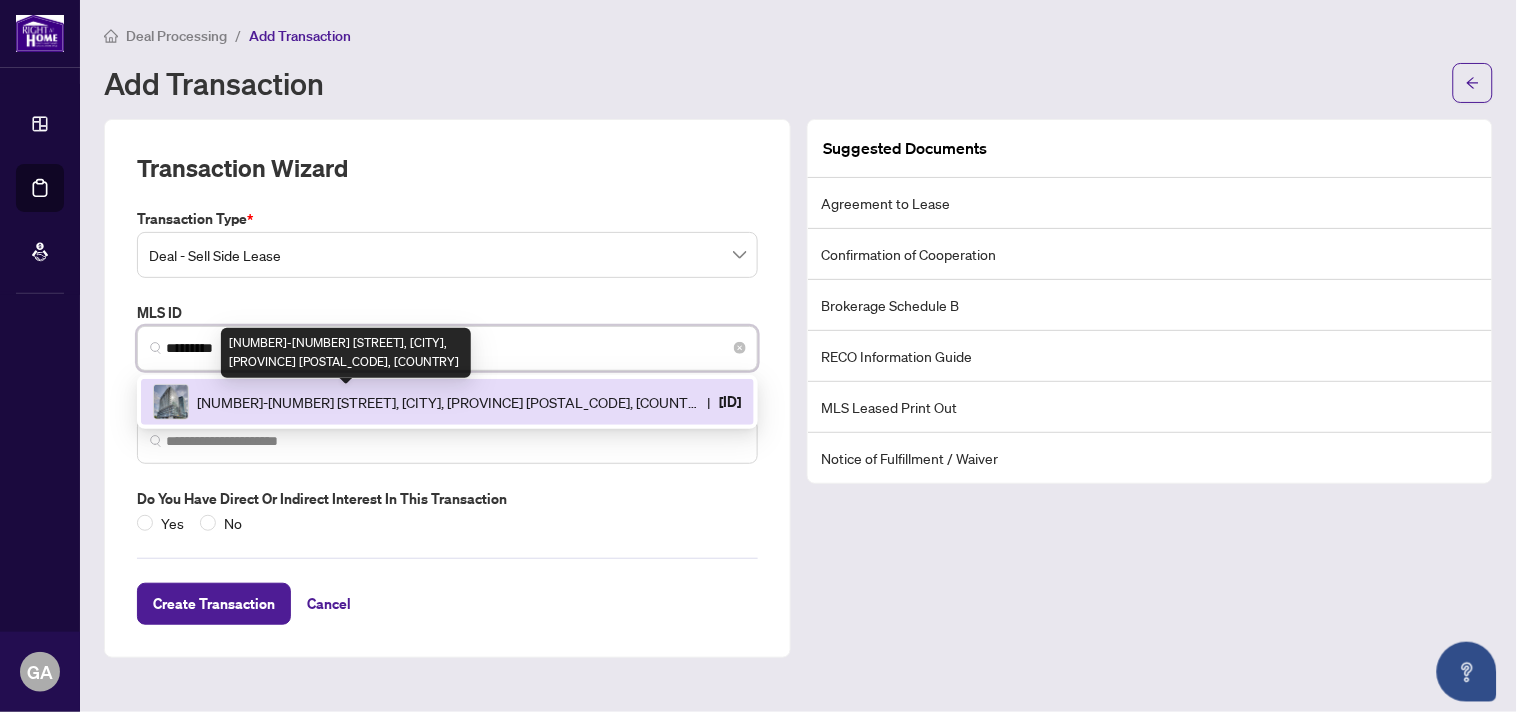 click on "[NUMBER]-[NUMBER] [STREET], [CITY], [PROVINCE] [POSTAL_CODE], [COUNTRY]" at bounding box center (448, 402) 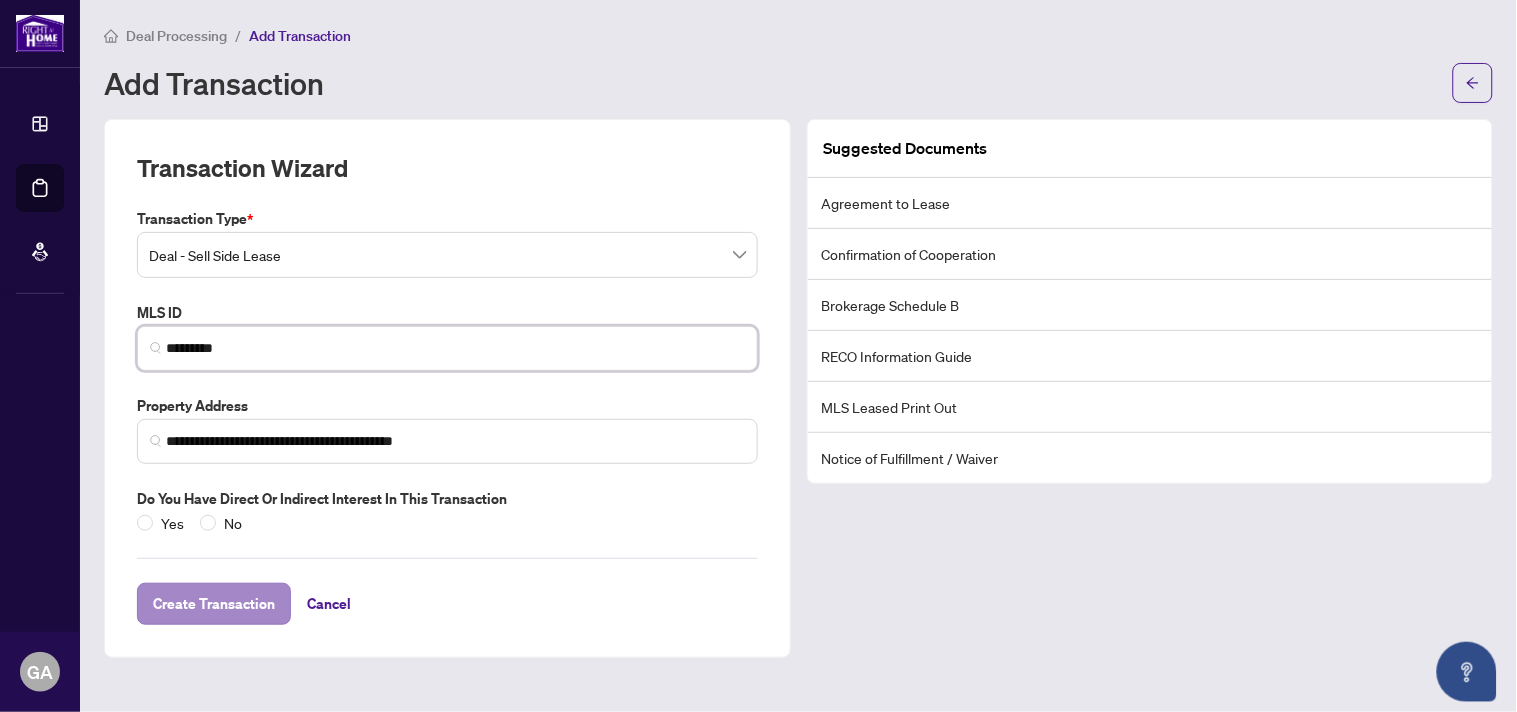 type on "*********" 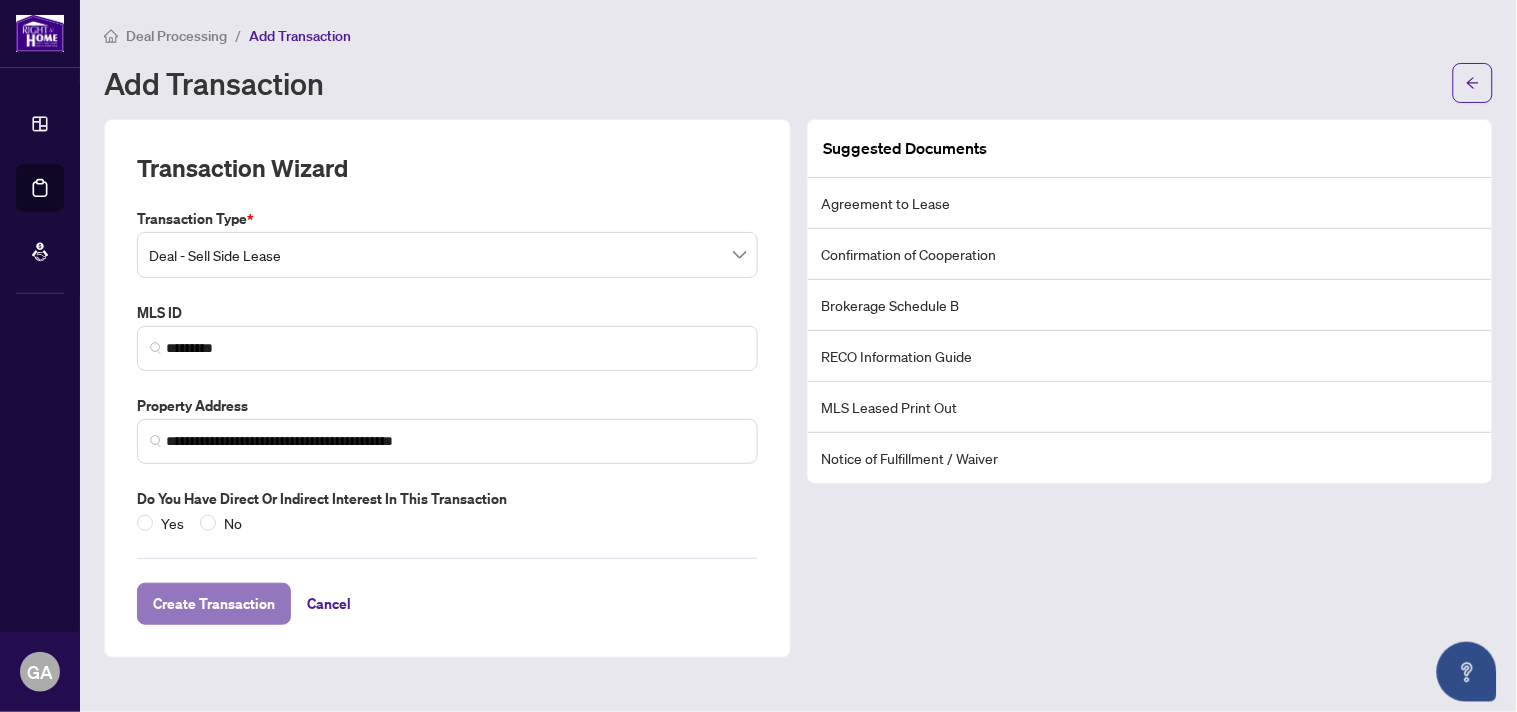 click on "Create Transaction" at bounding box center (214, 604) 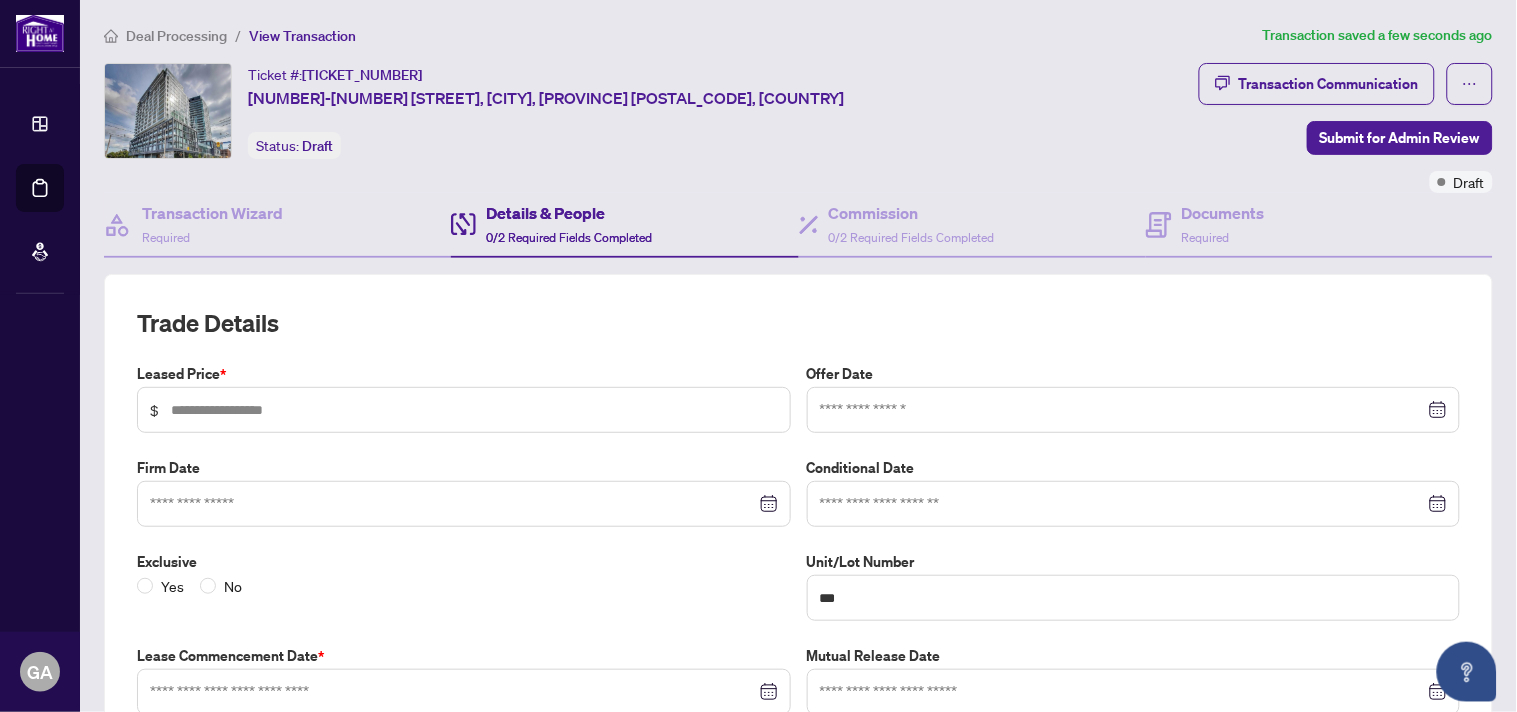 type on "**********" 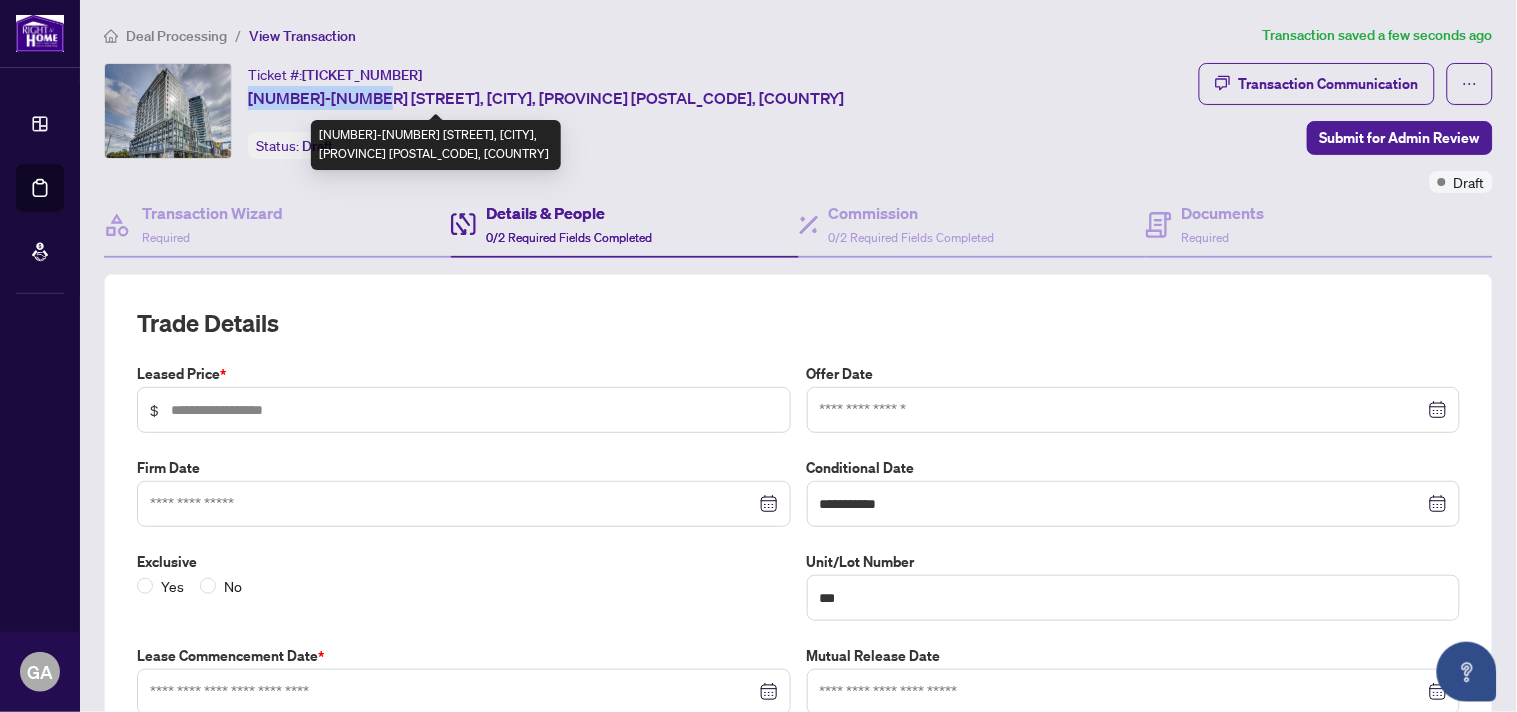 drag, startPoint x: 245, startPoint y: 96, endPoint x: 367, endPoint y: 101, distance: 122.10242 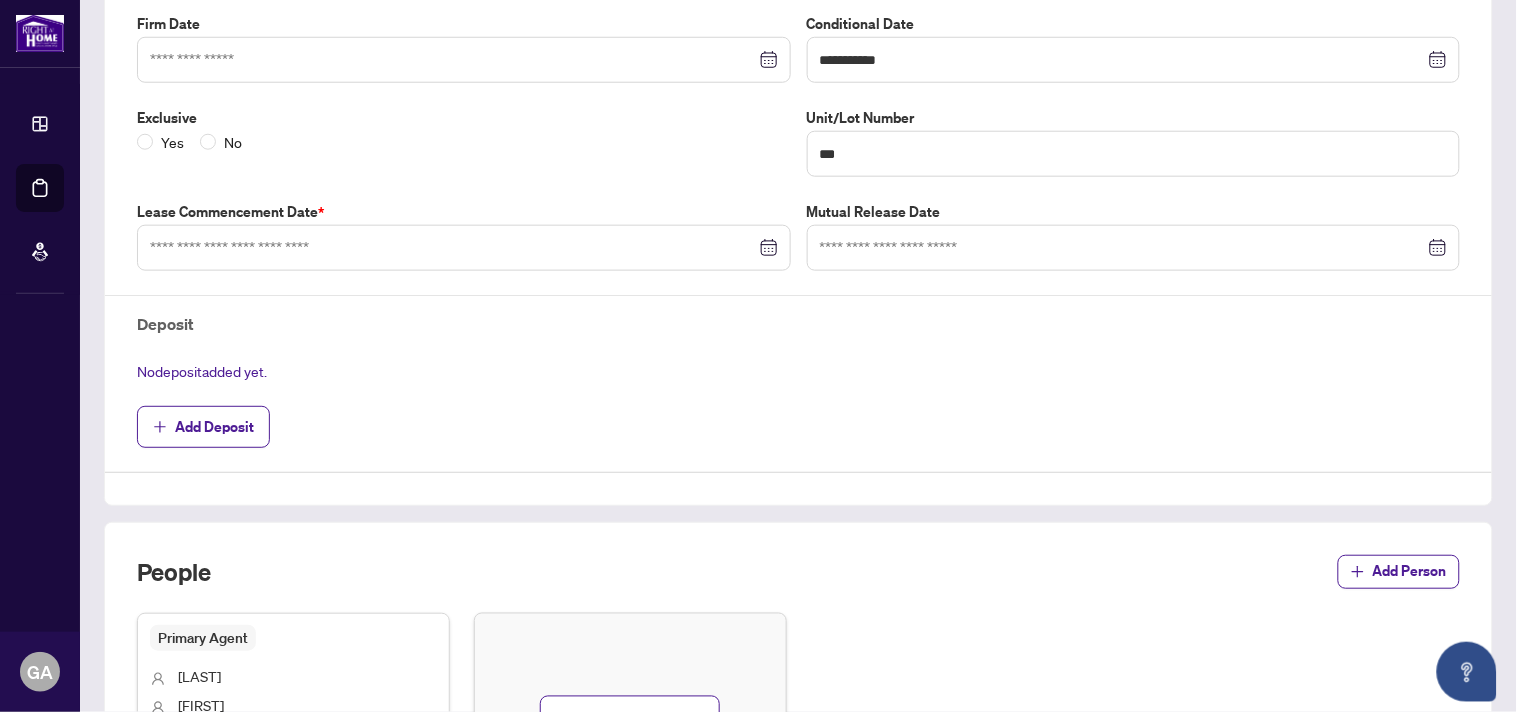 scroll, scrollTop: 741, scrollLeft: 0, axis: vertical 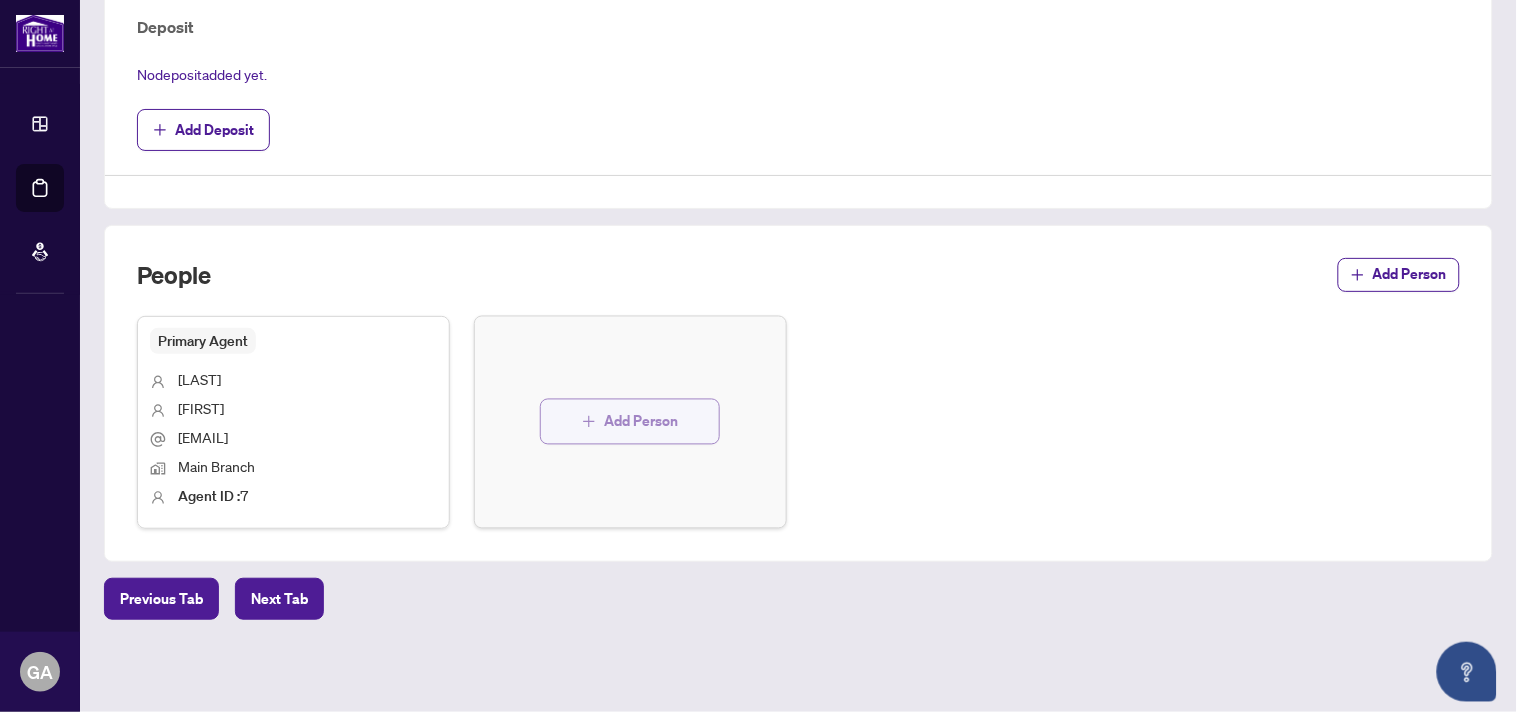 click on "Add Person" at bounding box center [641, 422] 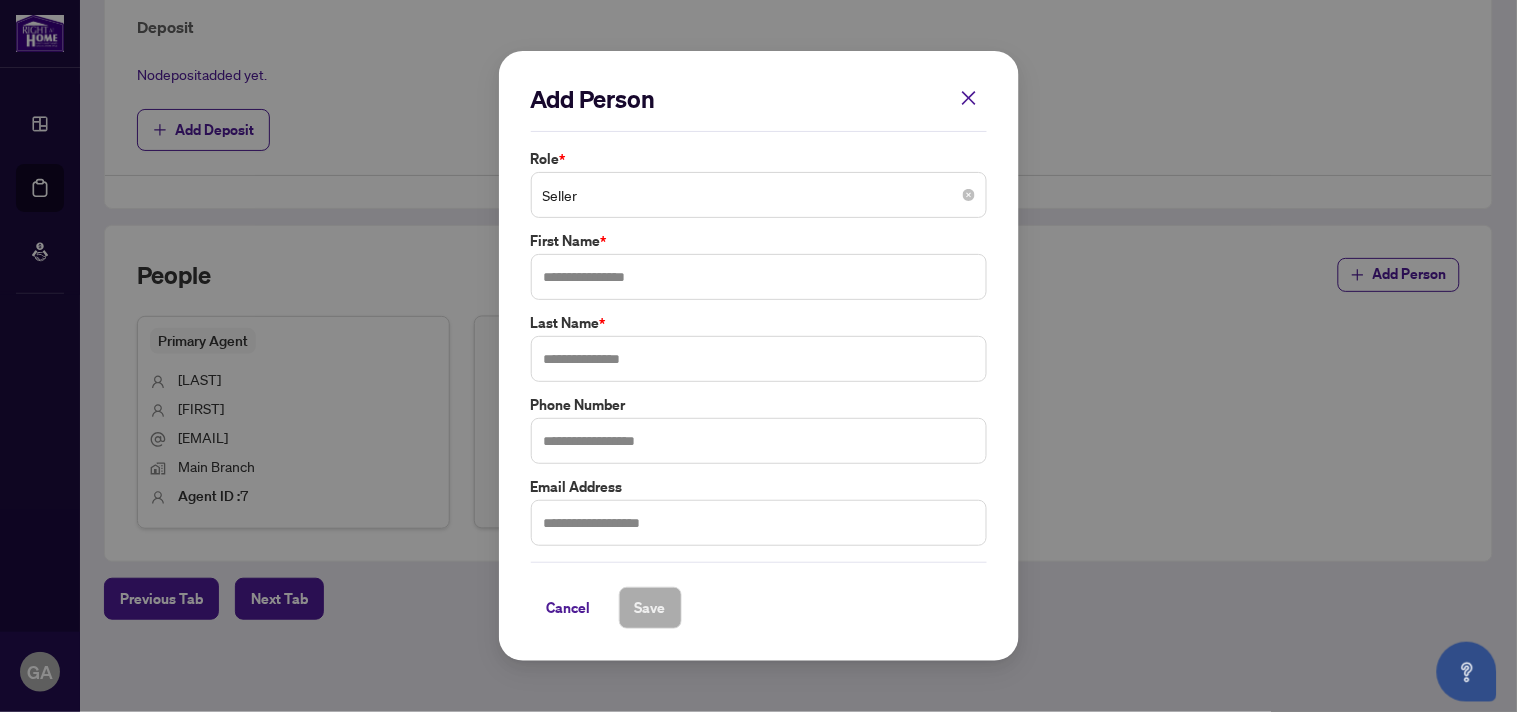 click on "Seller" at bounding box center (759, 195) 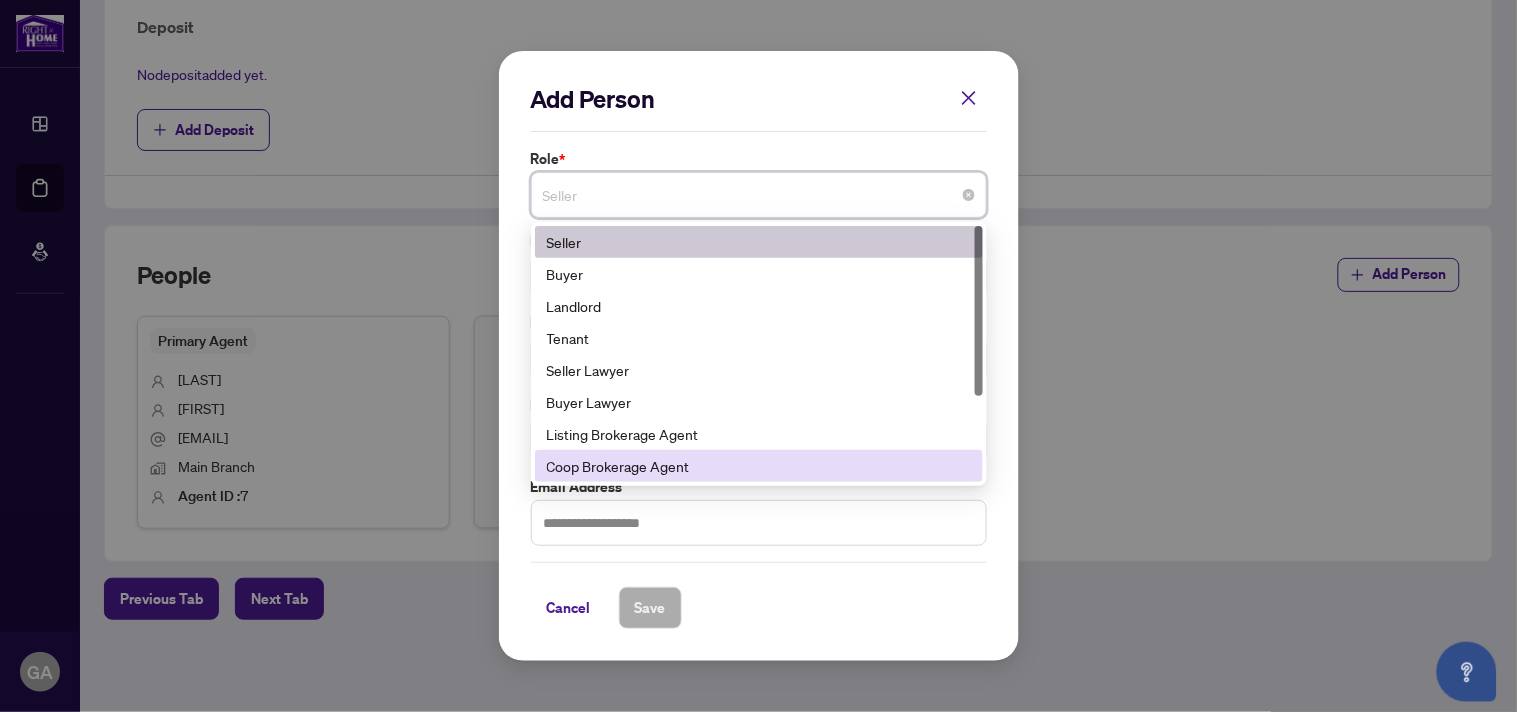 click on "Coop Brokerage Agent" at bounding box center [759, 466] 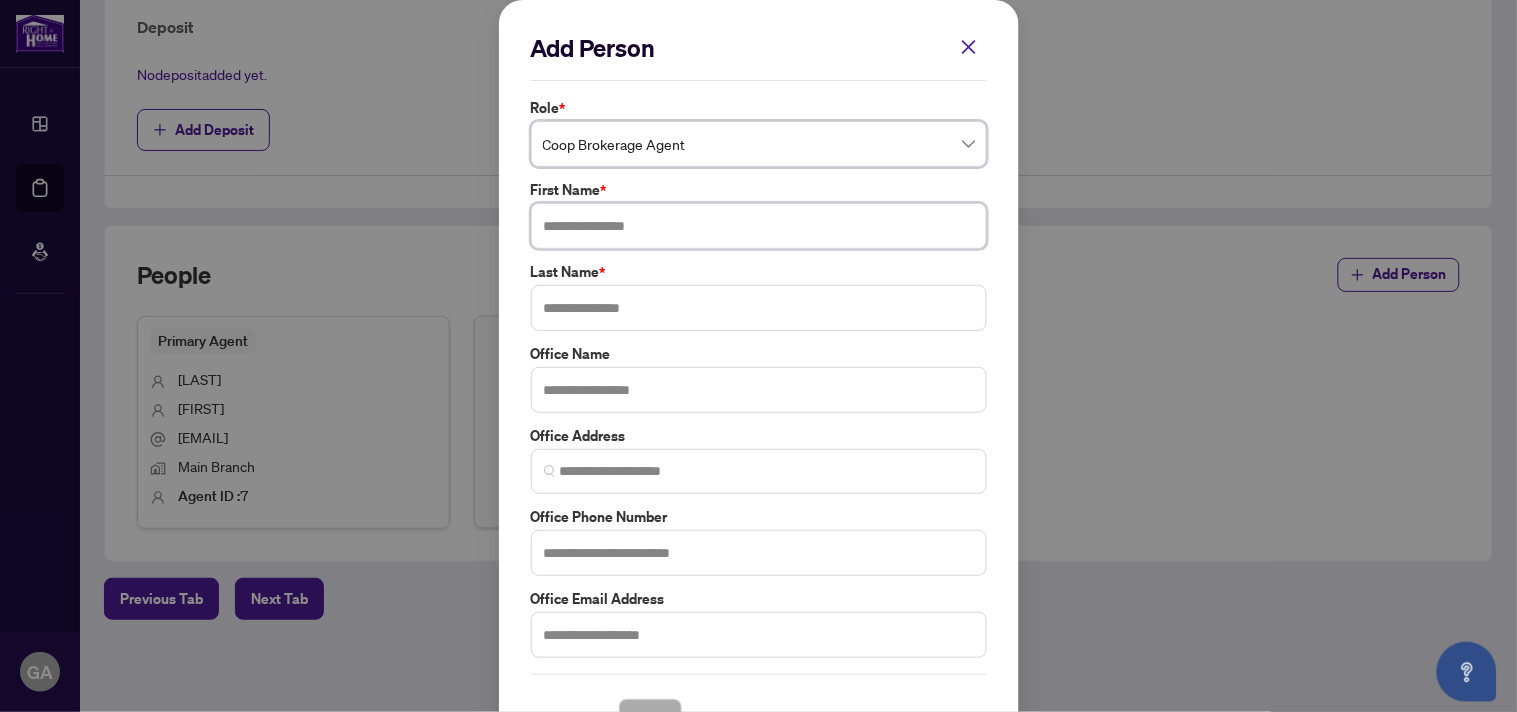 click at bounding box center [759, 226] 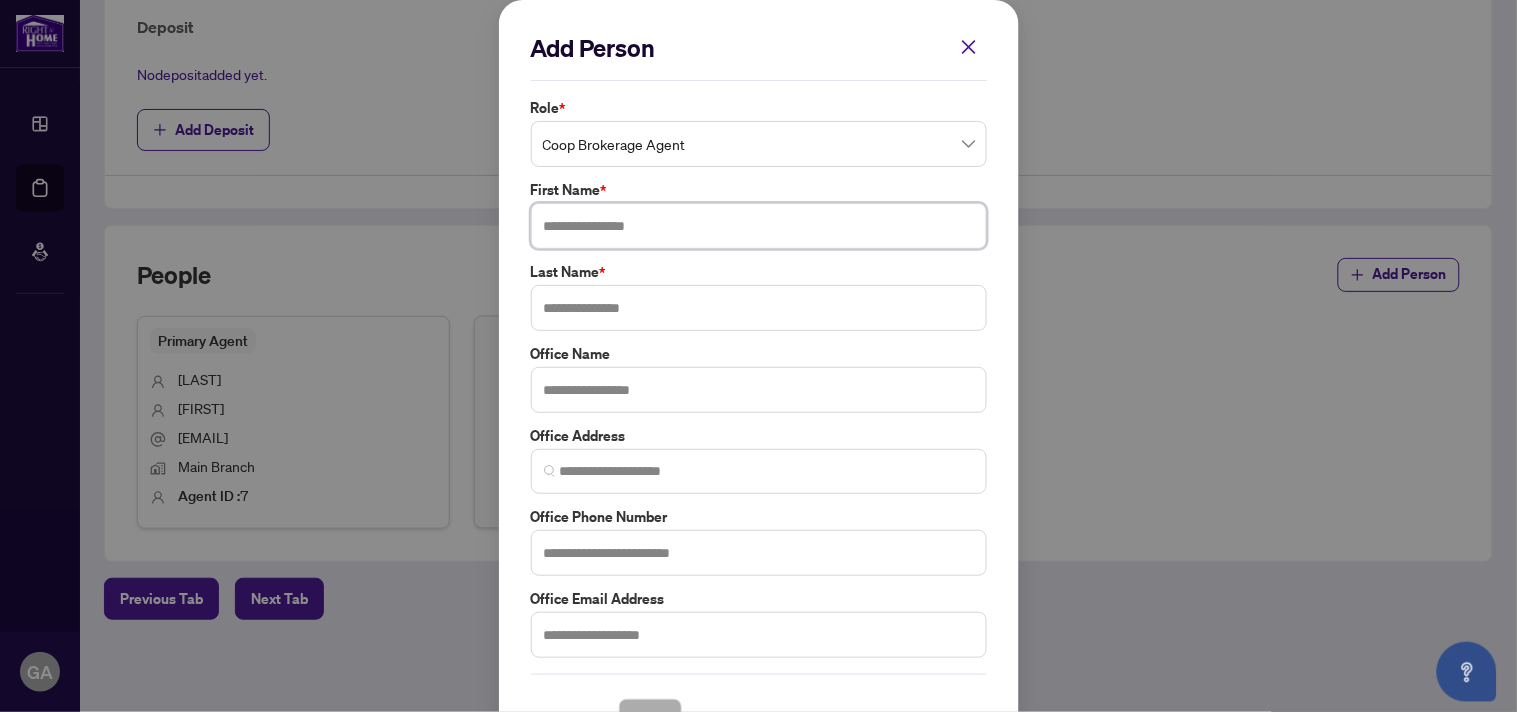 paste on "**********" 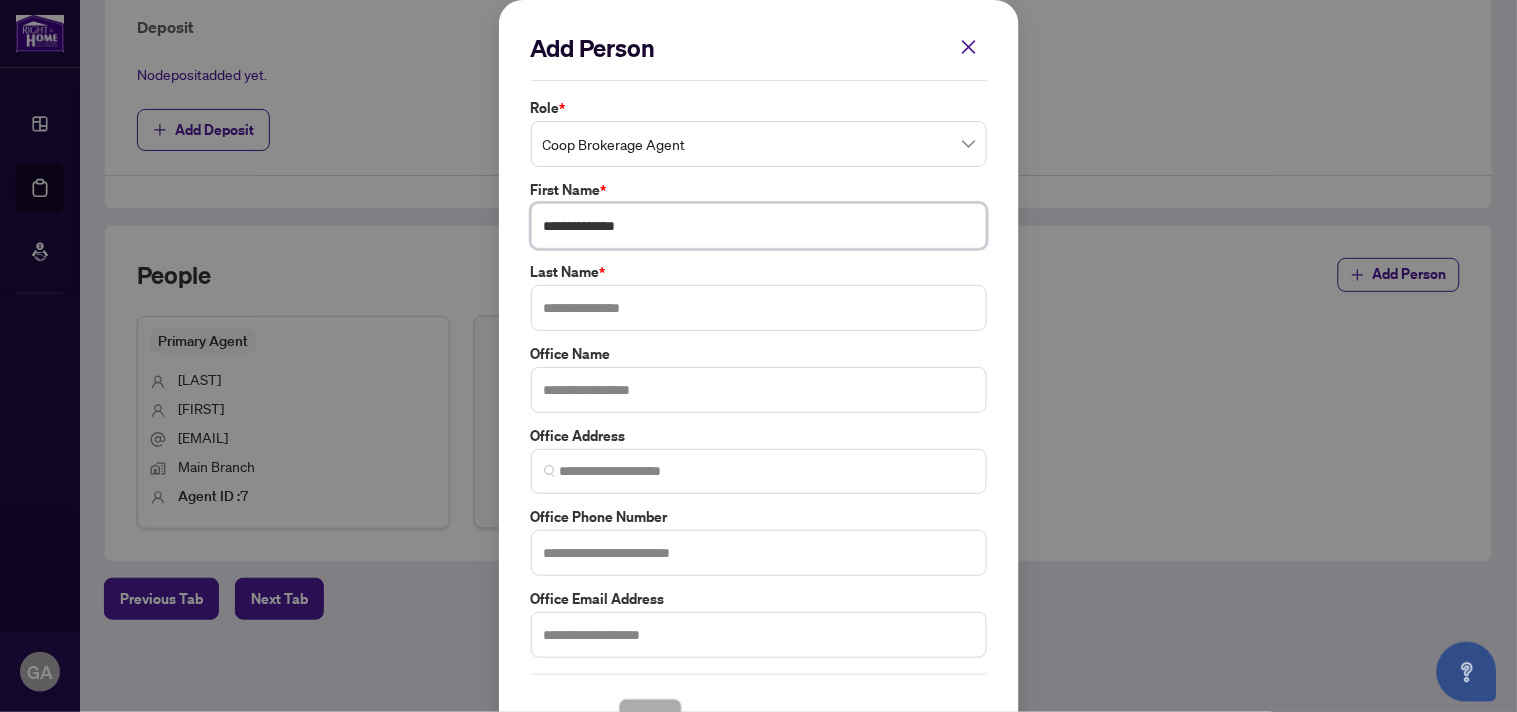 drag, startPoint x: 684, startPoint y: 215, endPoint x: 587, endPoint y: 216, distance: 97.00516 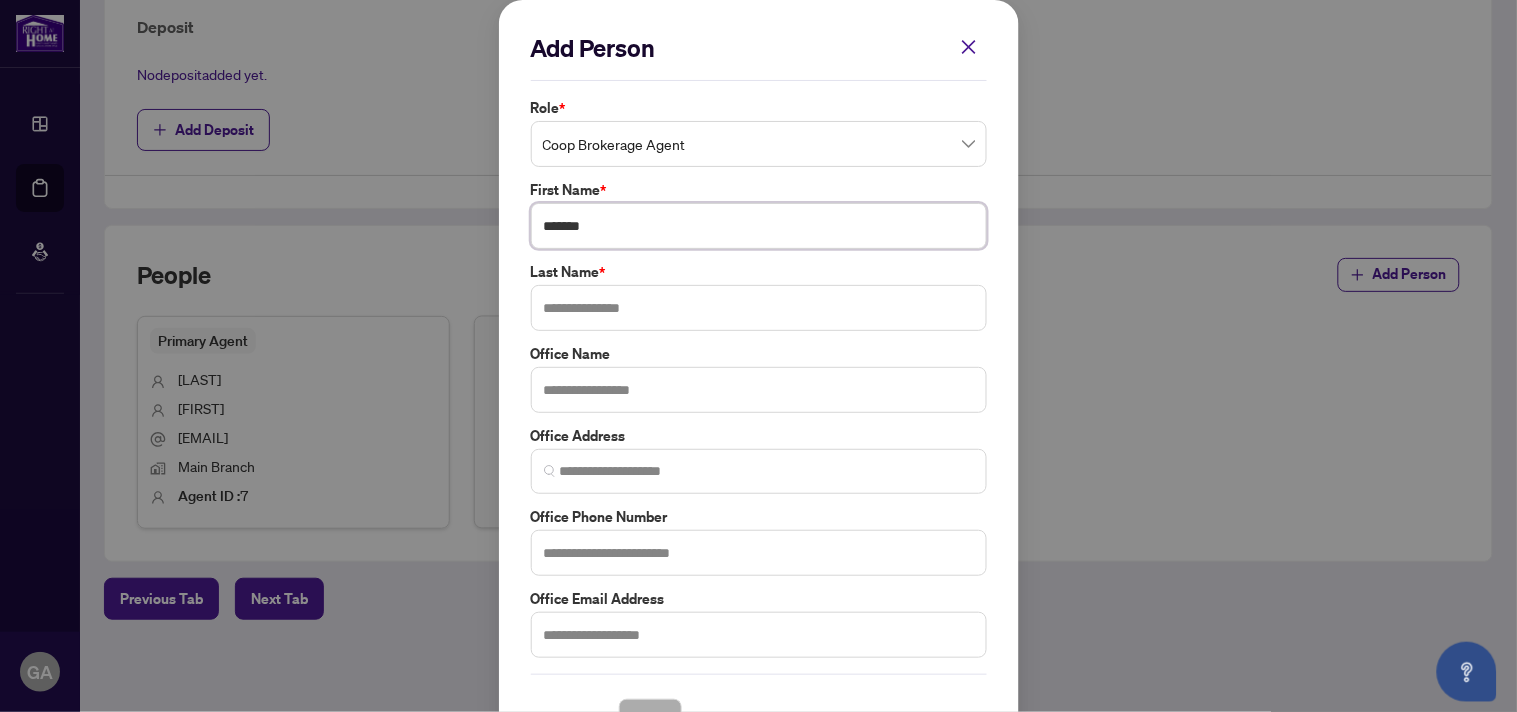 type on "******" 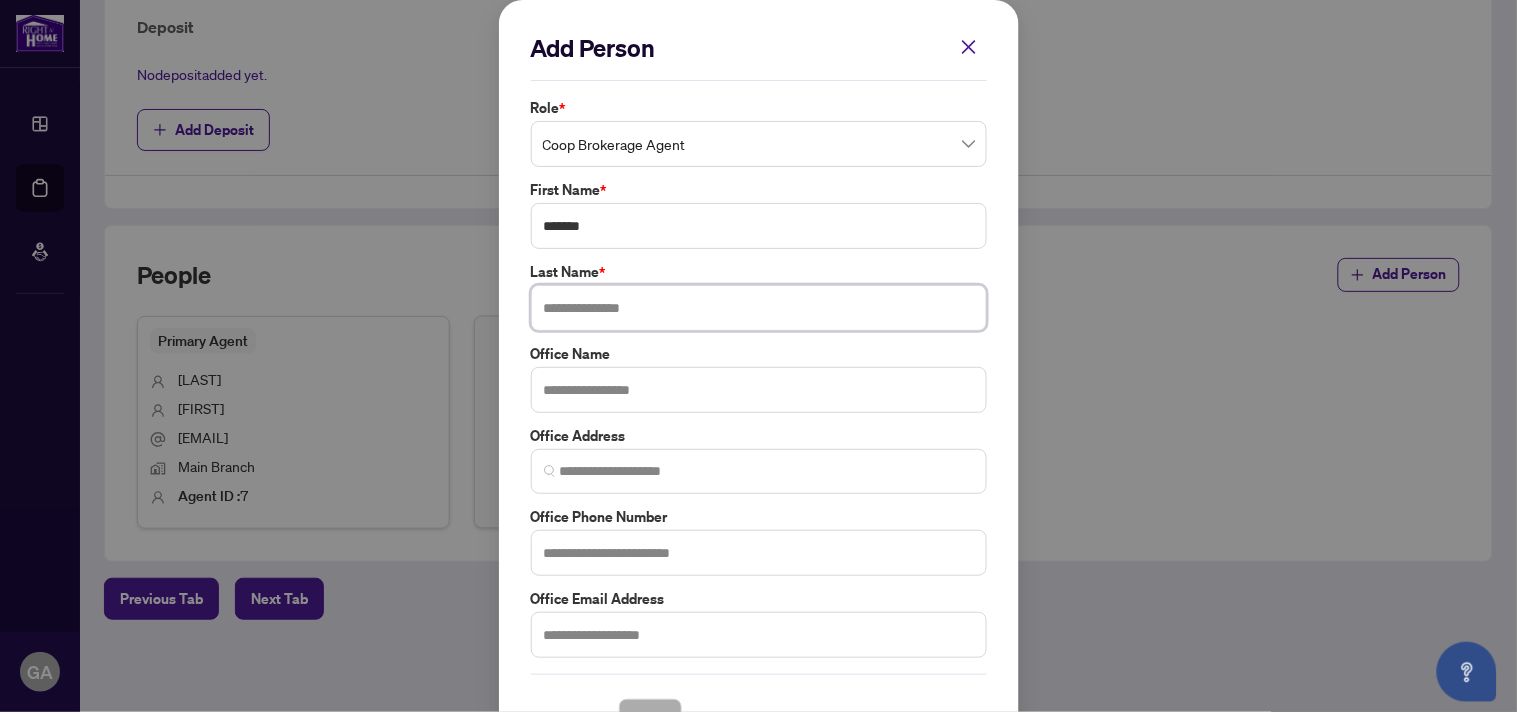 click at bounding box center (759, 308) 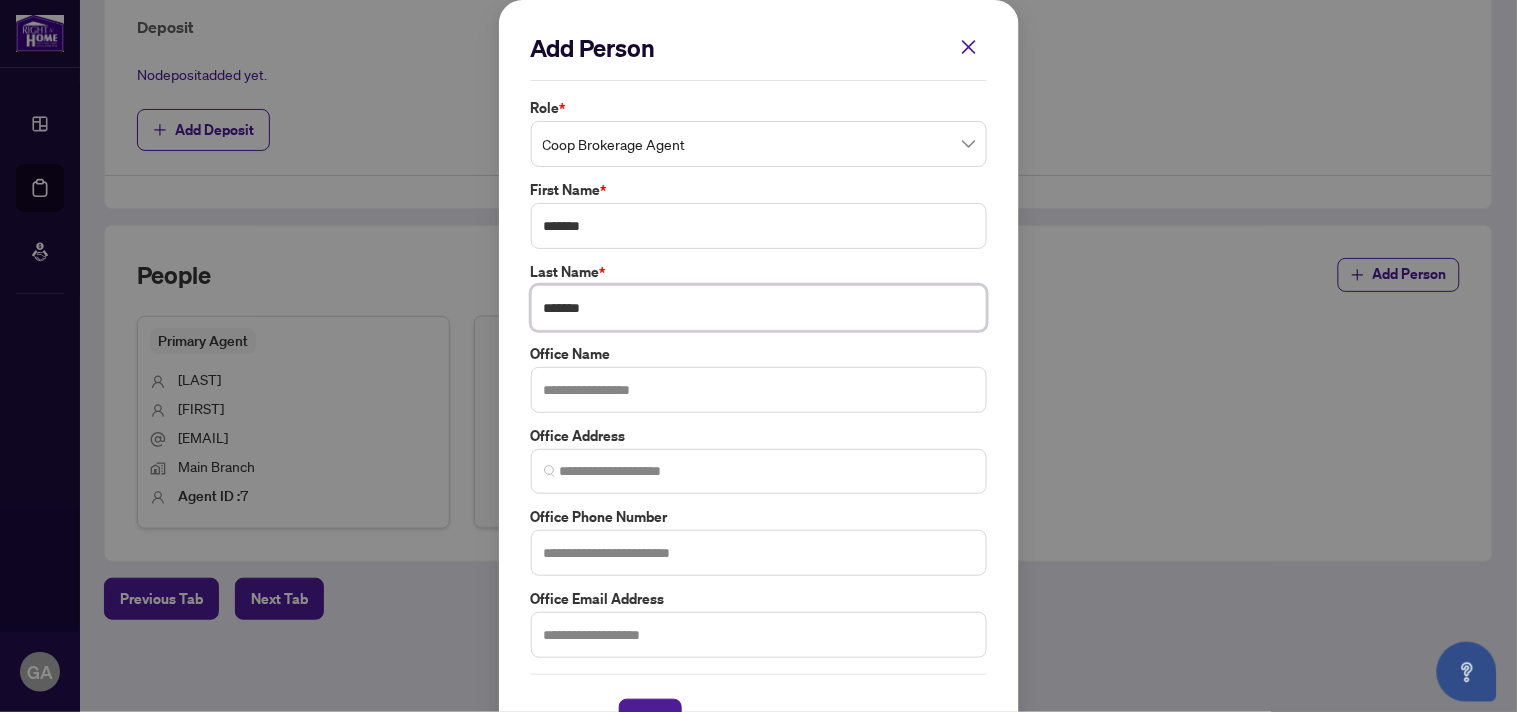 type on "*******" 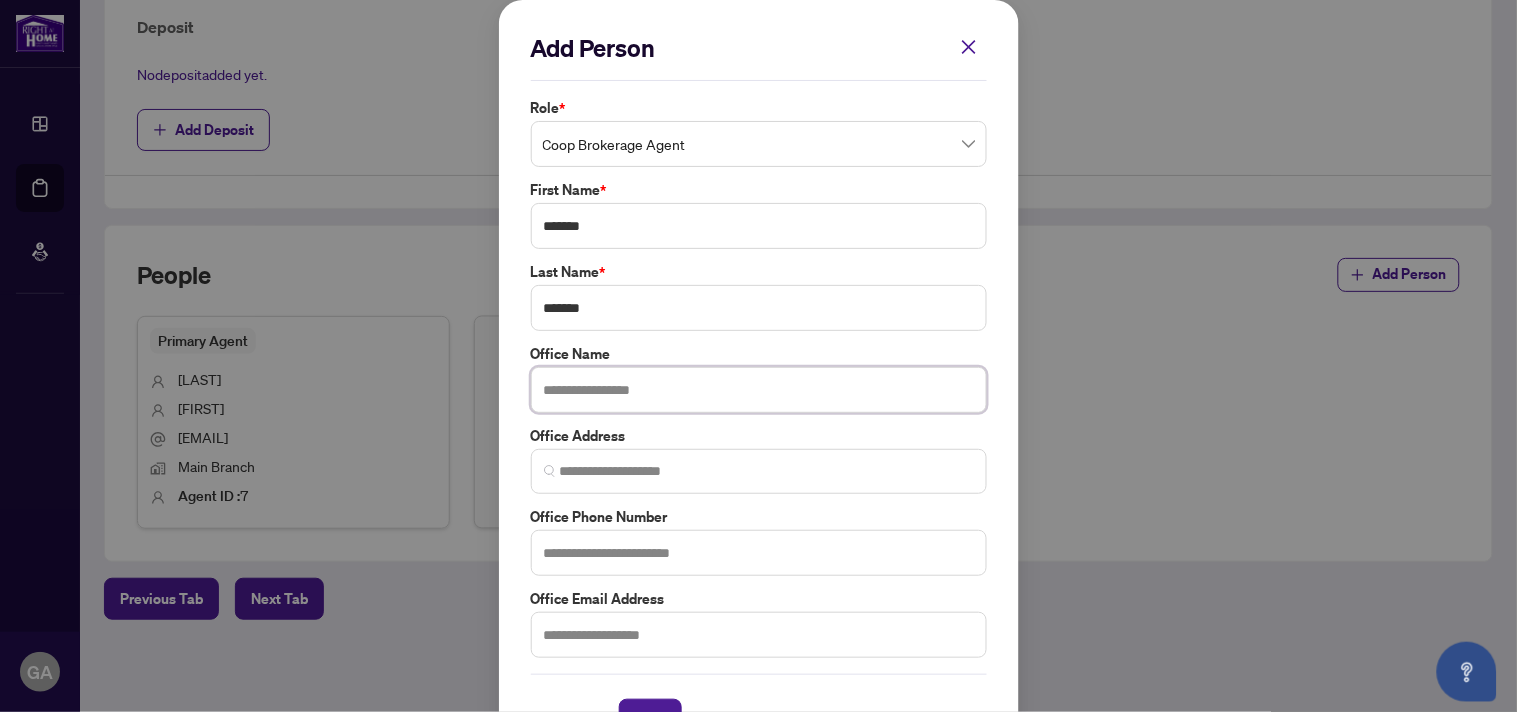 click at bounding box center (759, 390) 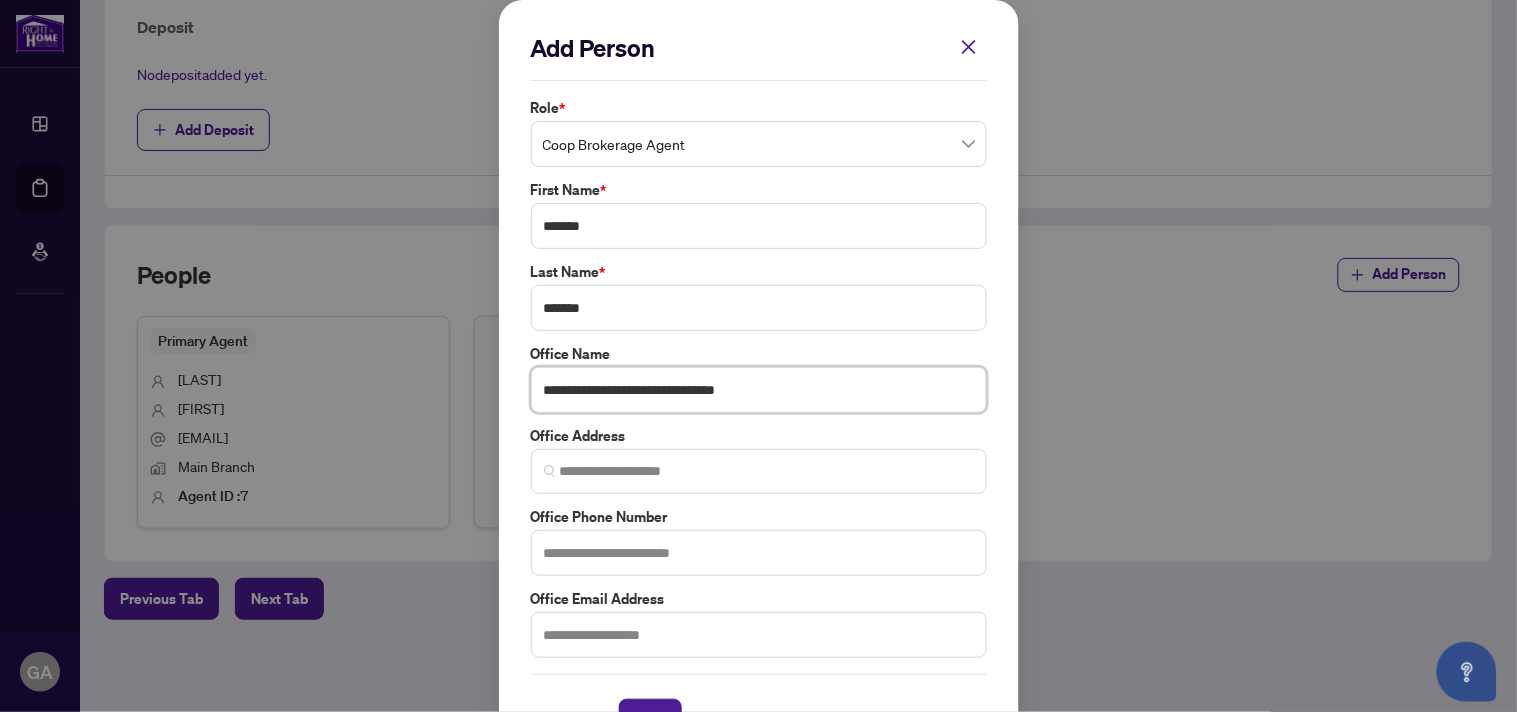 scroll, scrollTop: 62, scrollLeft: 0, axis: vertical 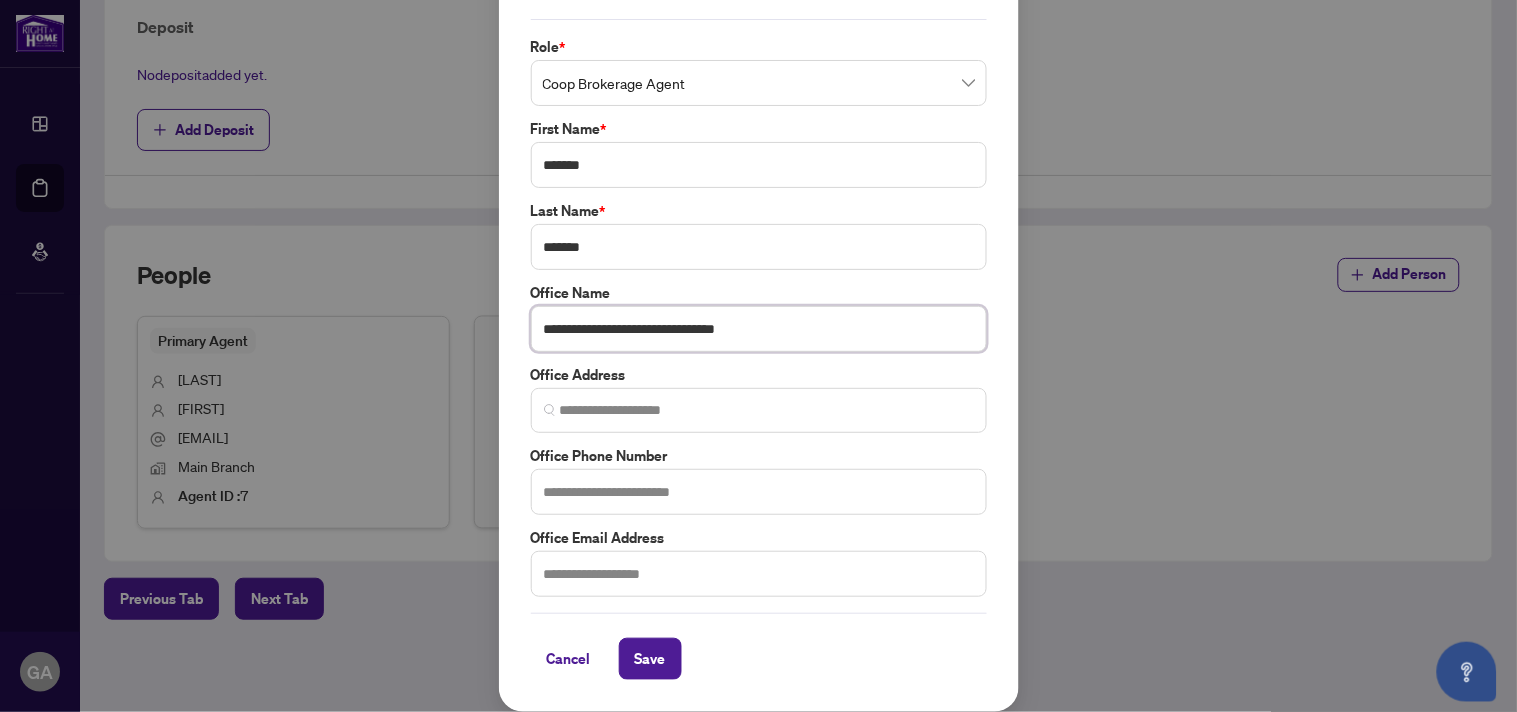 type on "**********" 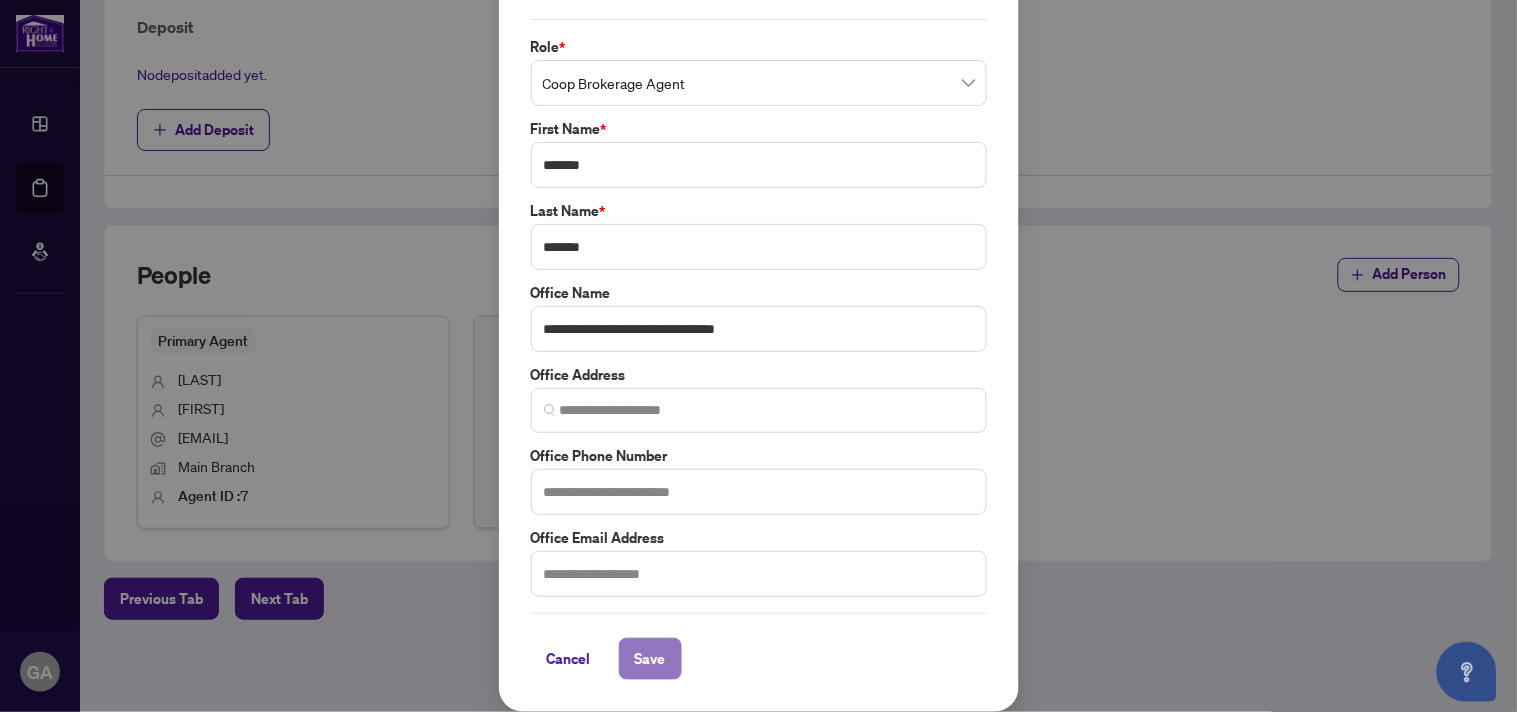click on "Save" at bounding box center (650, 659) 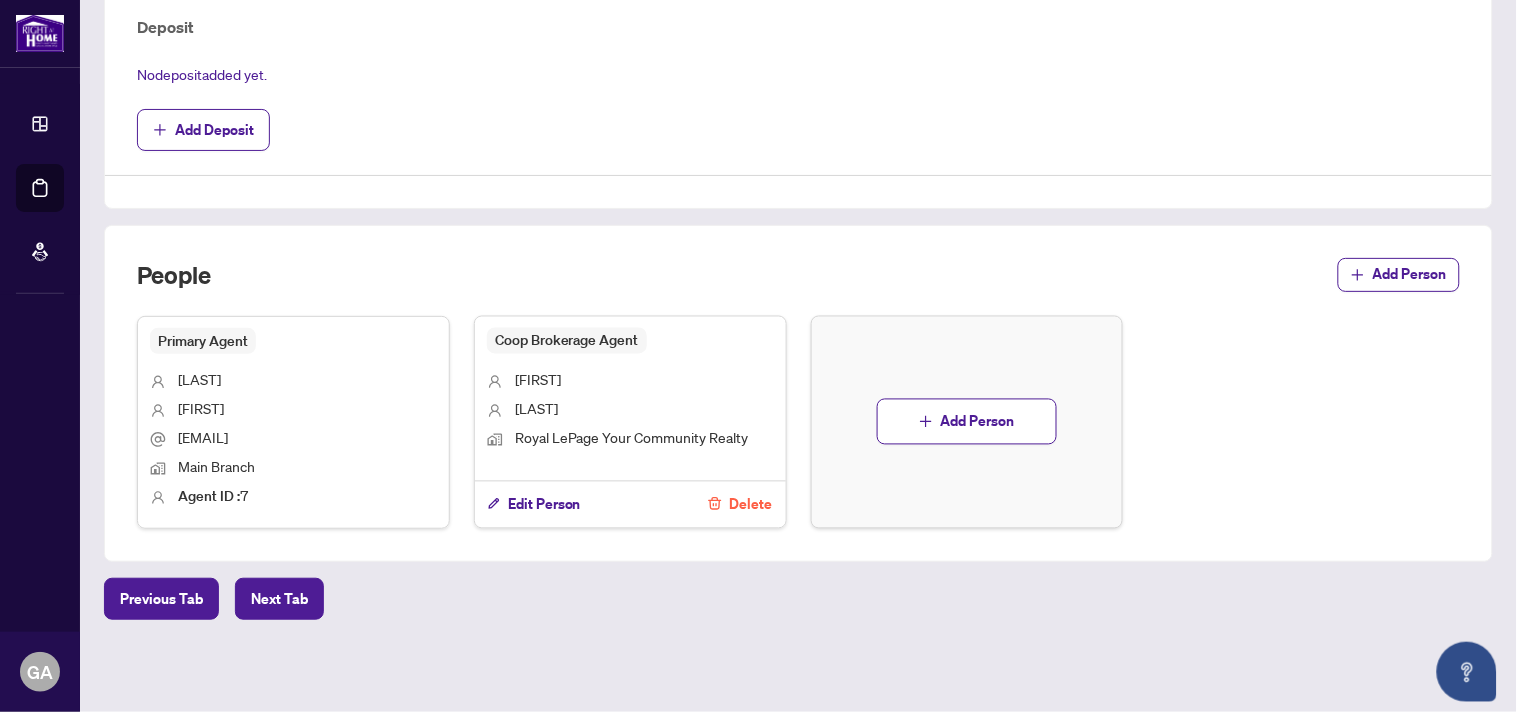 scroll, scrollTop: 147, scrollLeft: 0, axis: vertical 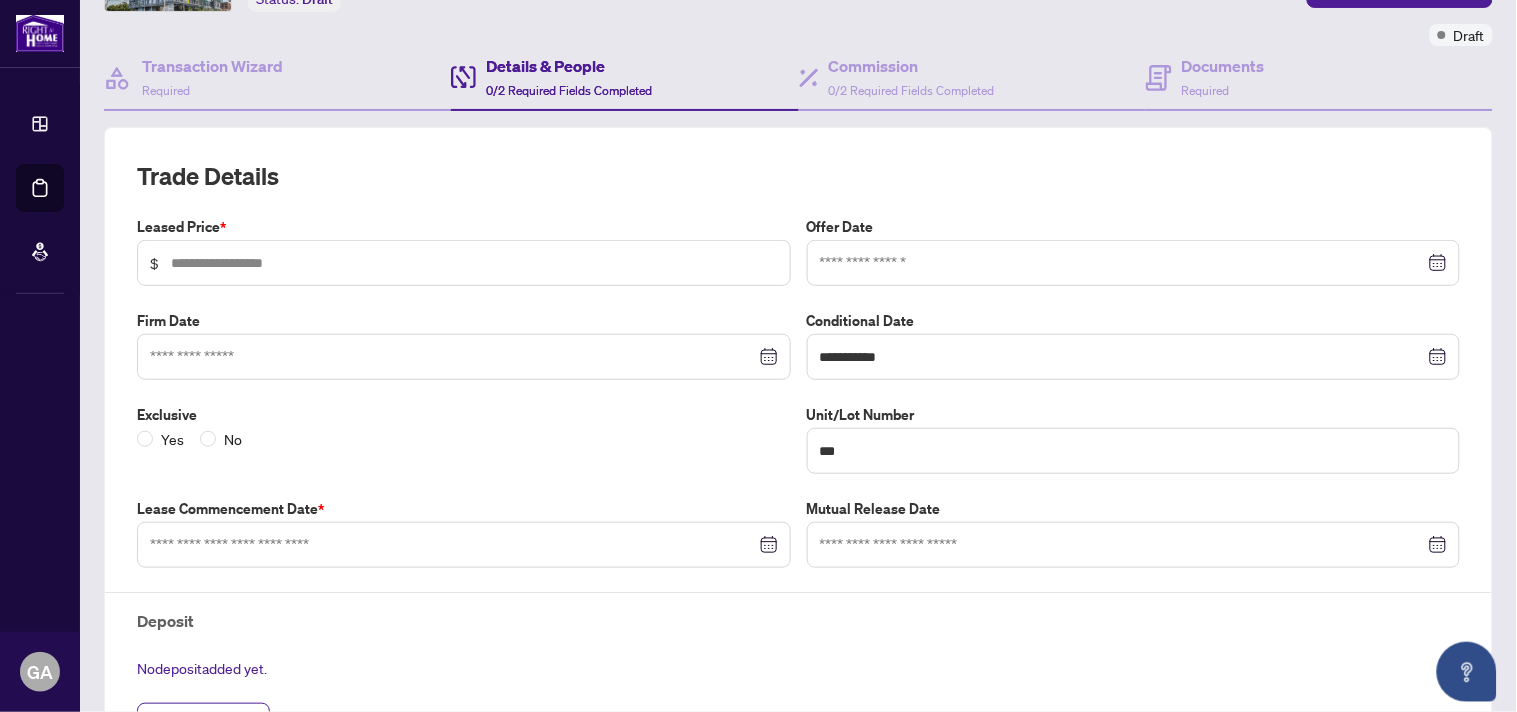click at bounding box center [1134, 263] 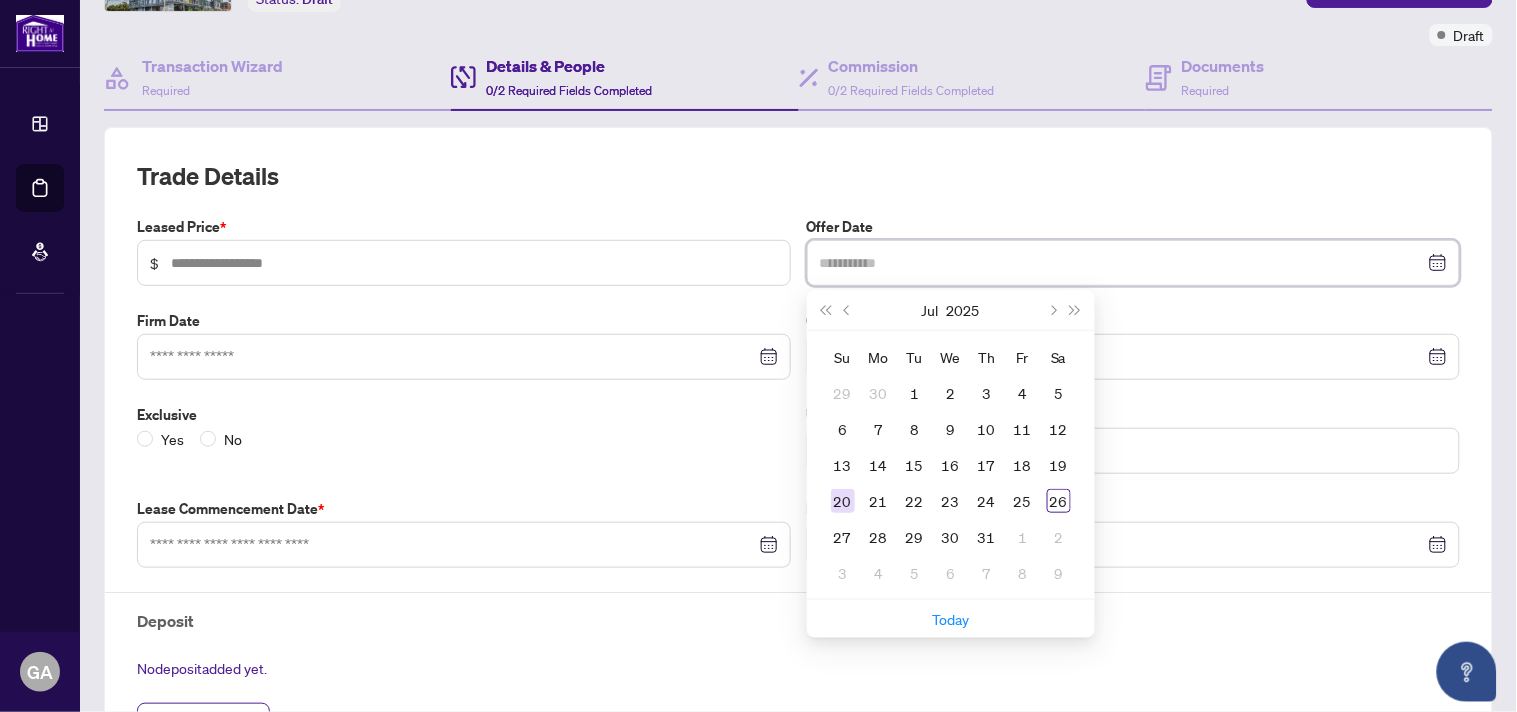 type on "**********" 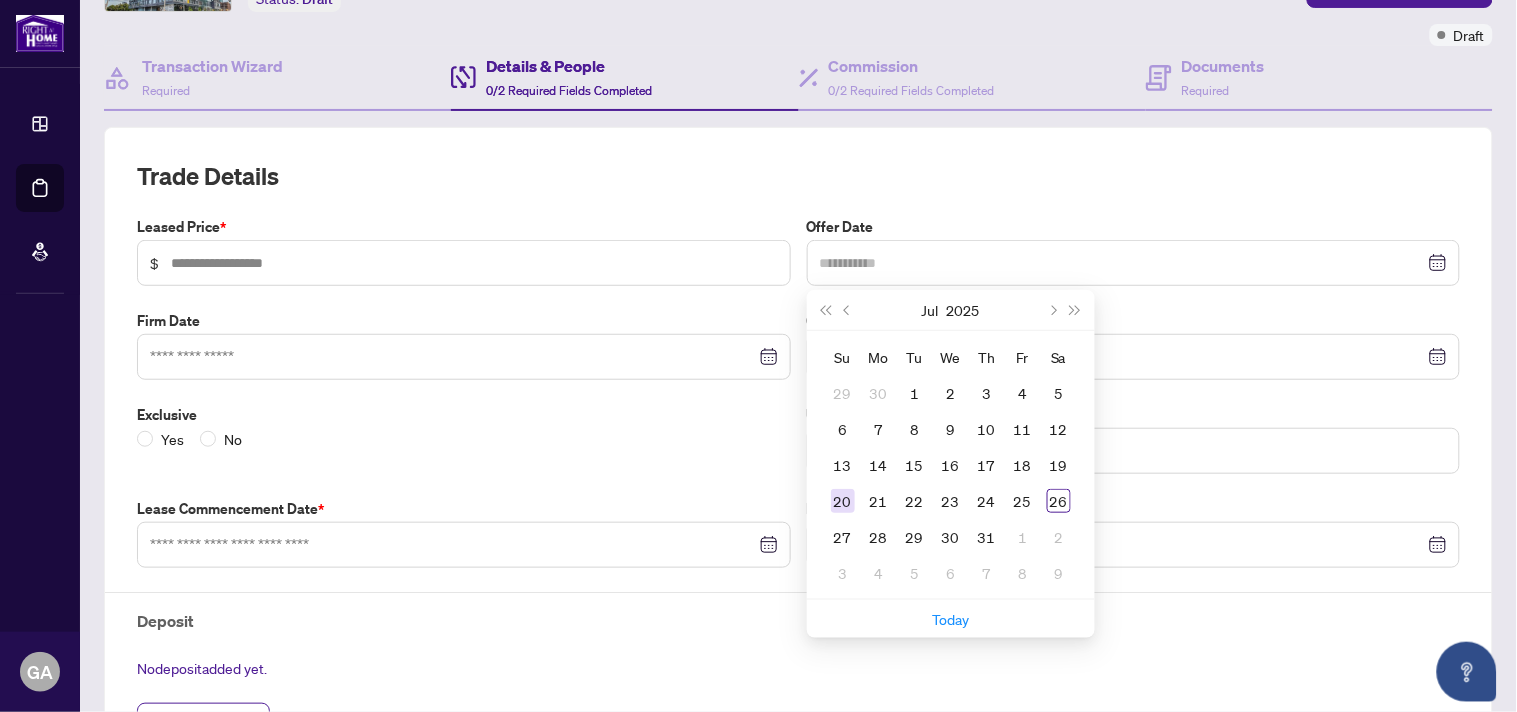 click on "20" at bounding box center [843, 501] 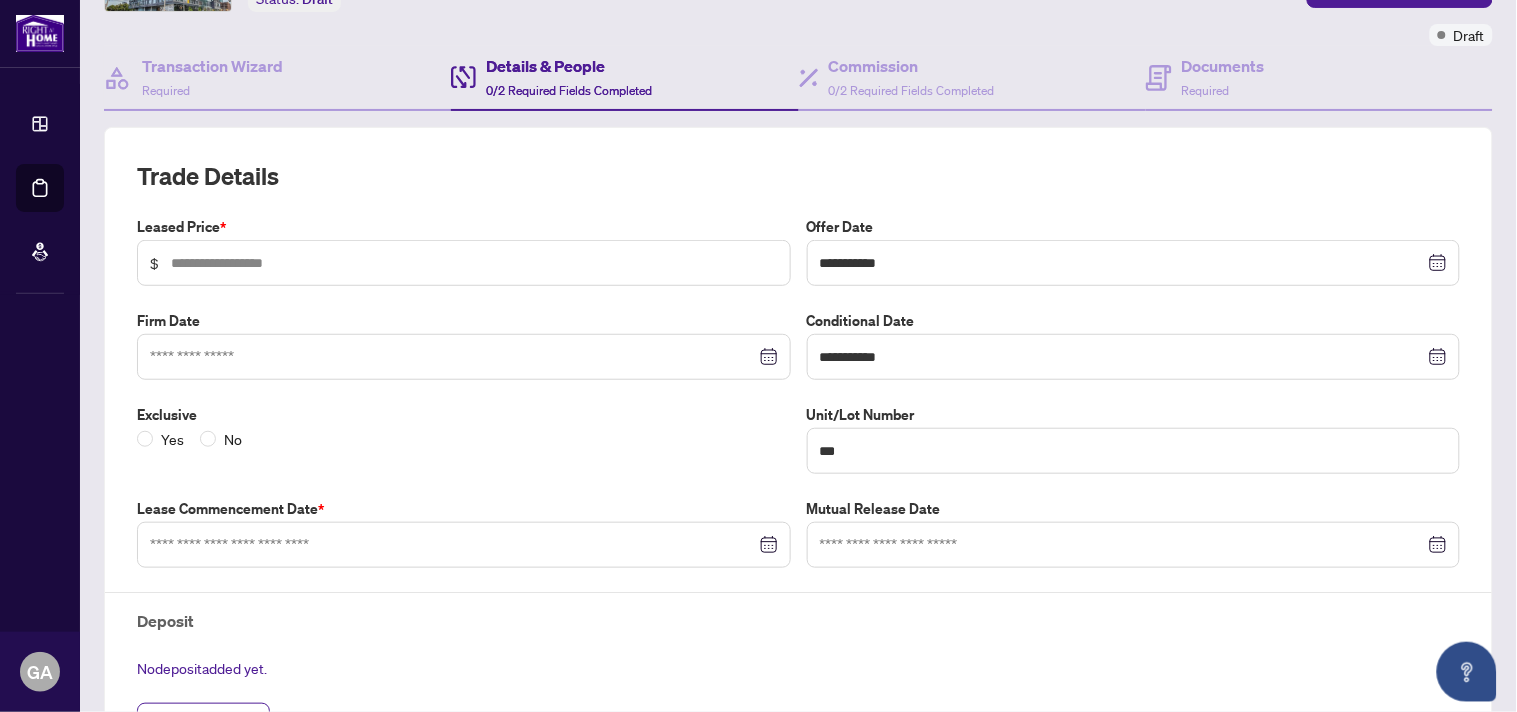 click on "Trade Details" at bounding box center [798, 176] 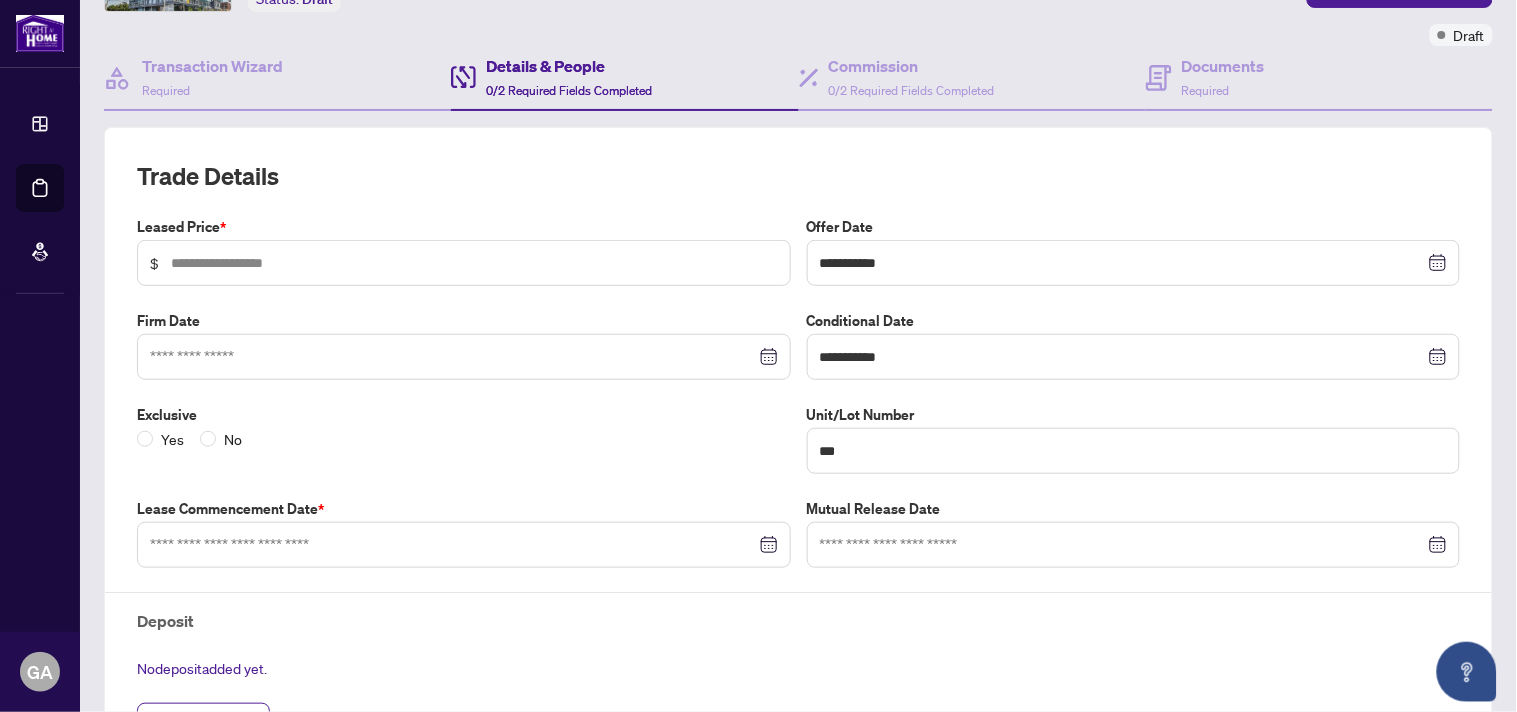 click at bounding box center [464, 545] 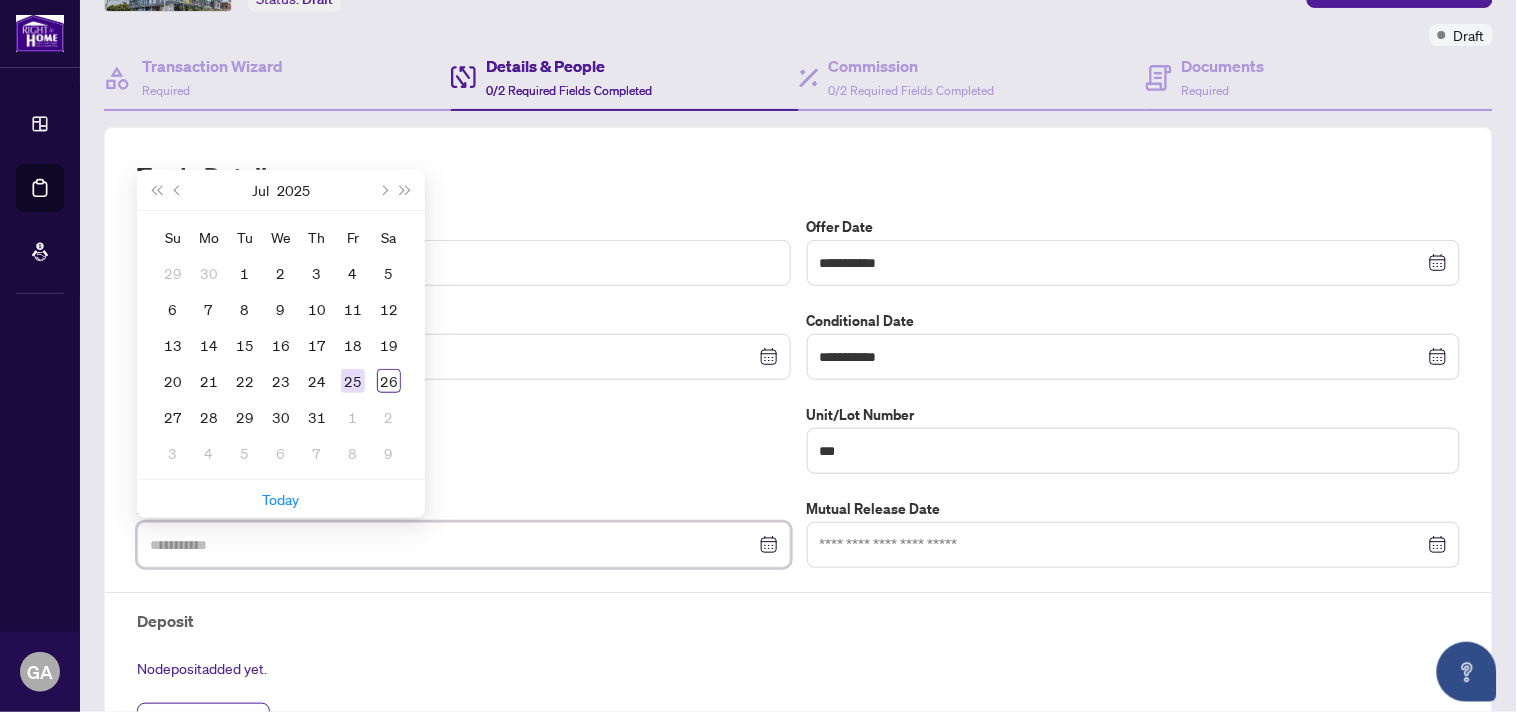 type on "**********" 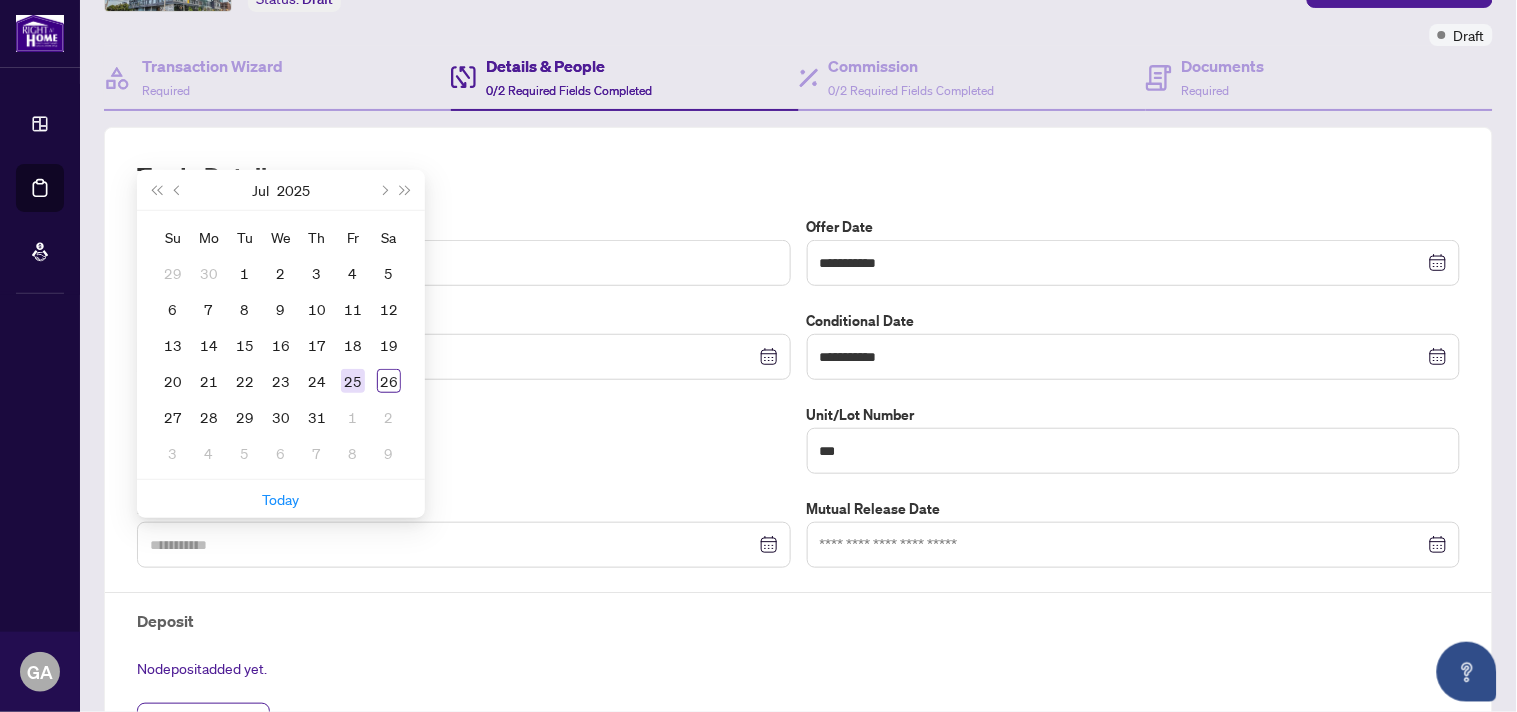 click on "25" at bounding box center [353, 381] 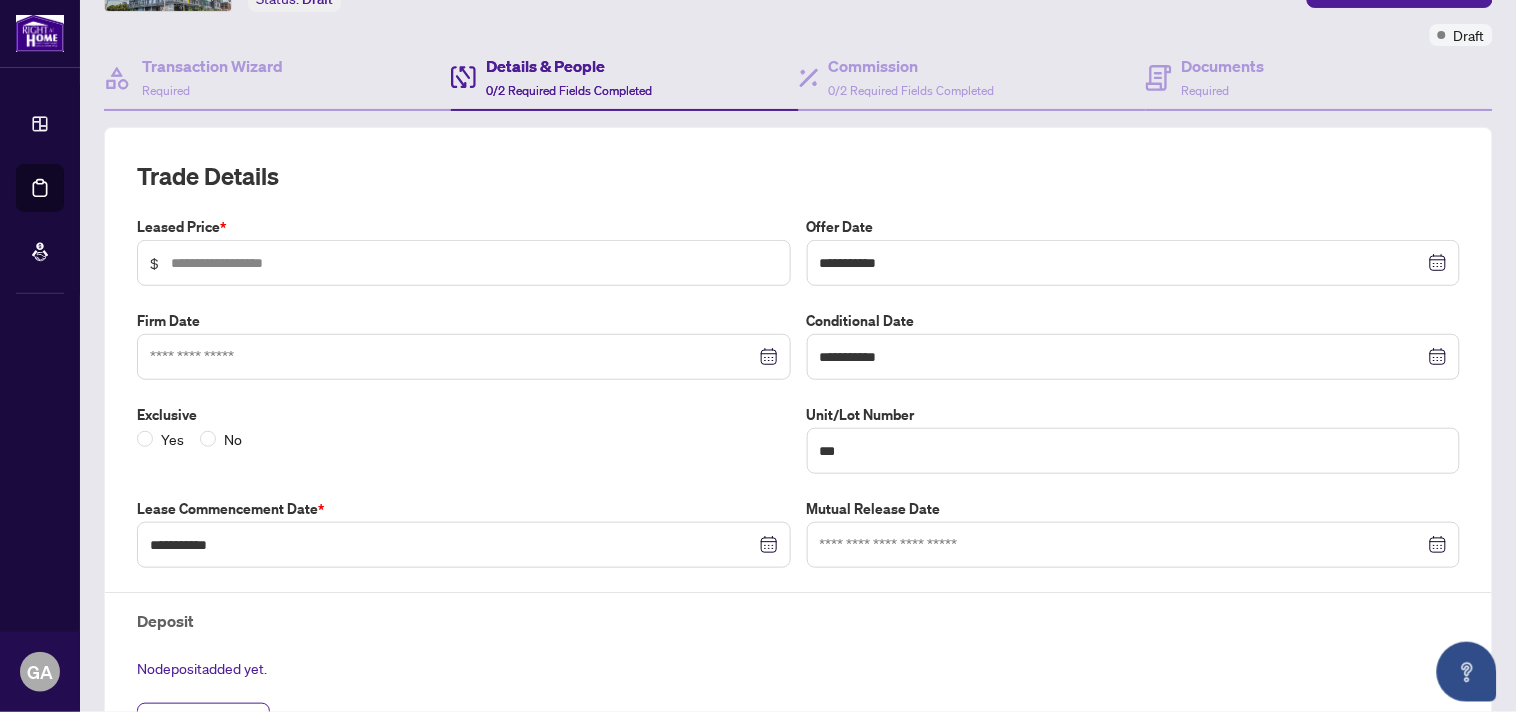 click on "**********" at bounding box center [798, 493] 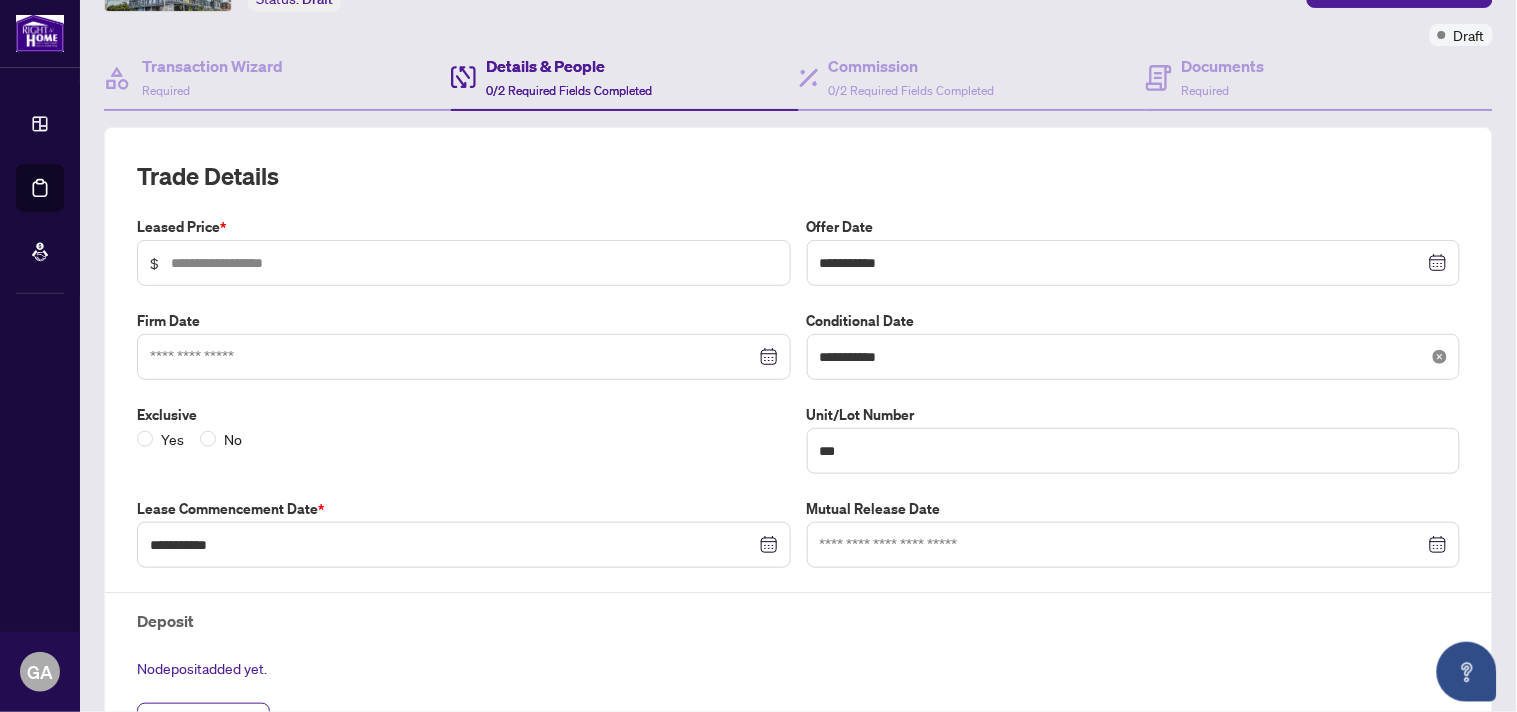 click 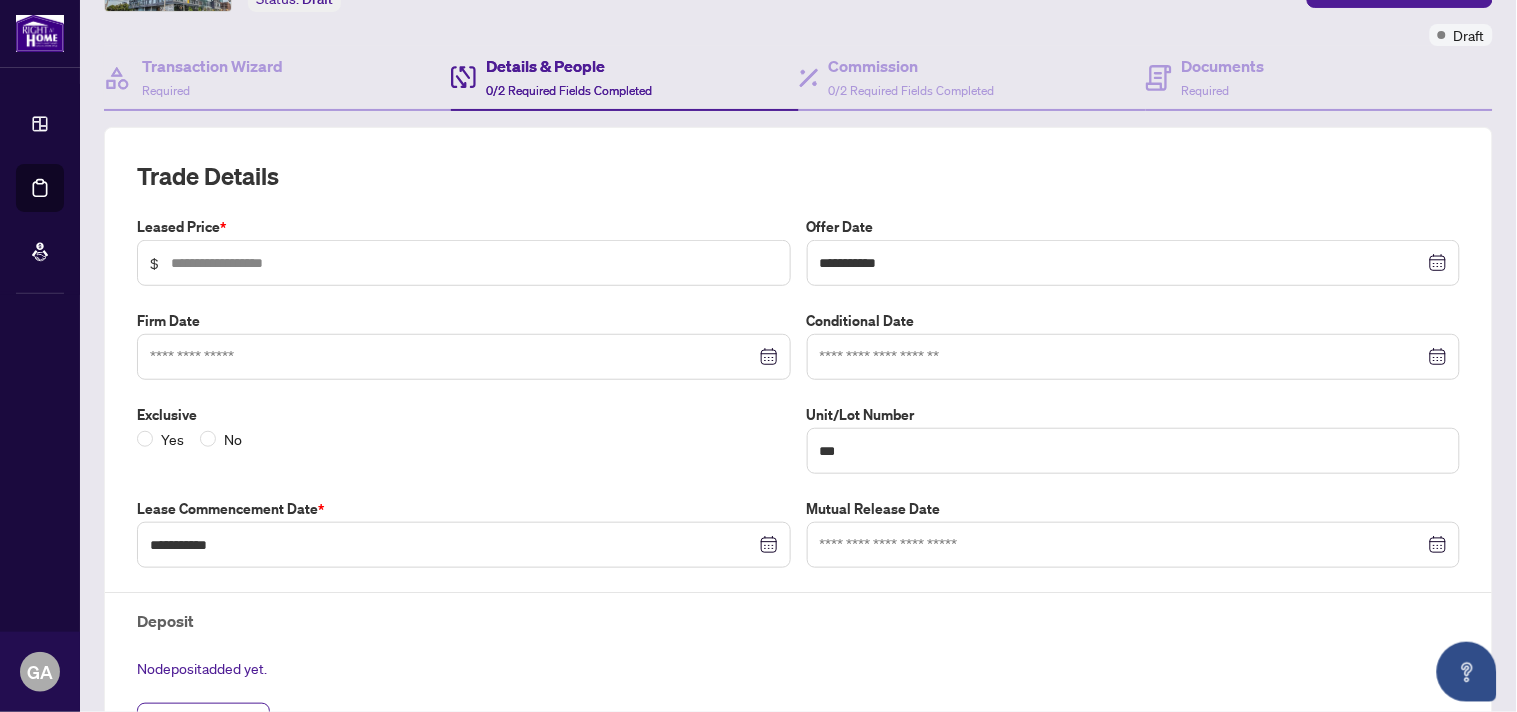 click on "Deposit" at bounding box center (798, 621) 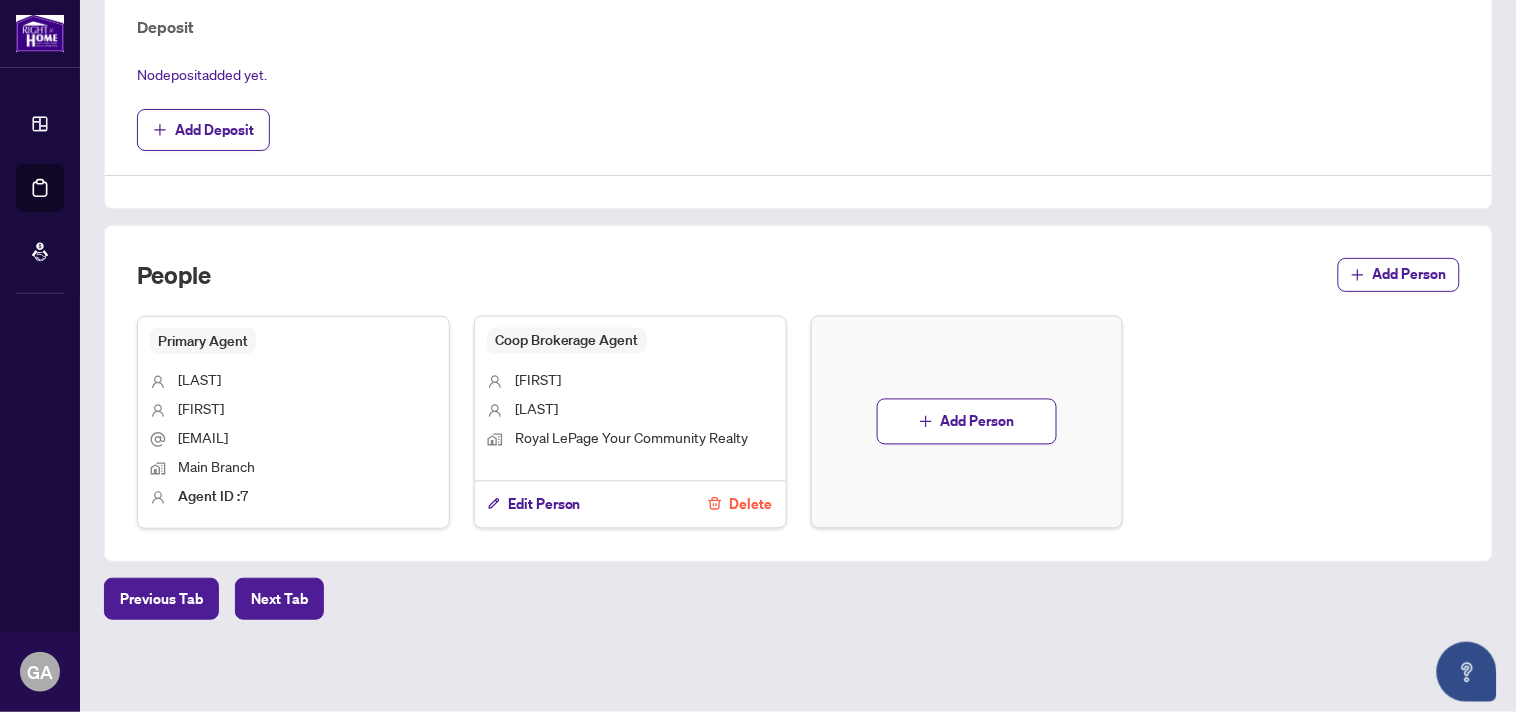 scroll, scrollTop: 0, scrollLeft: 0, axis: both 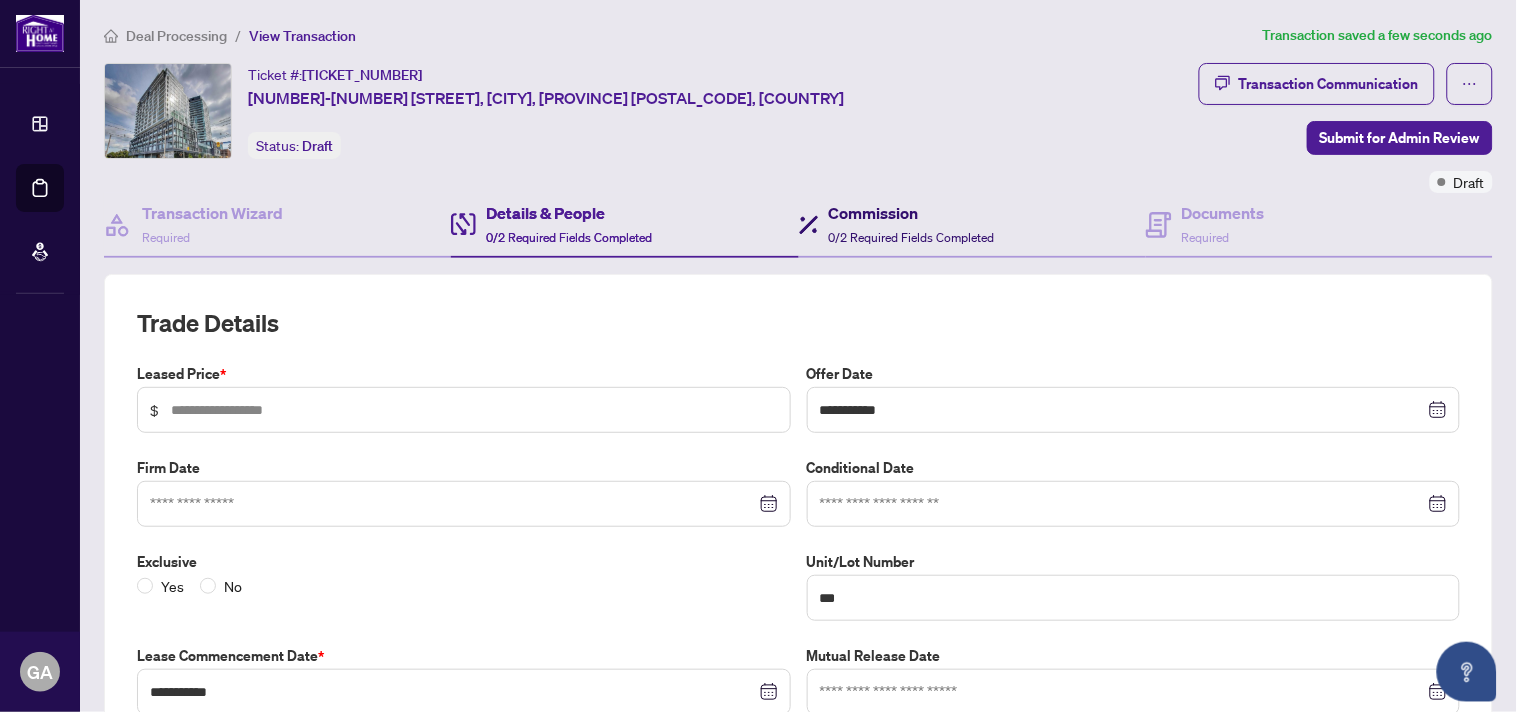 click on "0/2 Required Fields Completed" at bounding box center (912, 237) 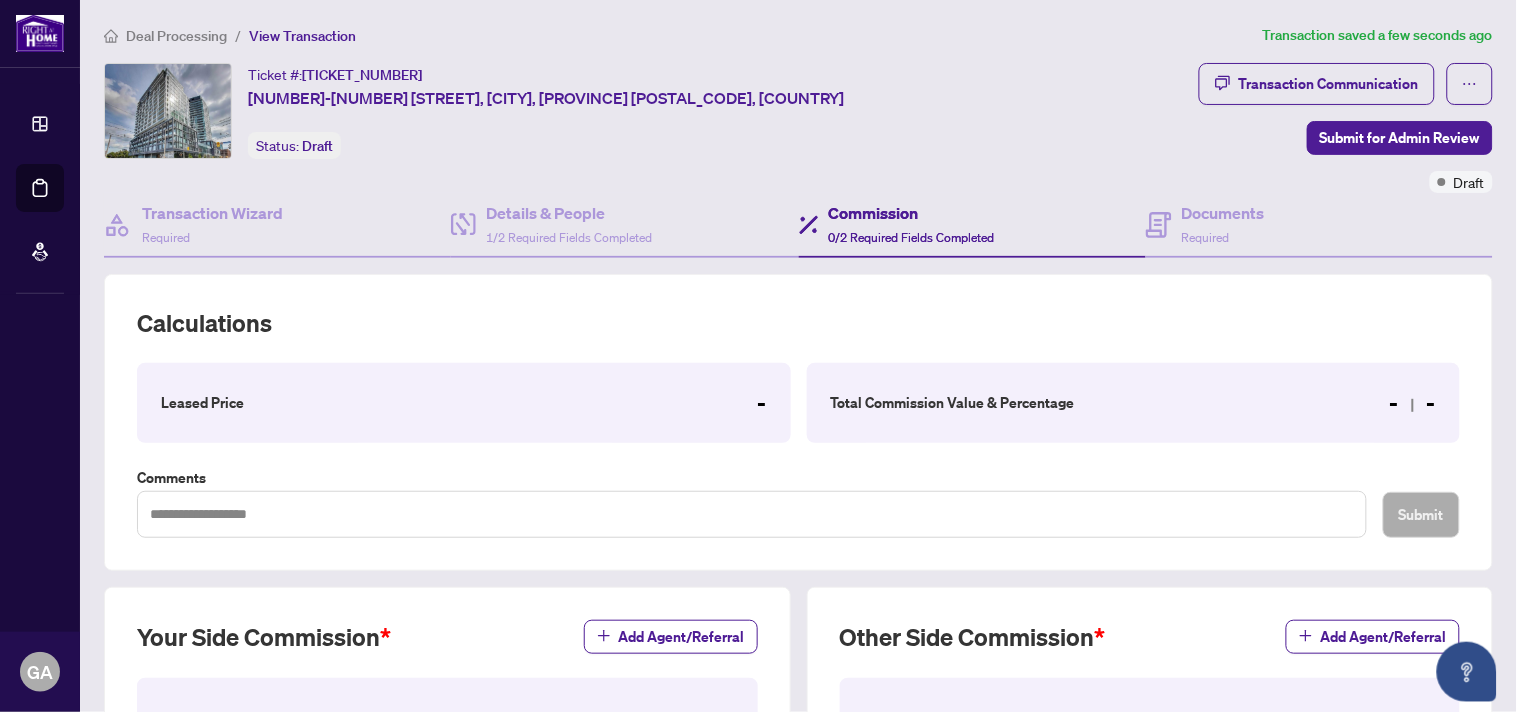 scroll, scrollTop: 296, scrollLeft: 0, axis: vertical 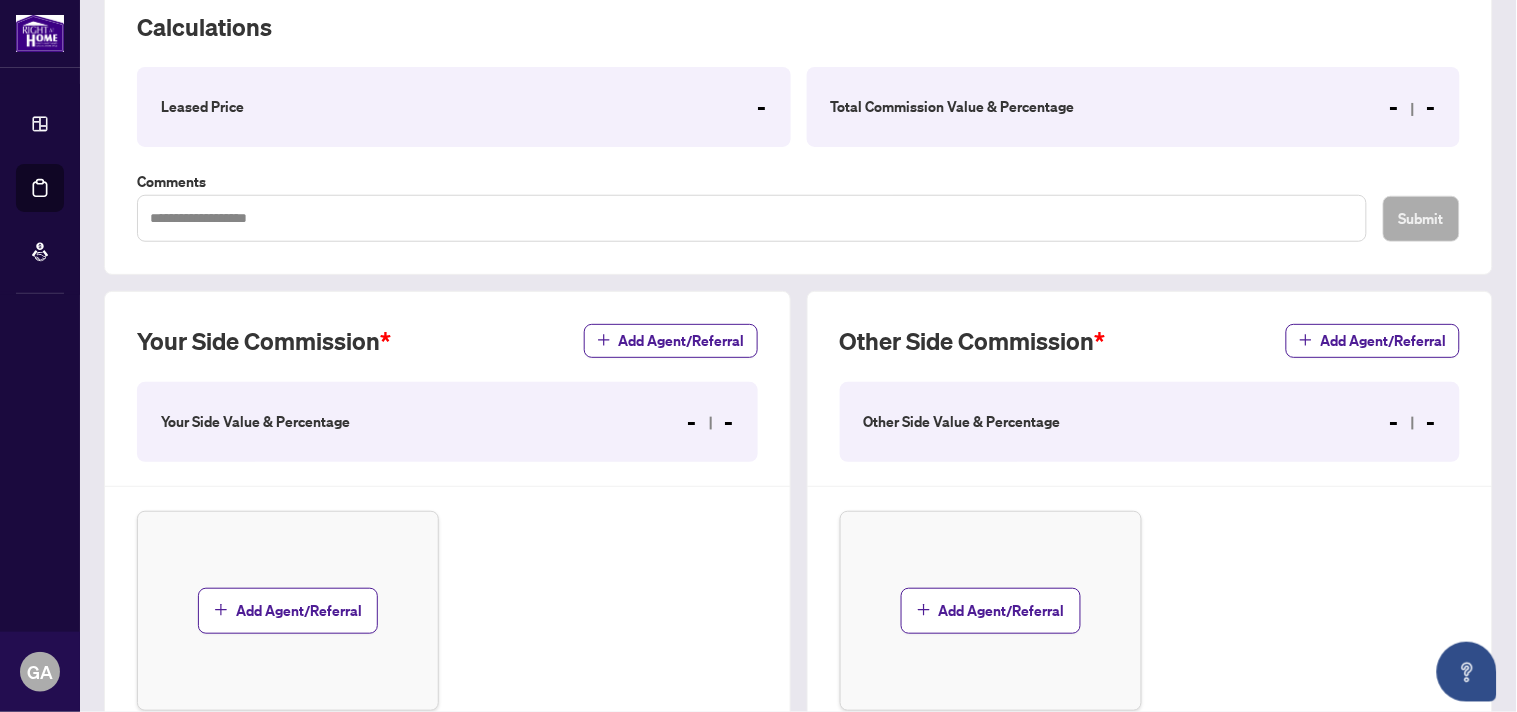 click on "Leased Price -" at bounding box center [464, 107] 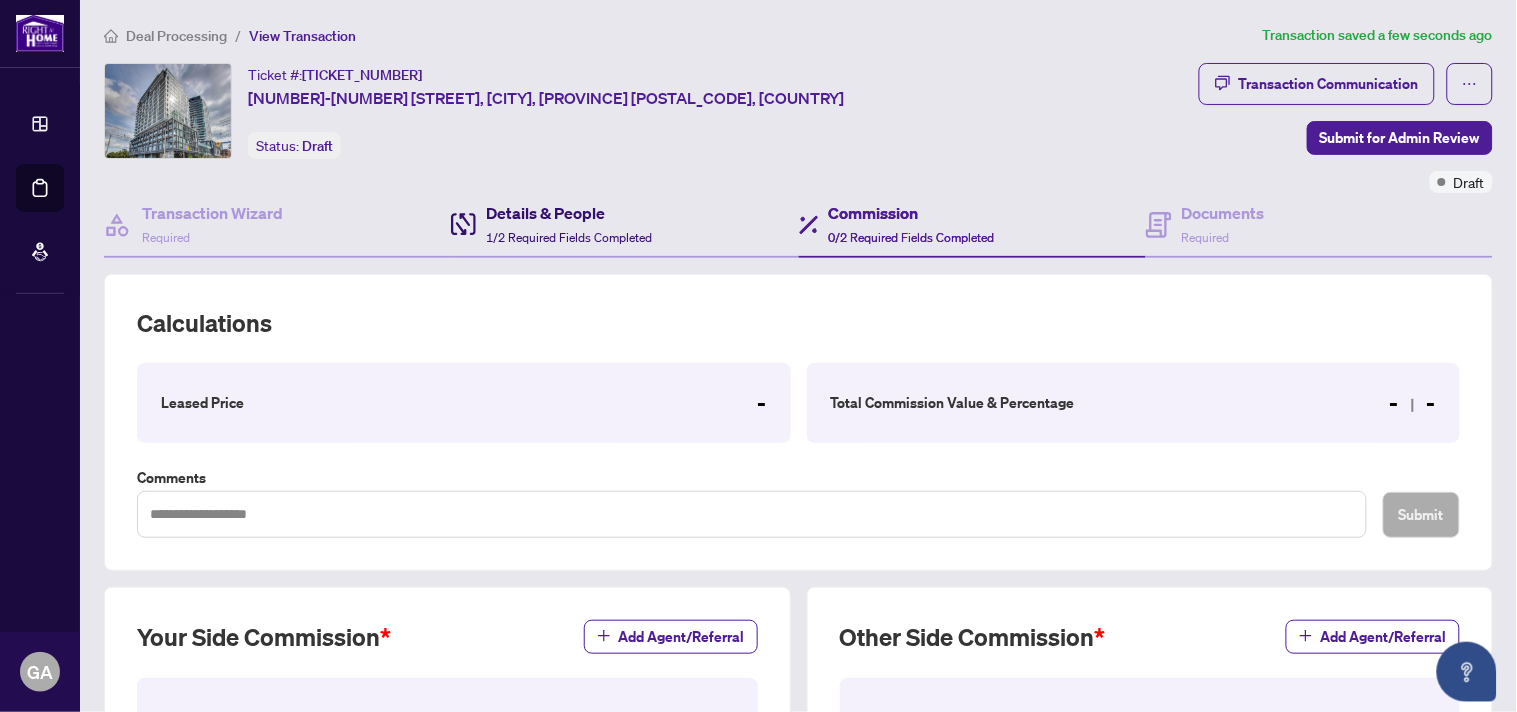 click on "1/2 Required Fields Completed" at bounding box center [569, 237] 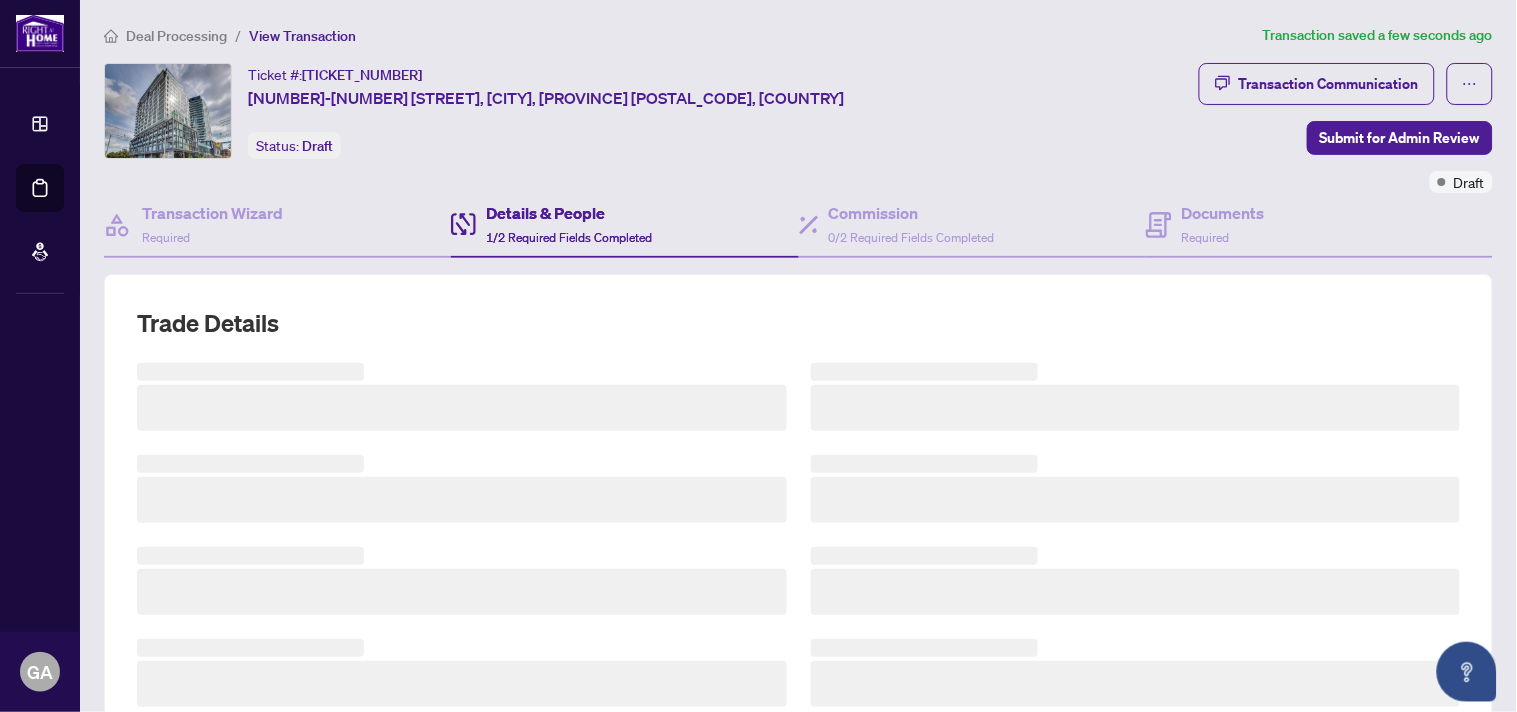 click on "1/2 Required Fields Completed" at bounding box center (569, 237) 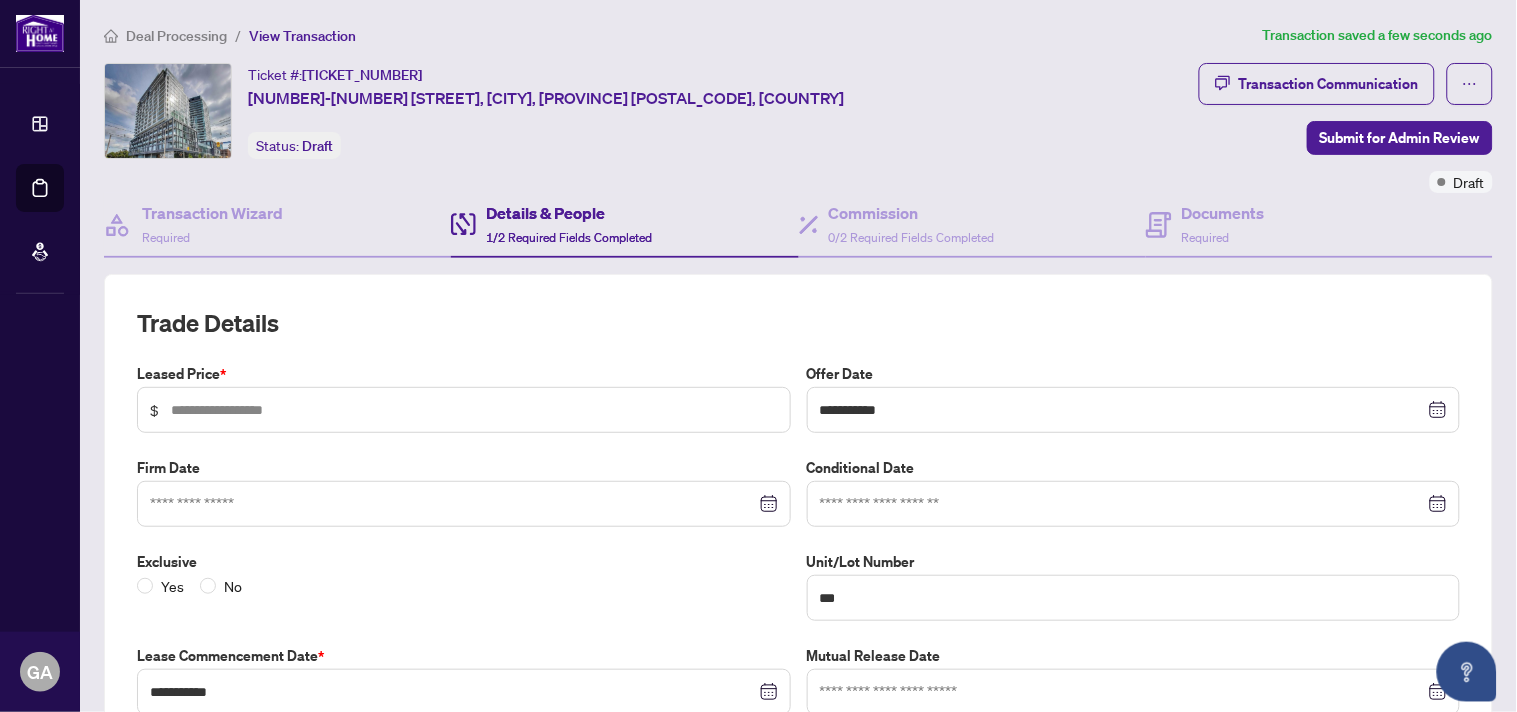 click on "$" at bounding box center [464, 410] 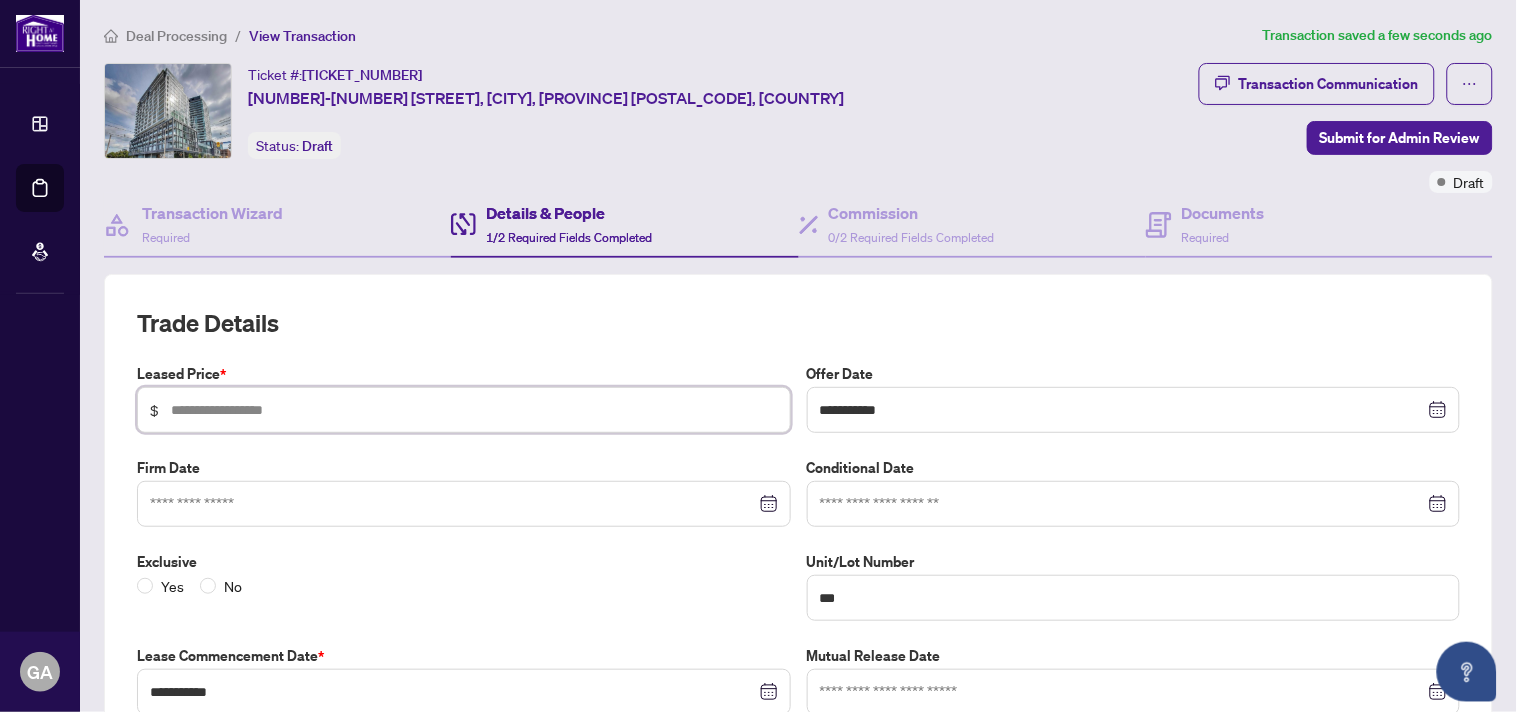 click at bounding box center (474, 410) 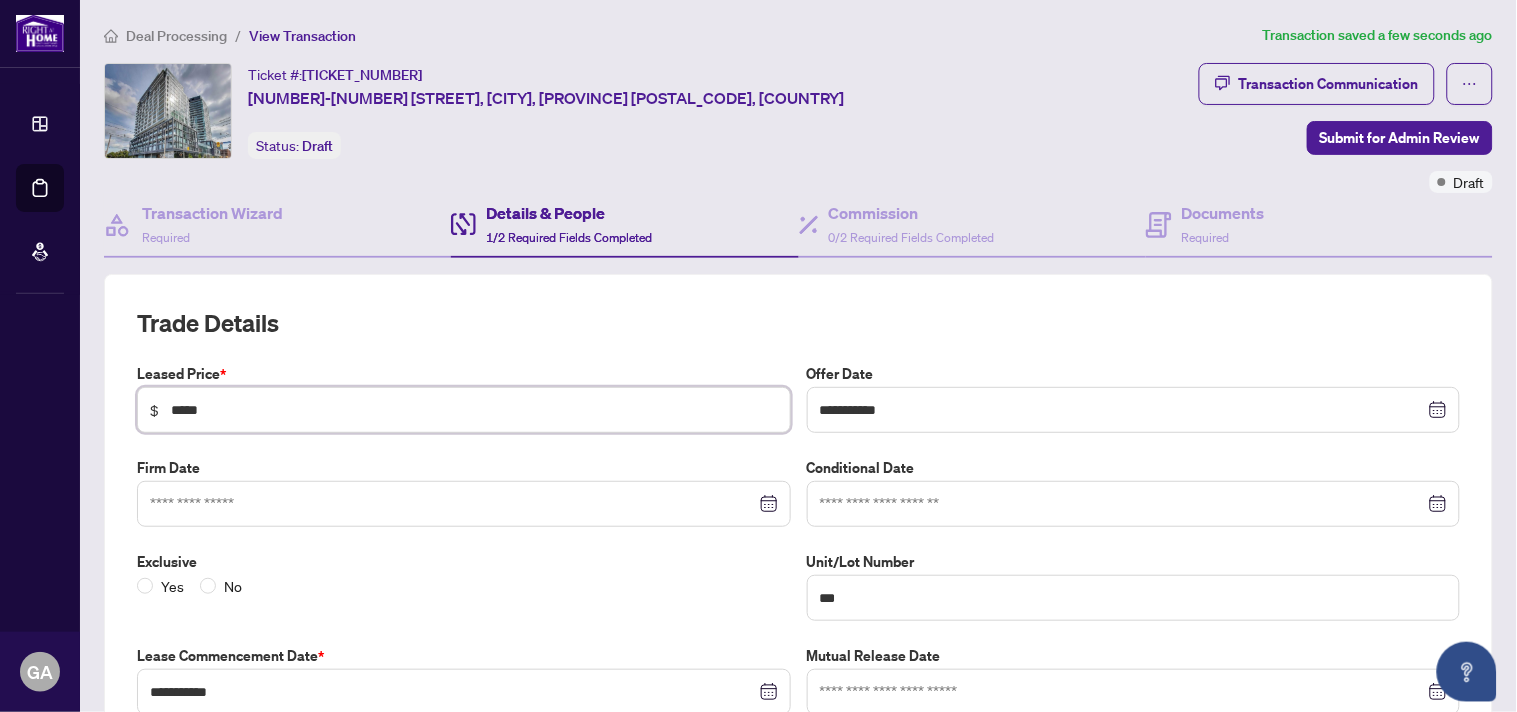 type on "*****" 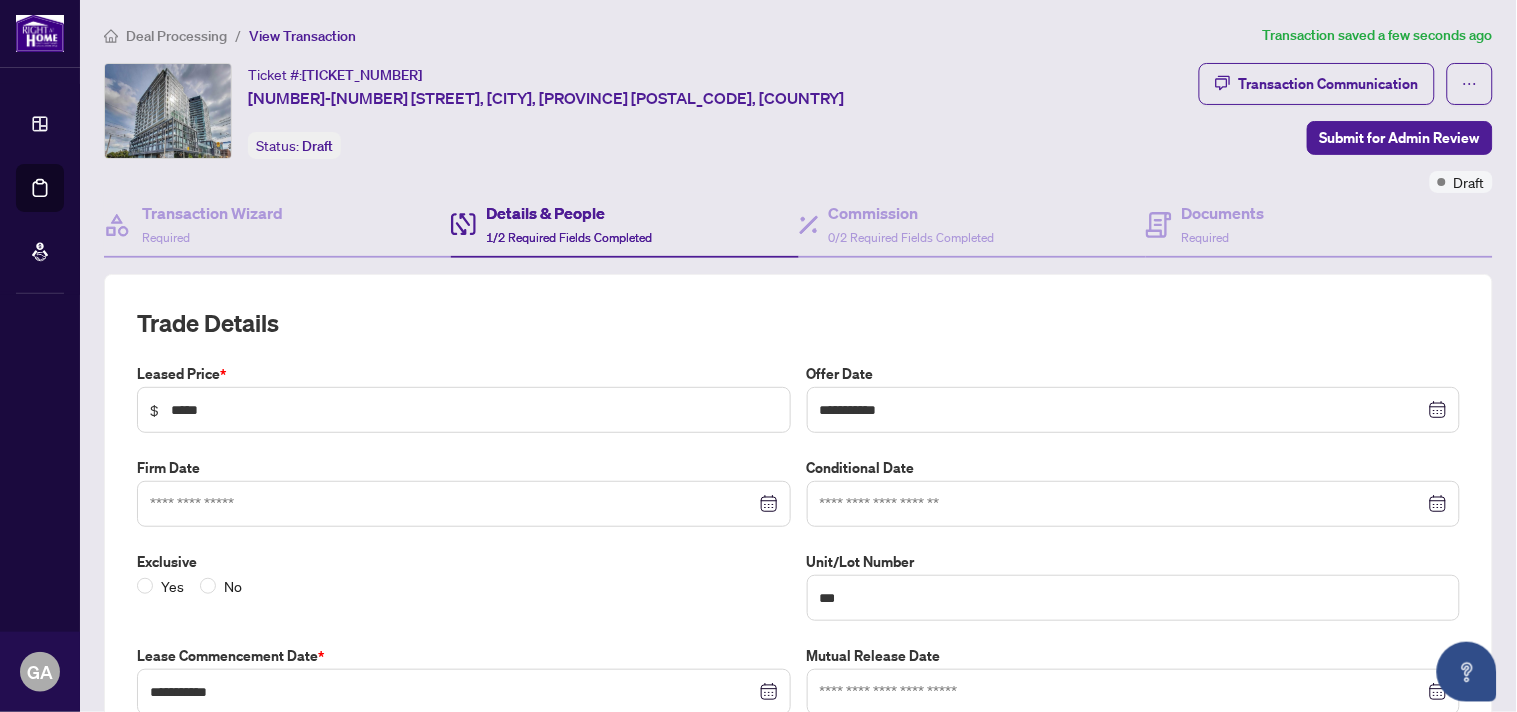 click on "Trade Details" at bounding box center [798, 323] 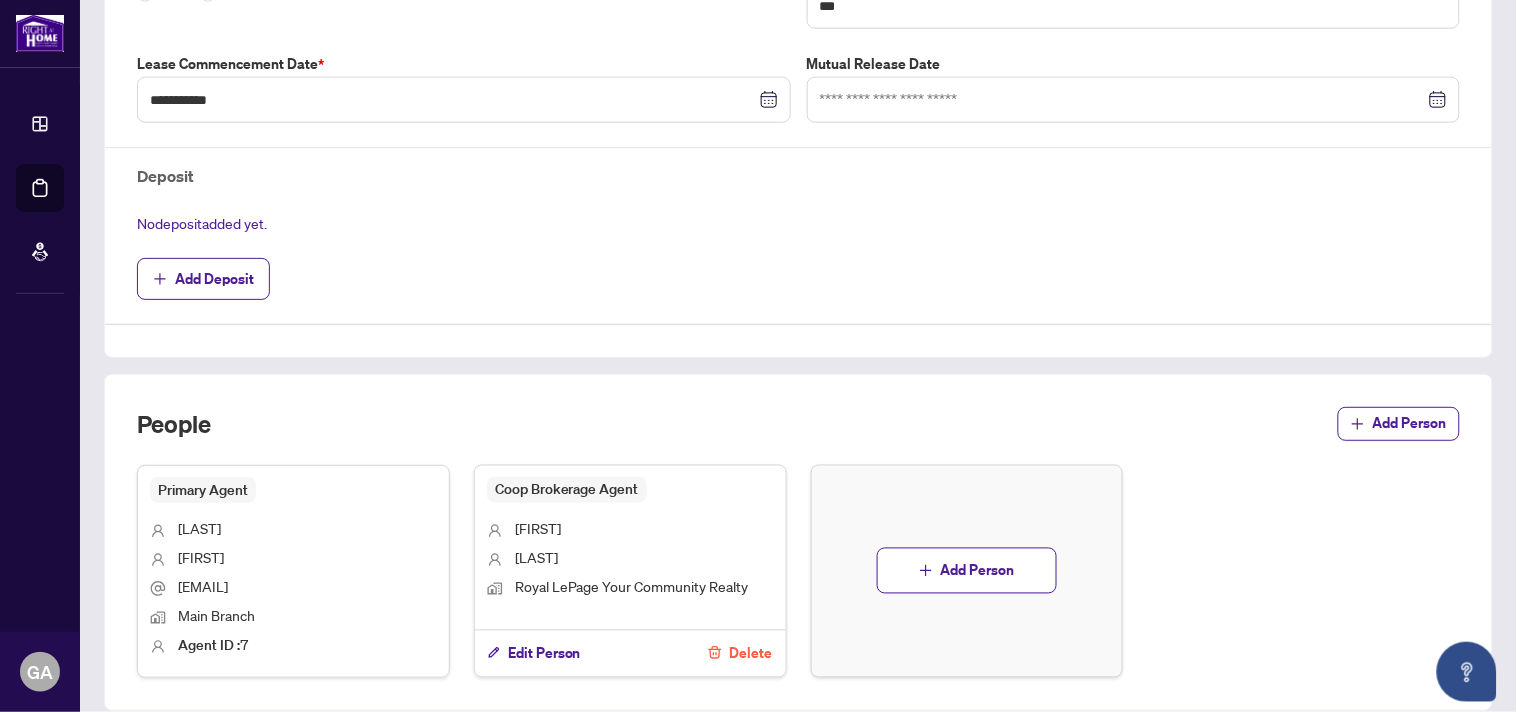 scroll, scrollTop: 0, scrollLeft: 0, axis: both 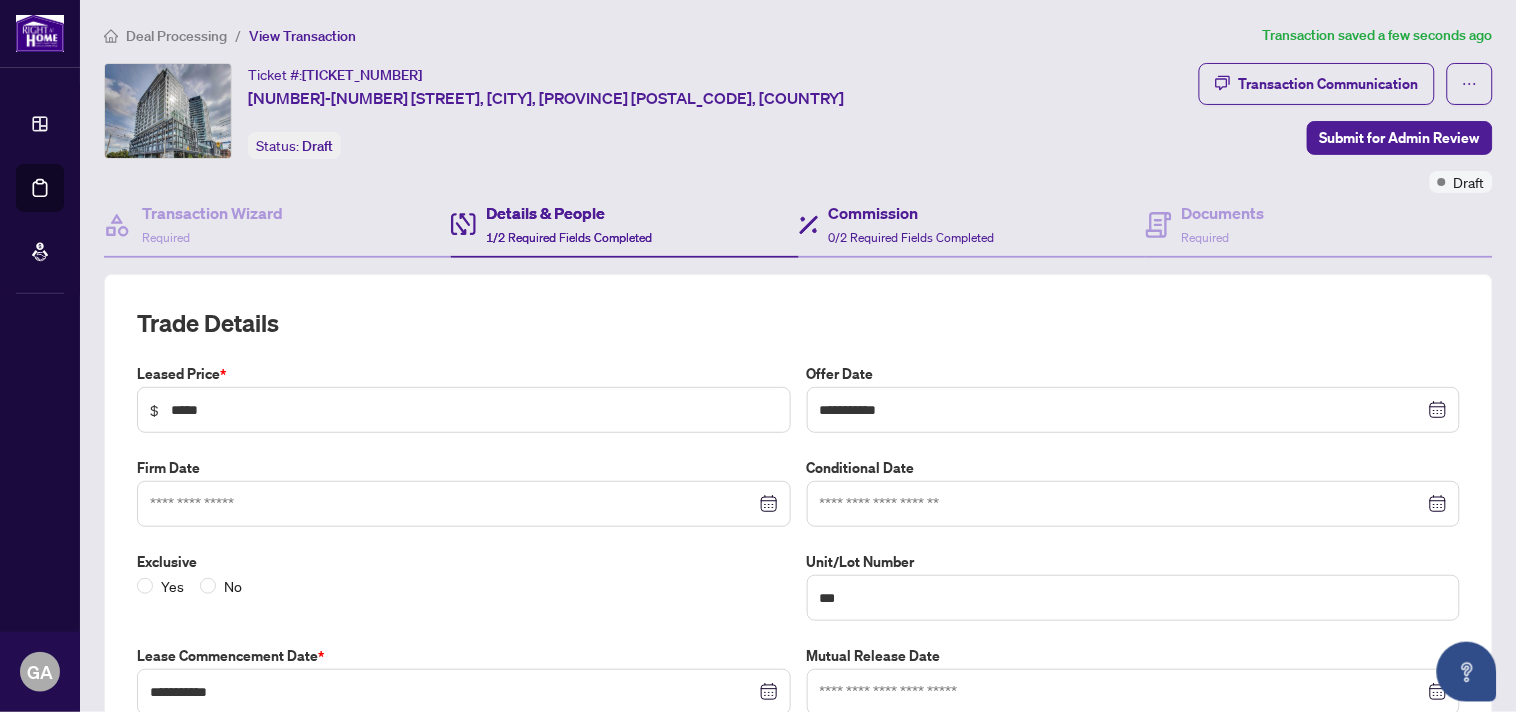 click on "Commission 0/2 Required Fields Completed" at bounding box center (972, 225) 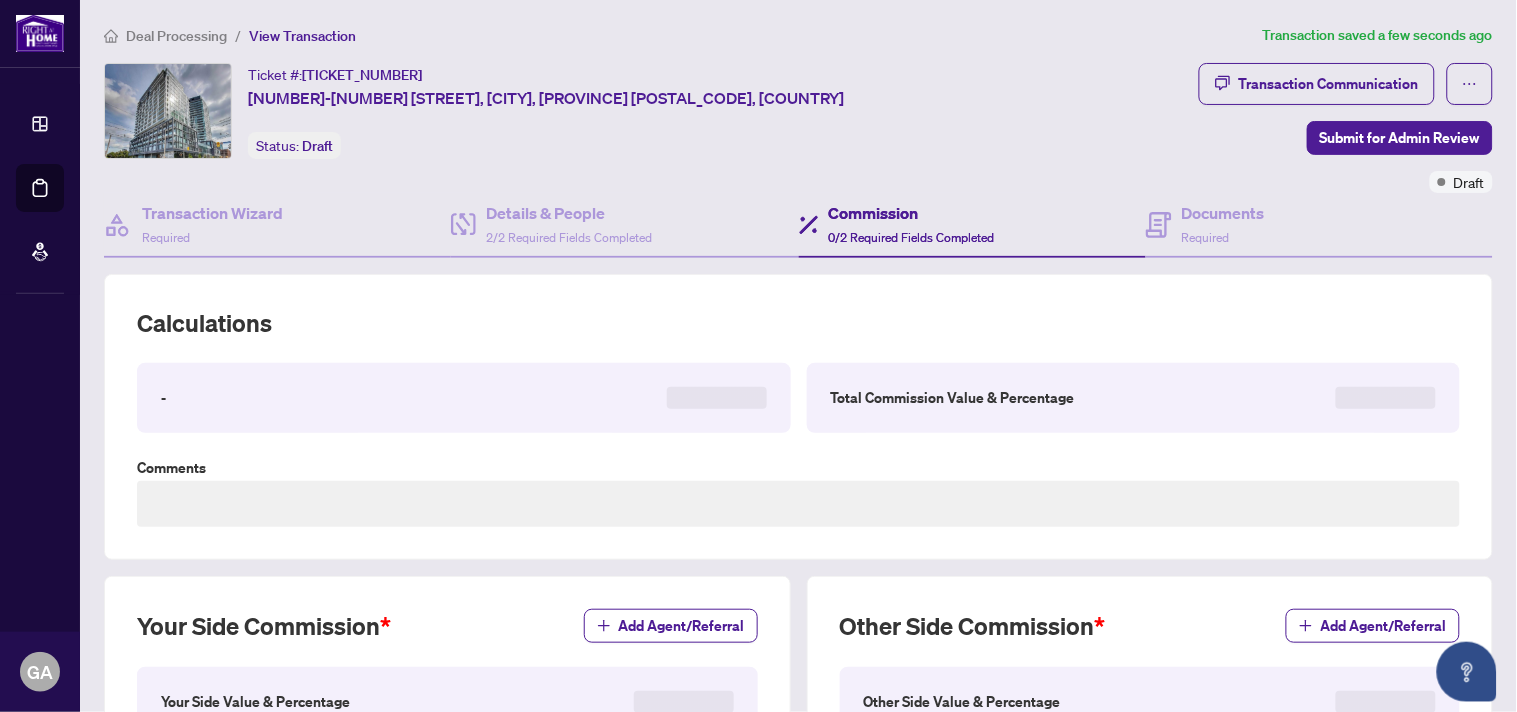 scroll, scrollTop: 444, scrollLeft: 0, axis: vertical 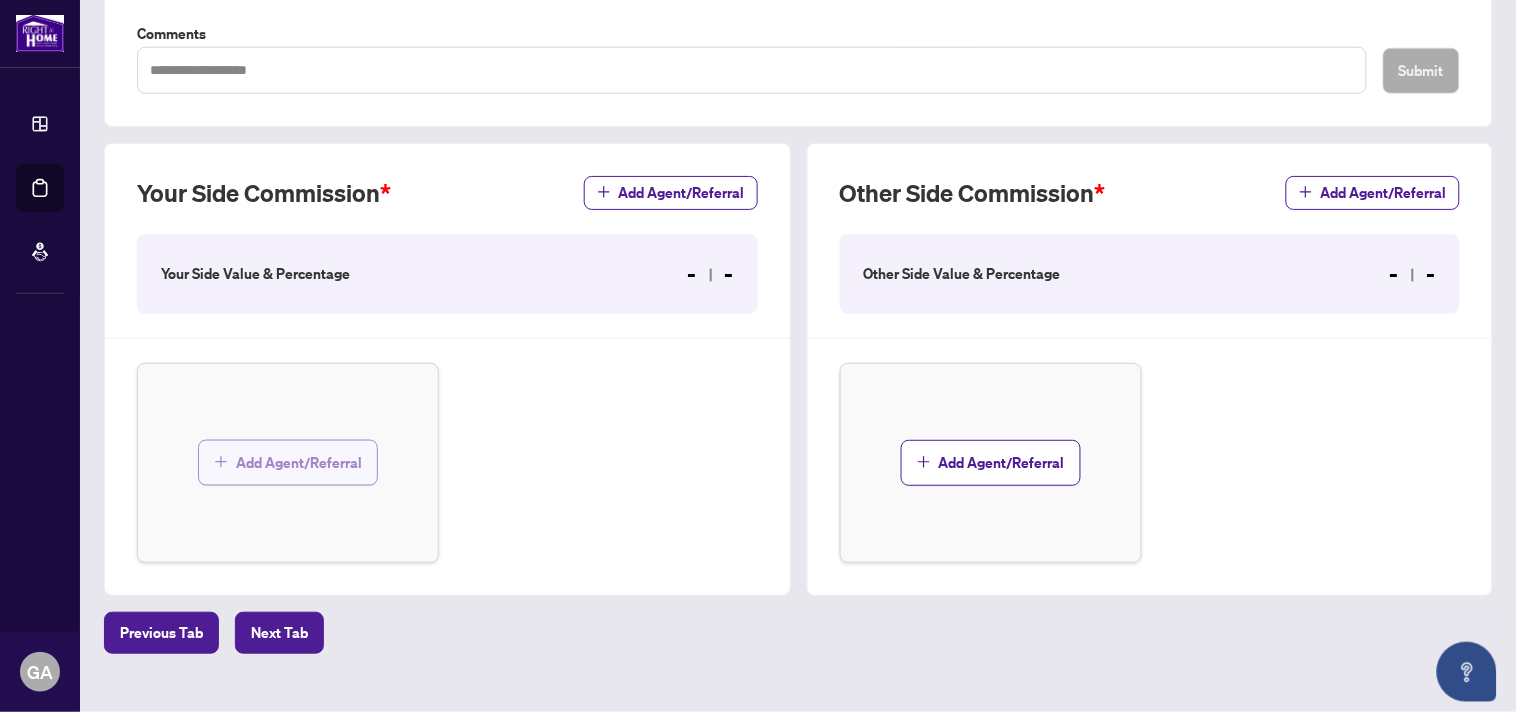 click on "Add Agent/Referral" at bounding box center [299, 463] 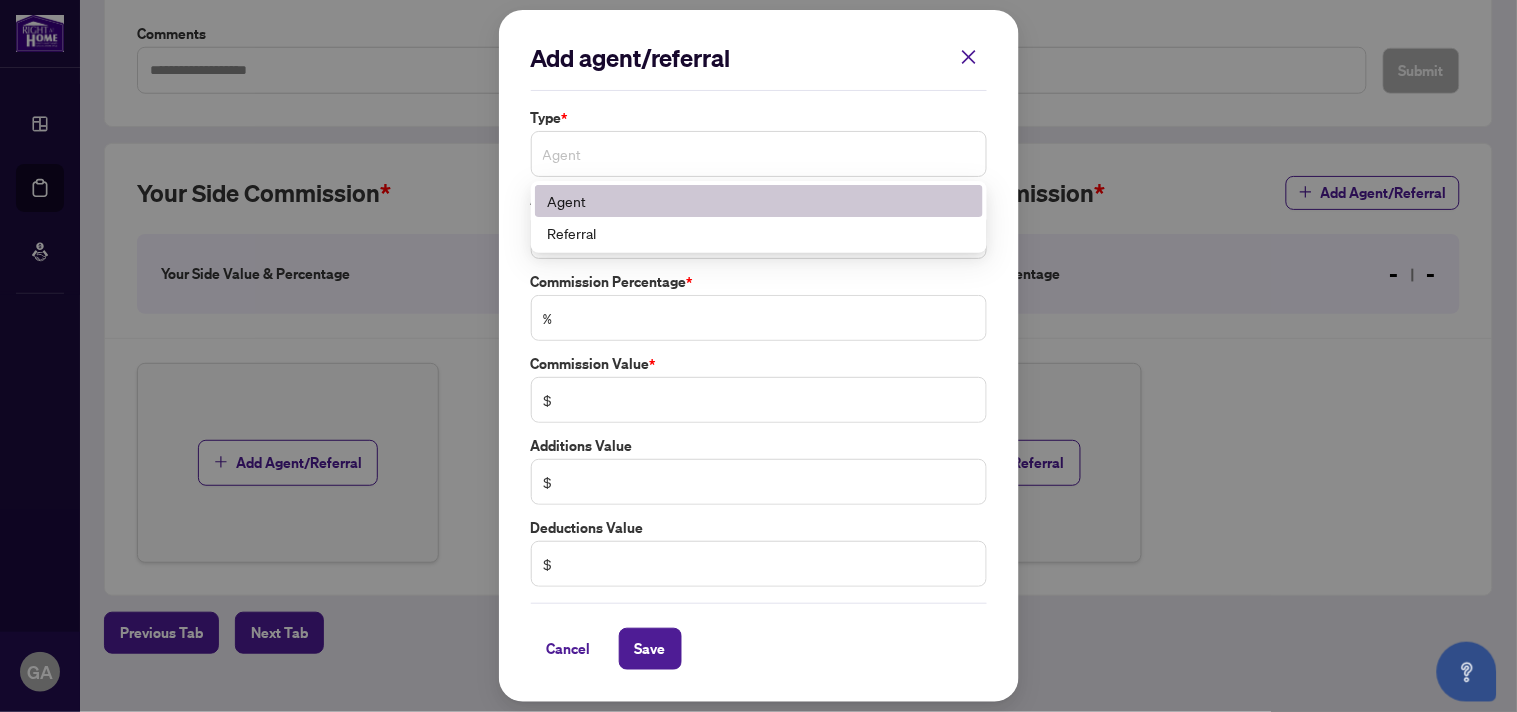 click on "Agent" at bounding box center [759, 154] 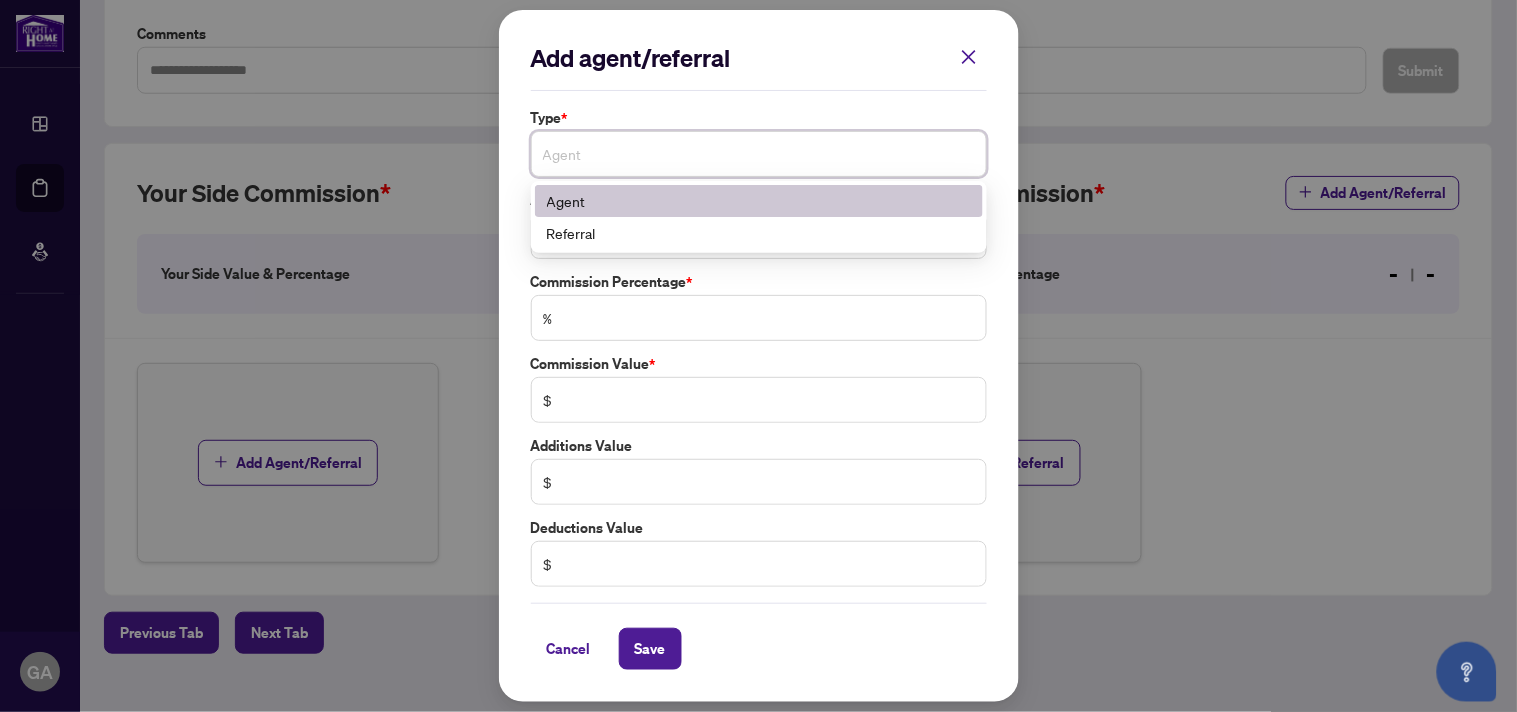 click on "Agent" at bounding box center [759, 201] 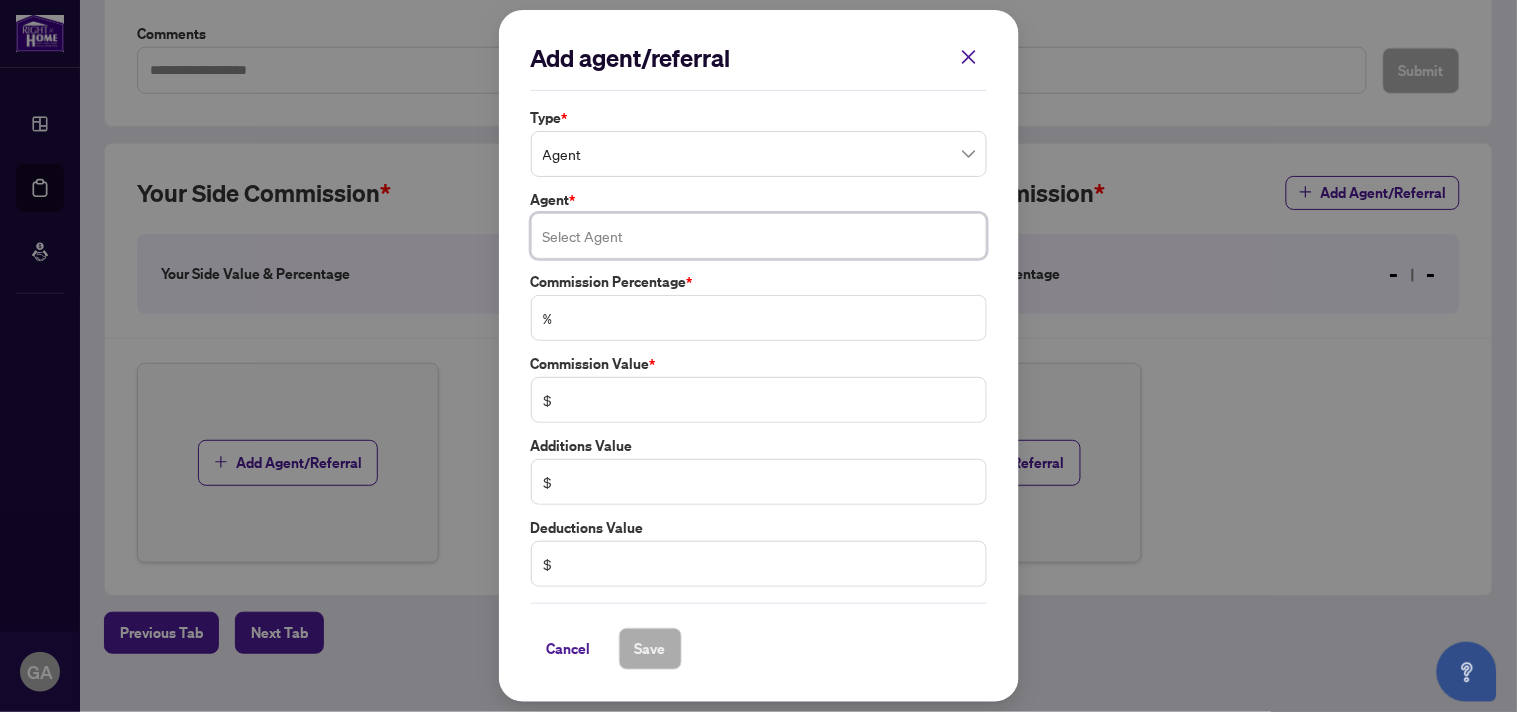 click at bounding box center (759, 236) 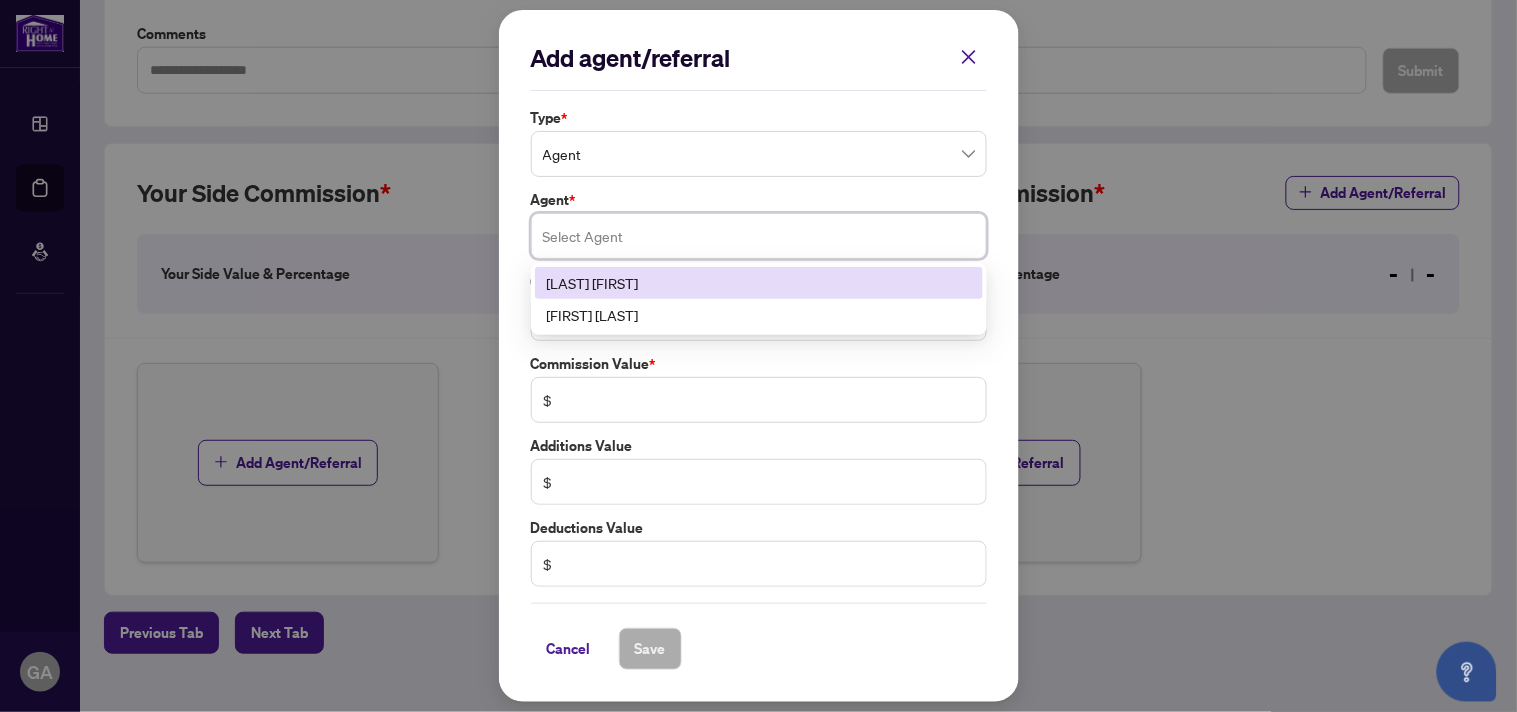 click on "[LAST] [FIRST]" at bounding box center [759, 283] 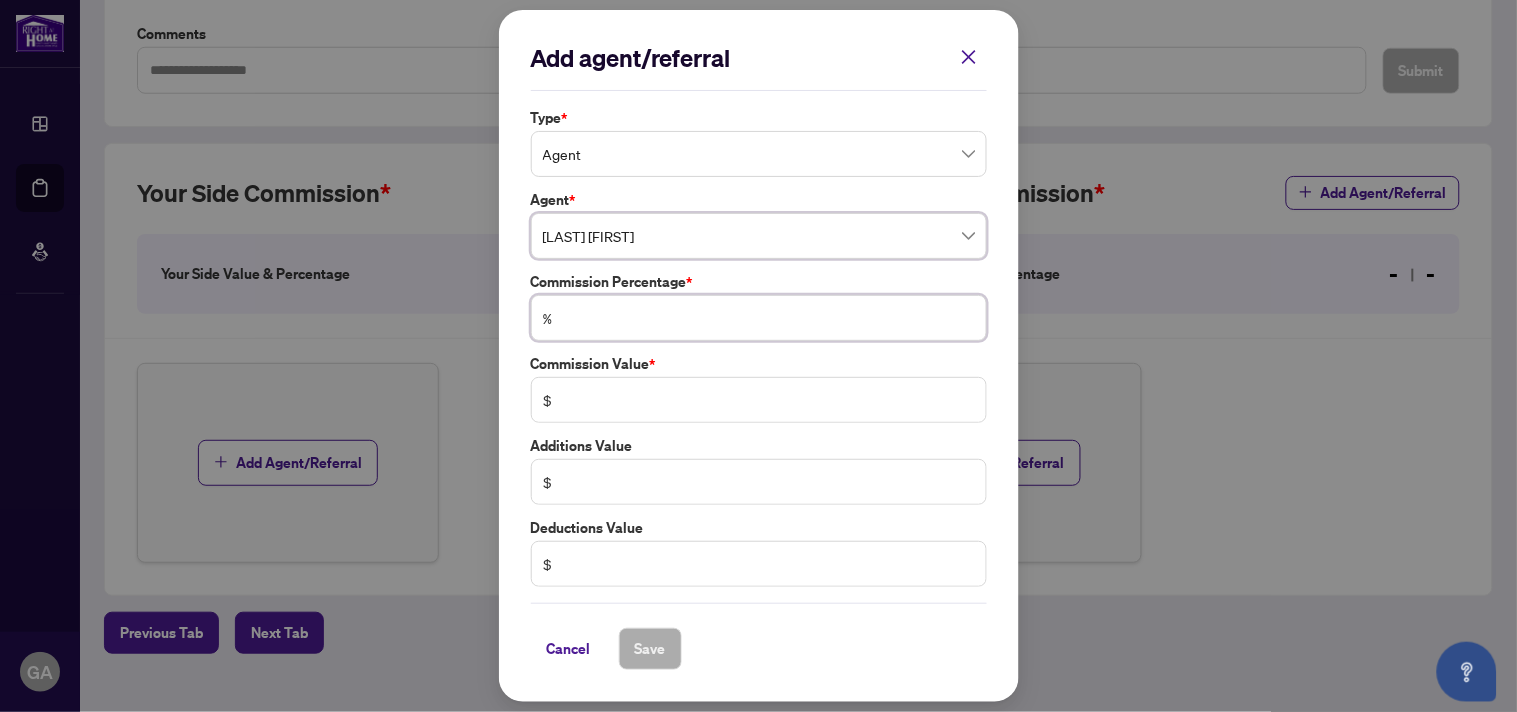 click at bounding box center [769, 318] 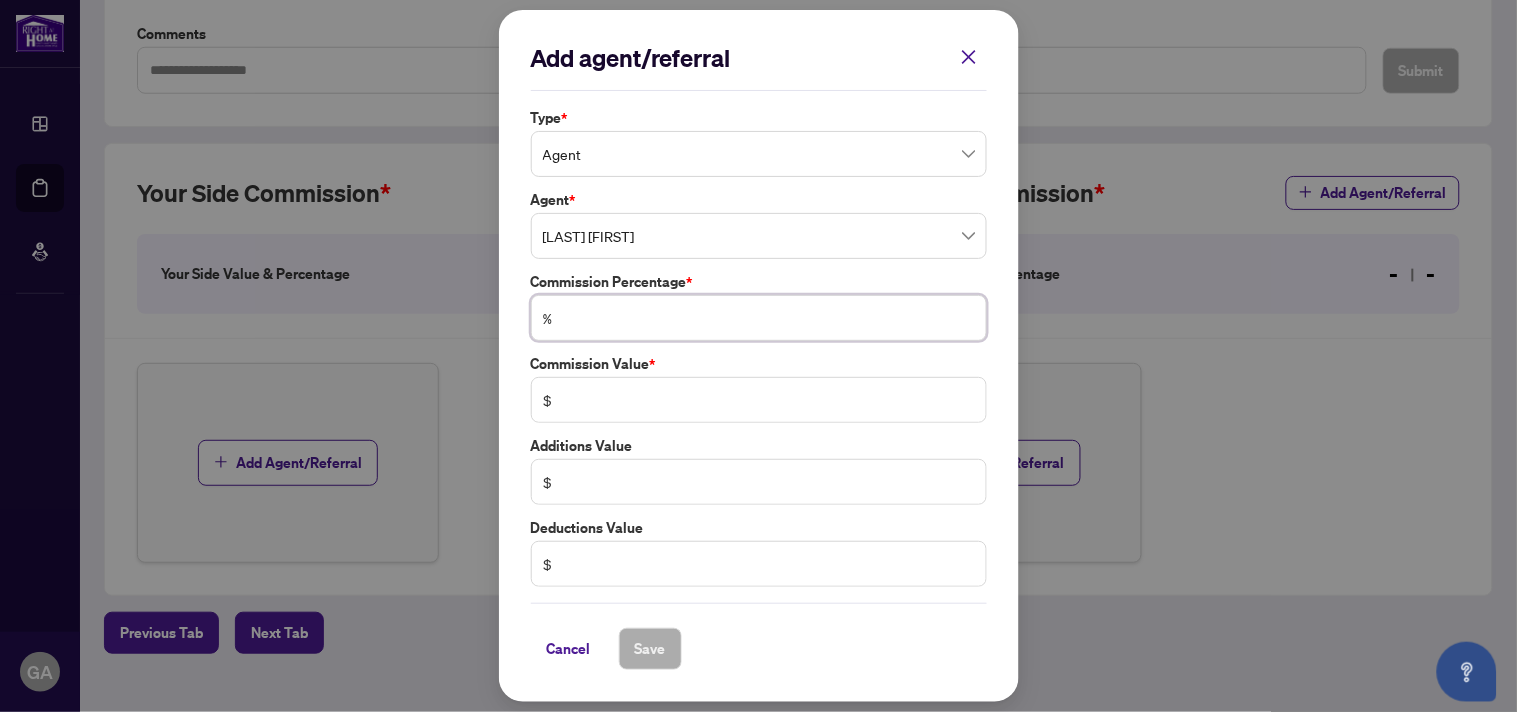 type on "*" 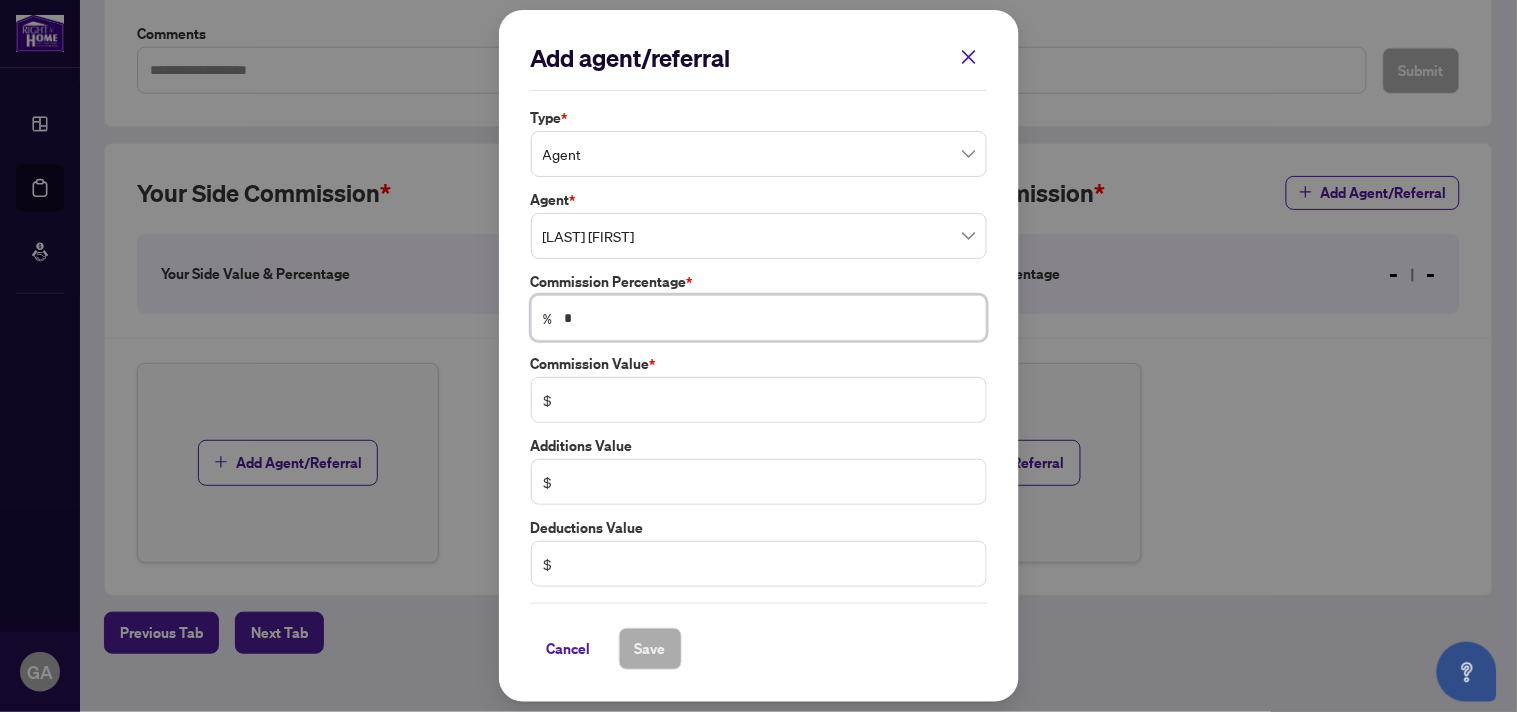 type on "*****" 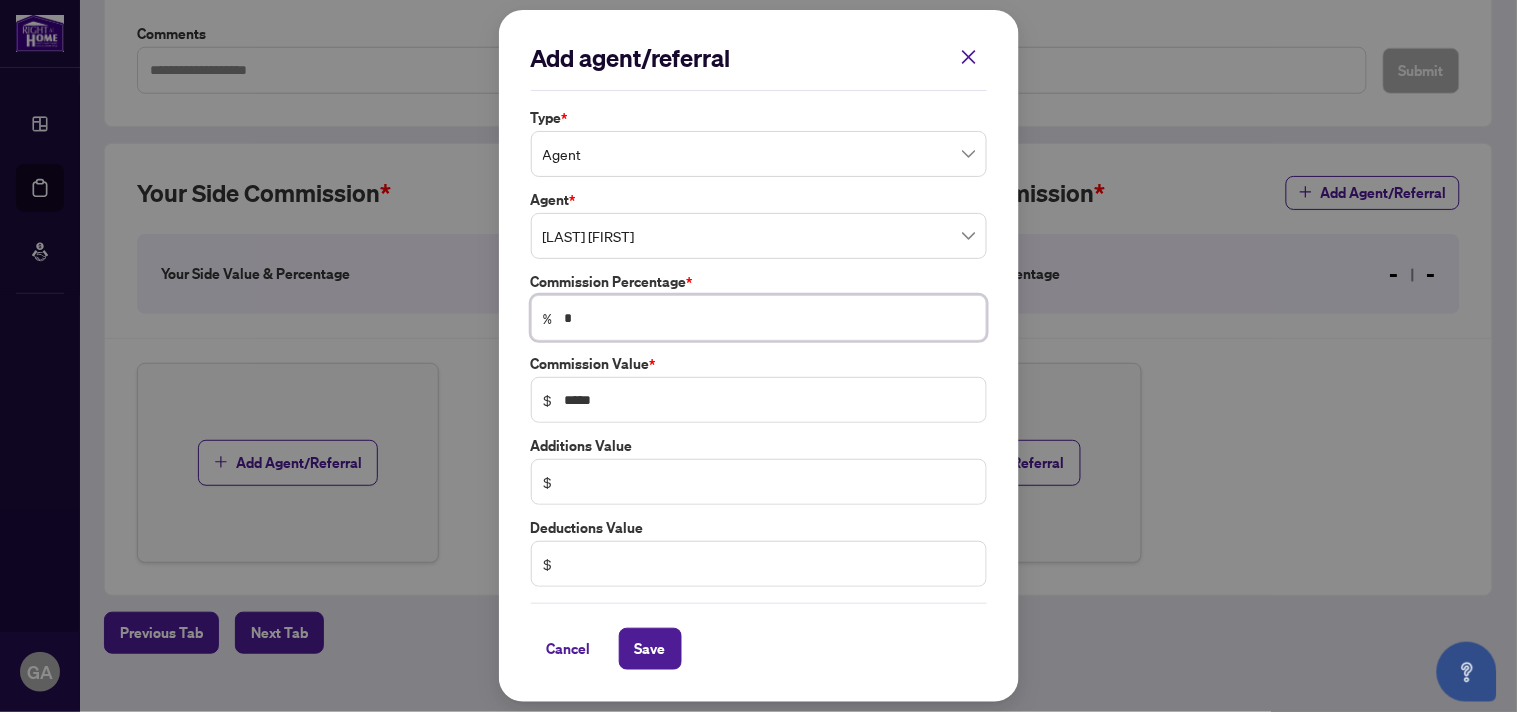 type on "**" 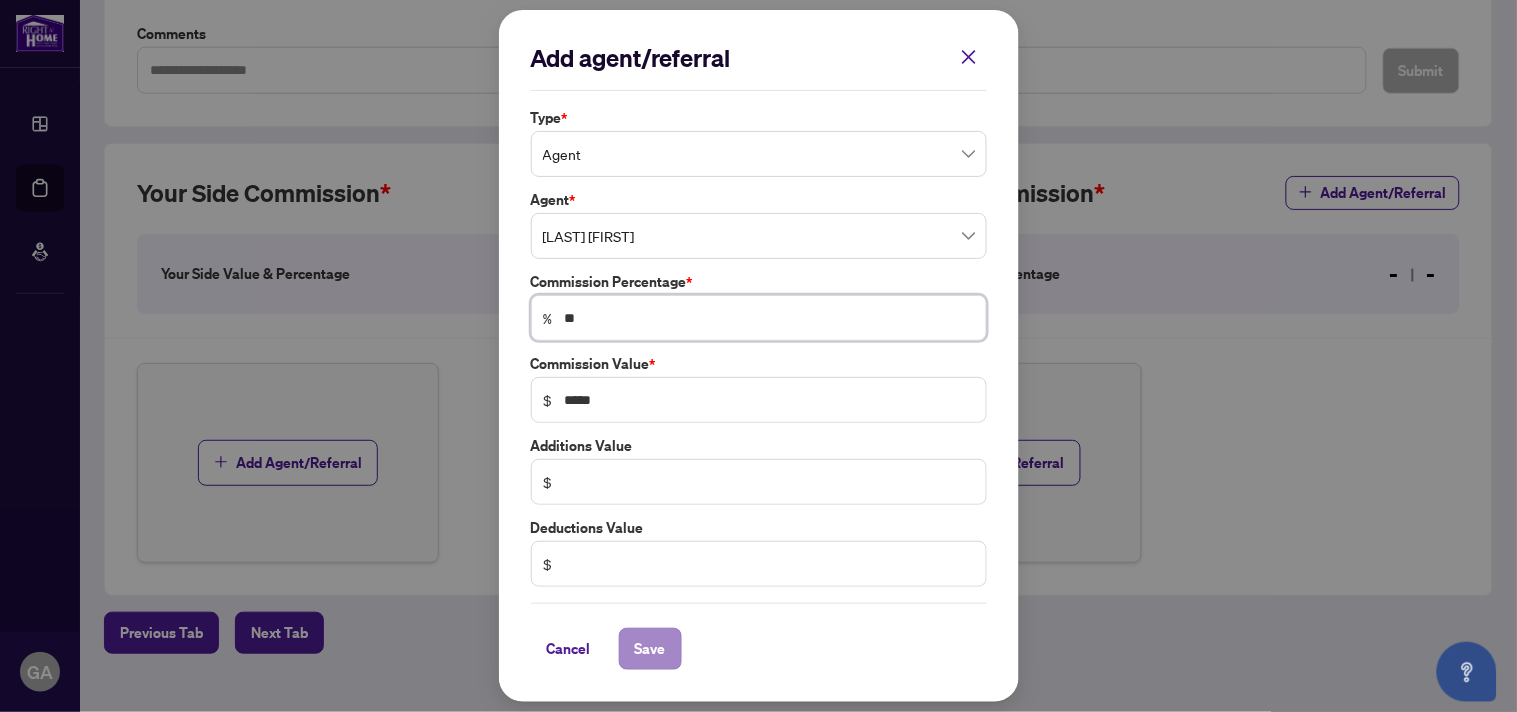 type on "**" 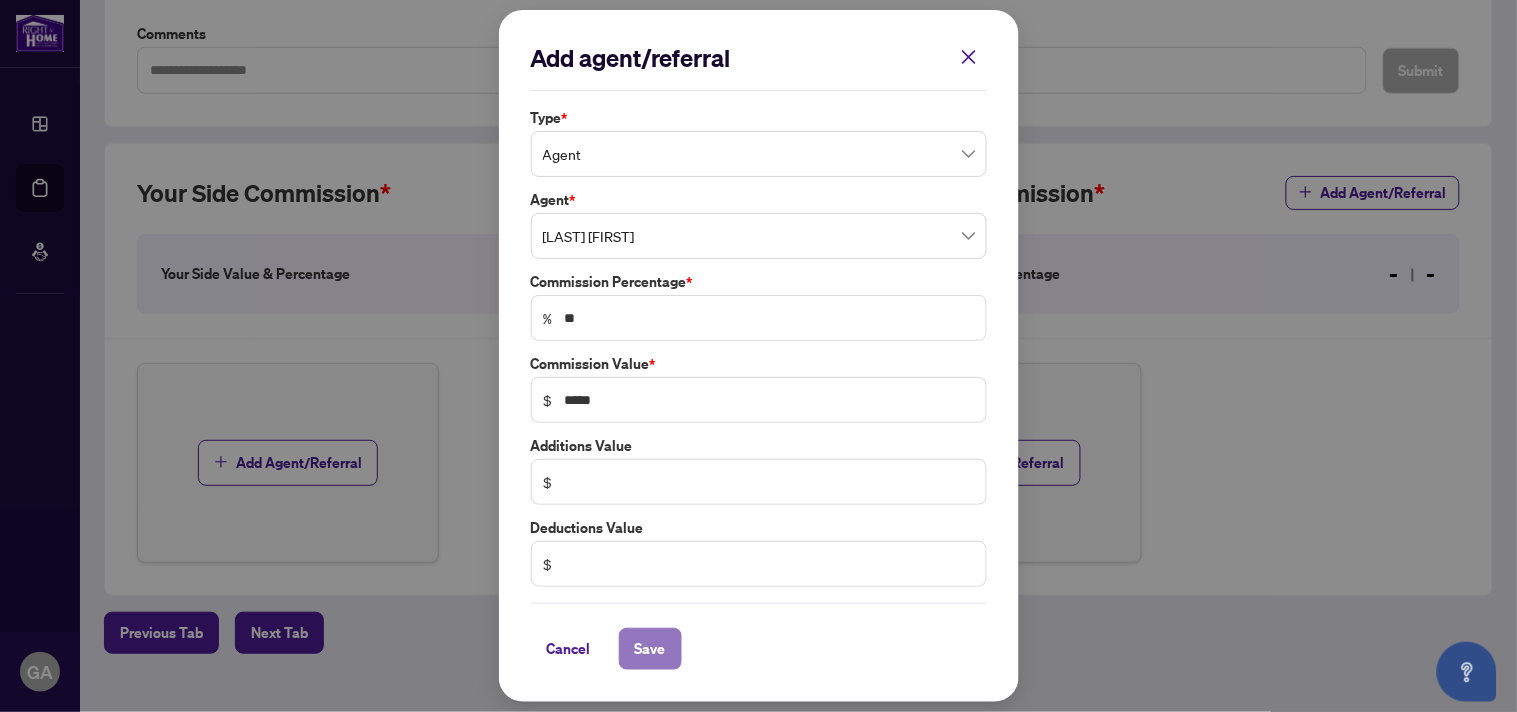 click on "Save" at bounding box center (650, 649) 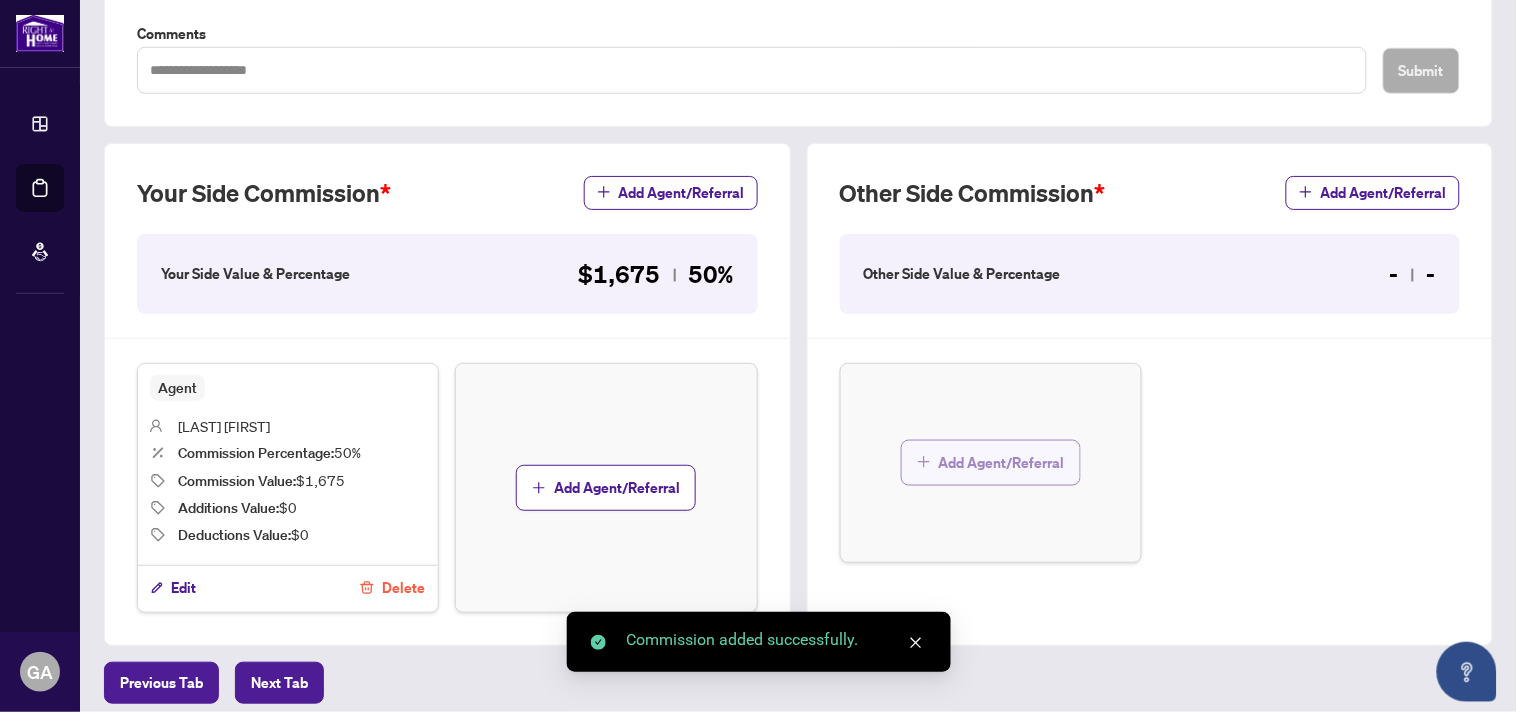 click on "Add Agent/Referral" at bounding box center [1002, 463] 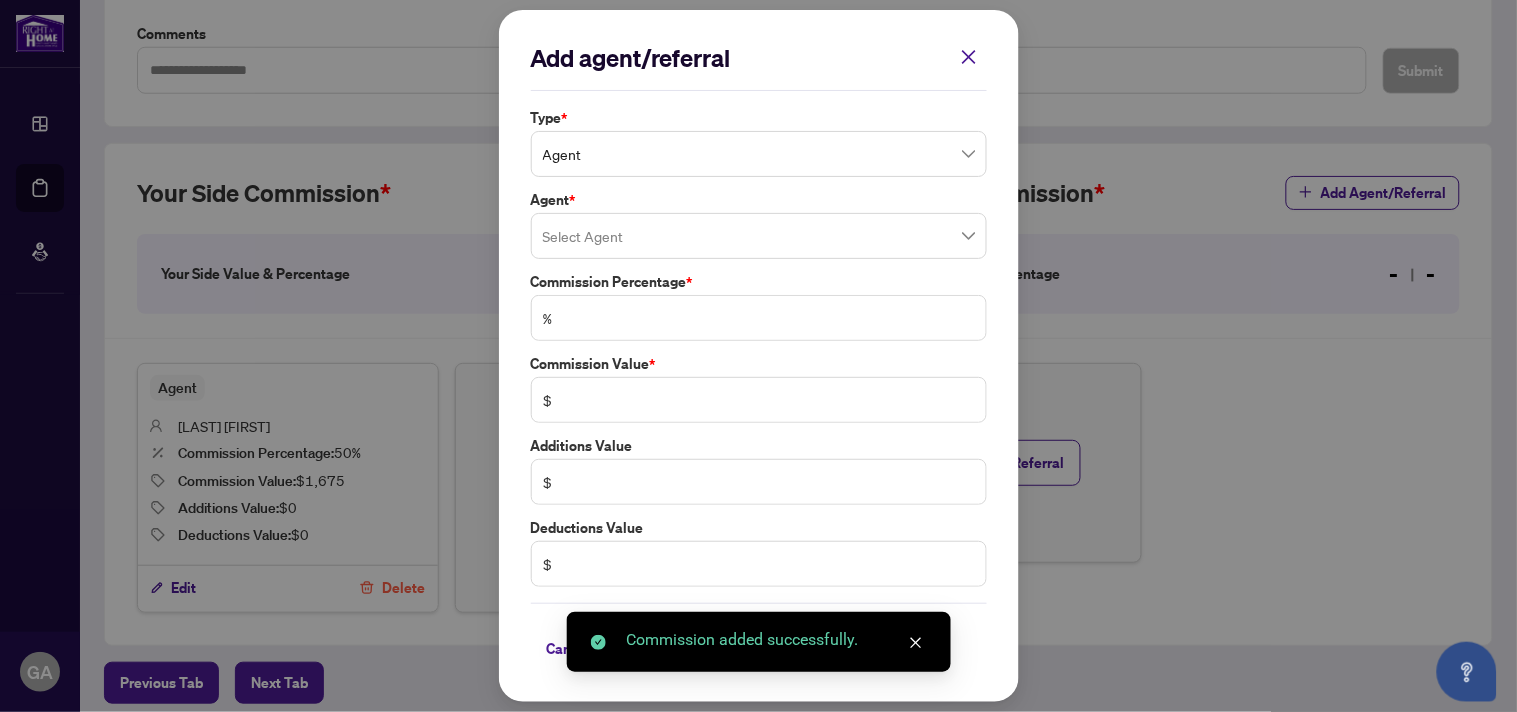click on "Agent" at bounding box center [759, 154] 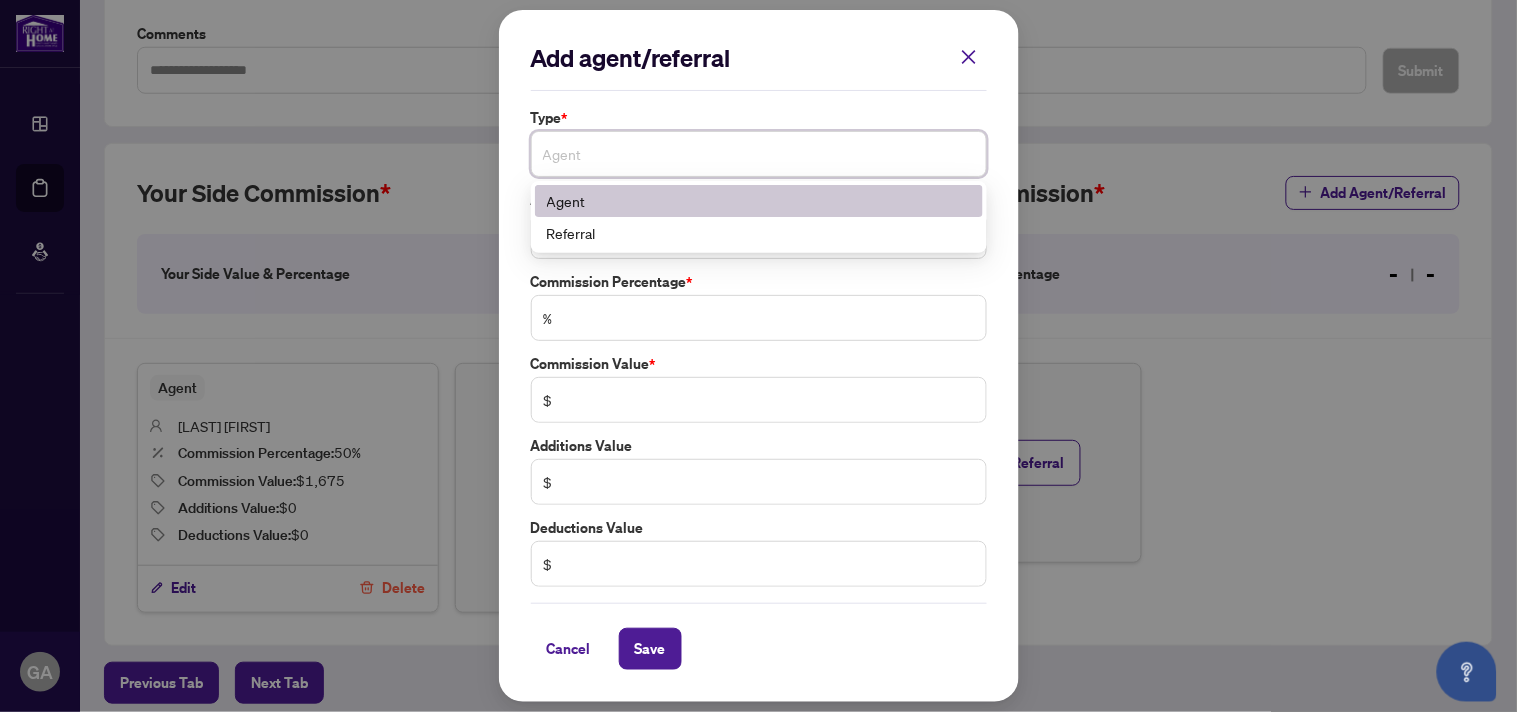 click on "Agent" at bounding box center [759, 201] 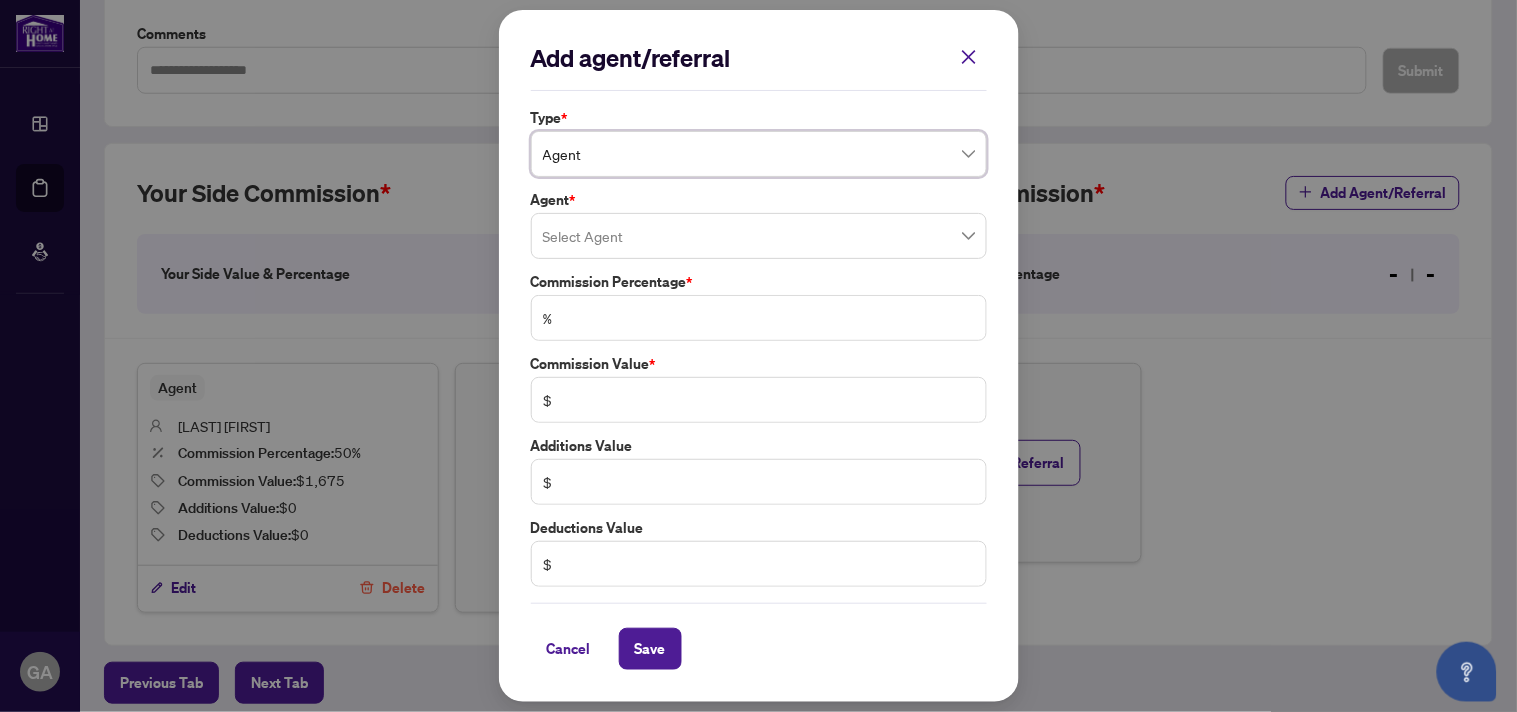 click at bounding box center (759, 236) 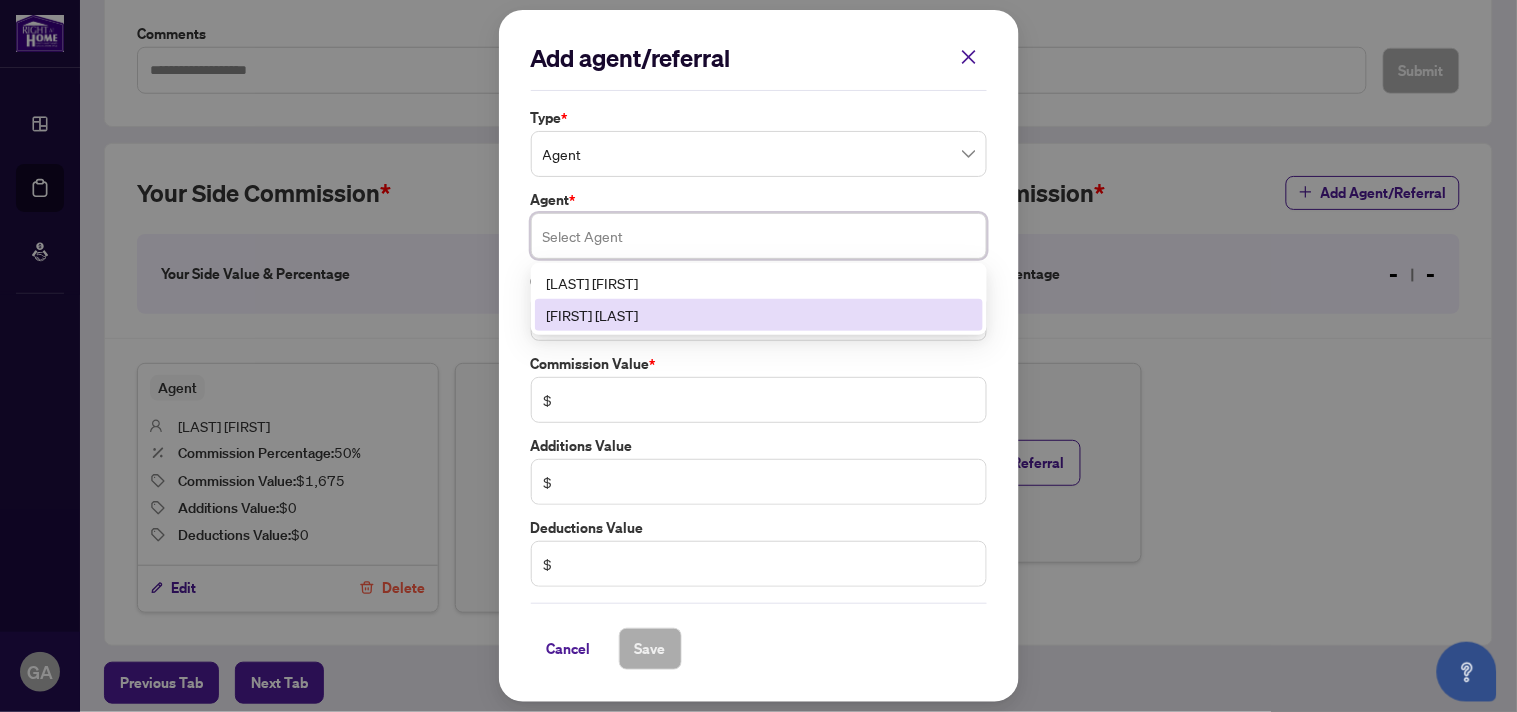 click on "[FIRST]  [LAST]" at bounding box center [759, 315] 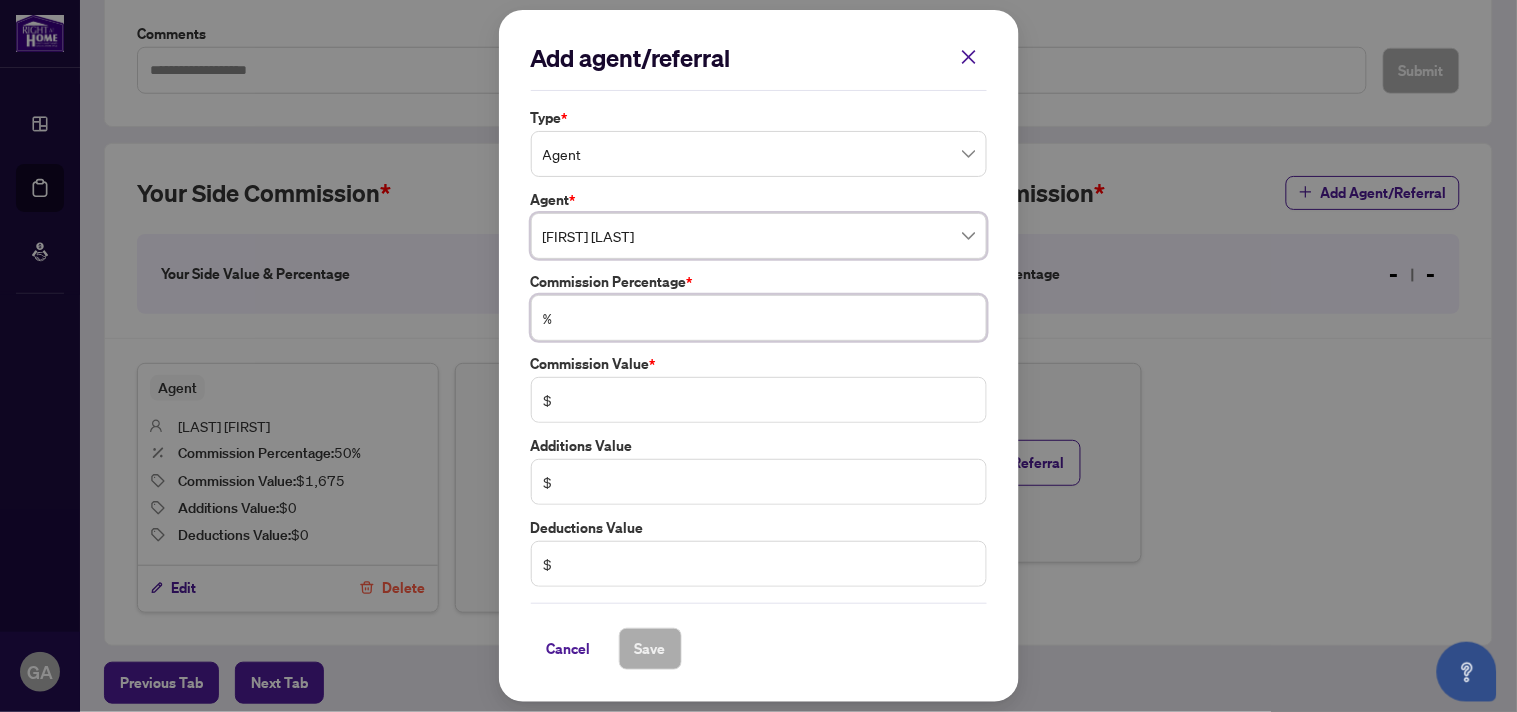 click at bounding box center [769, 318] 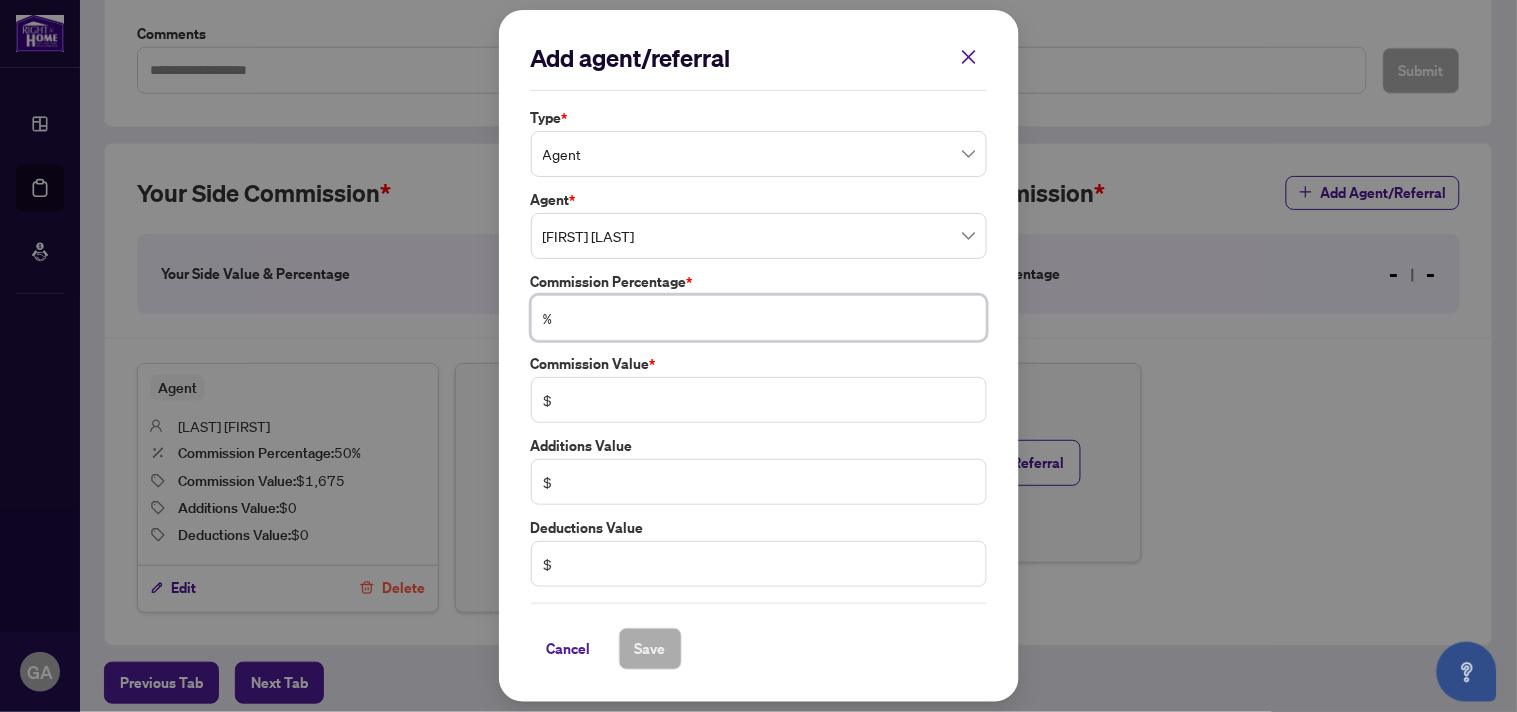 type on "*" 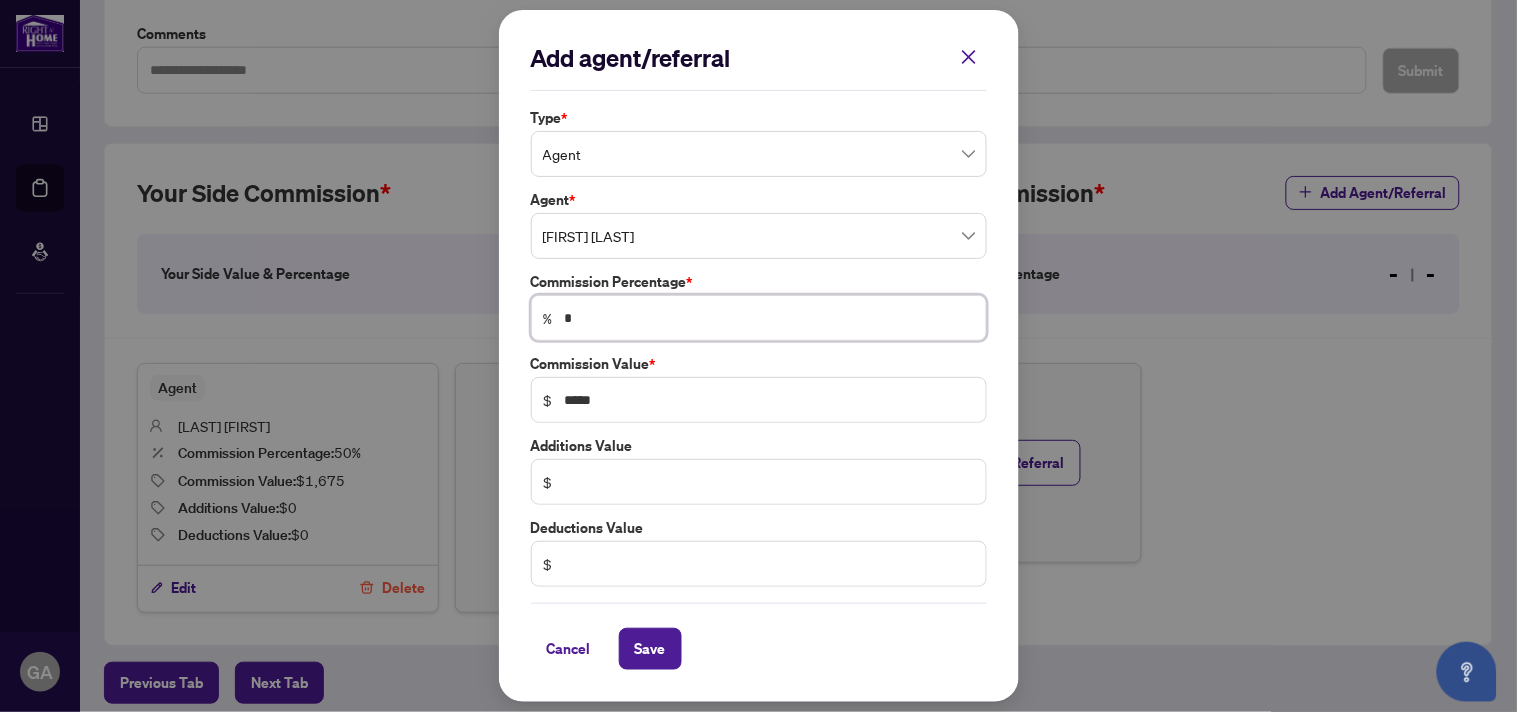 type on "**" 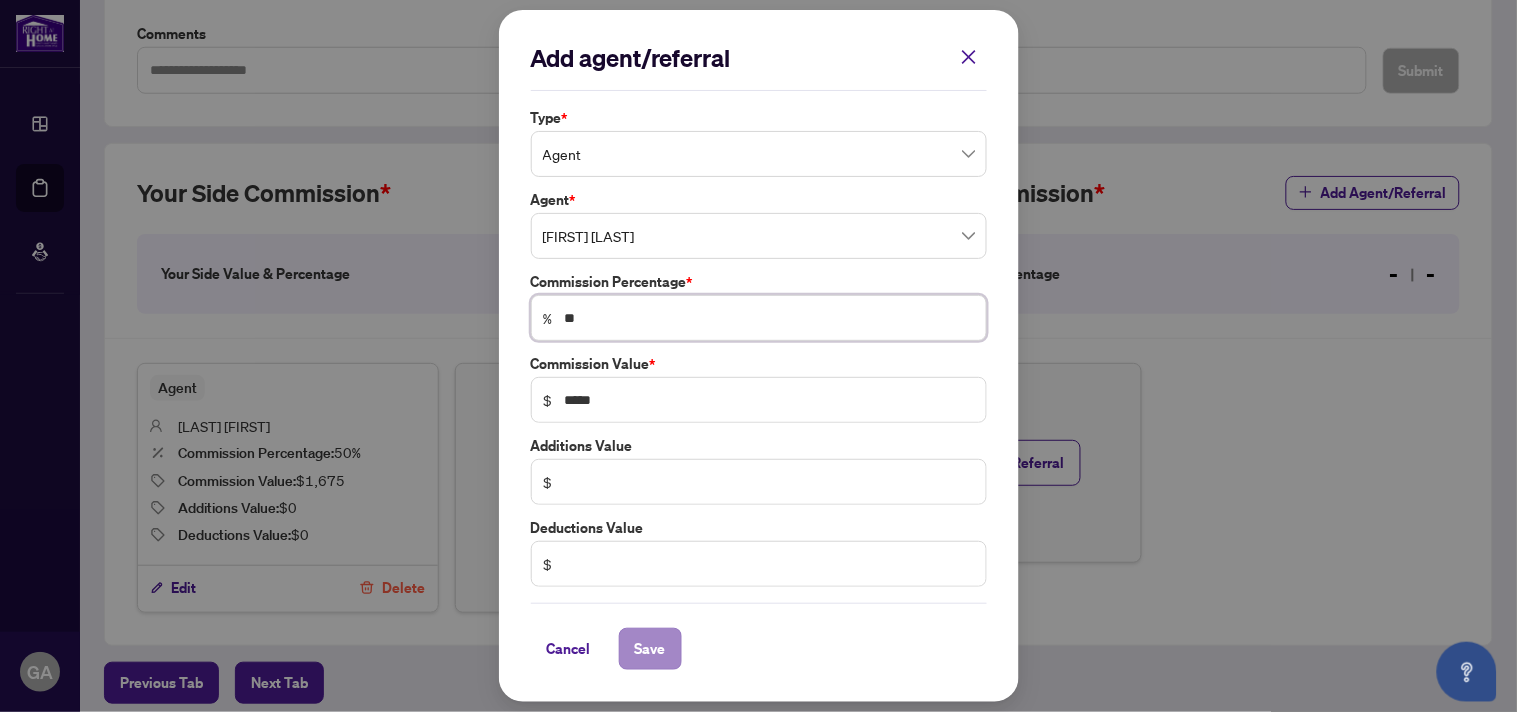 type on "**" 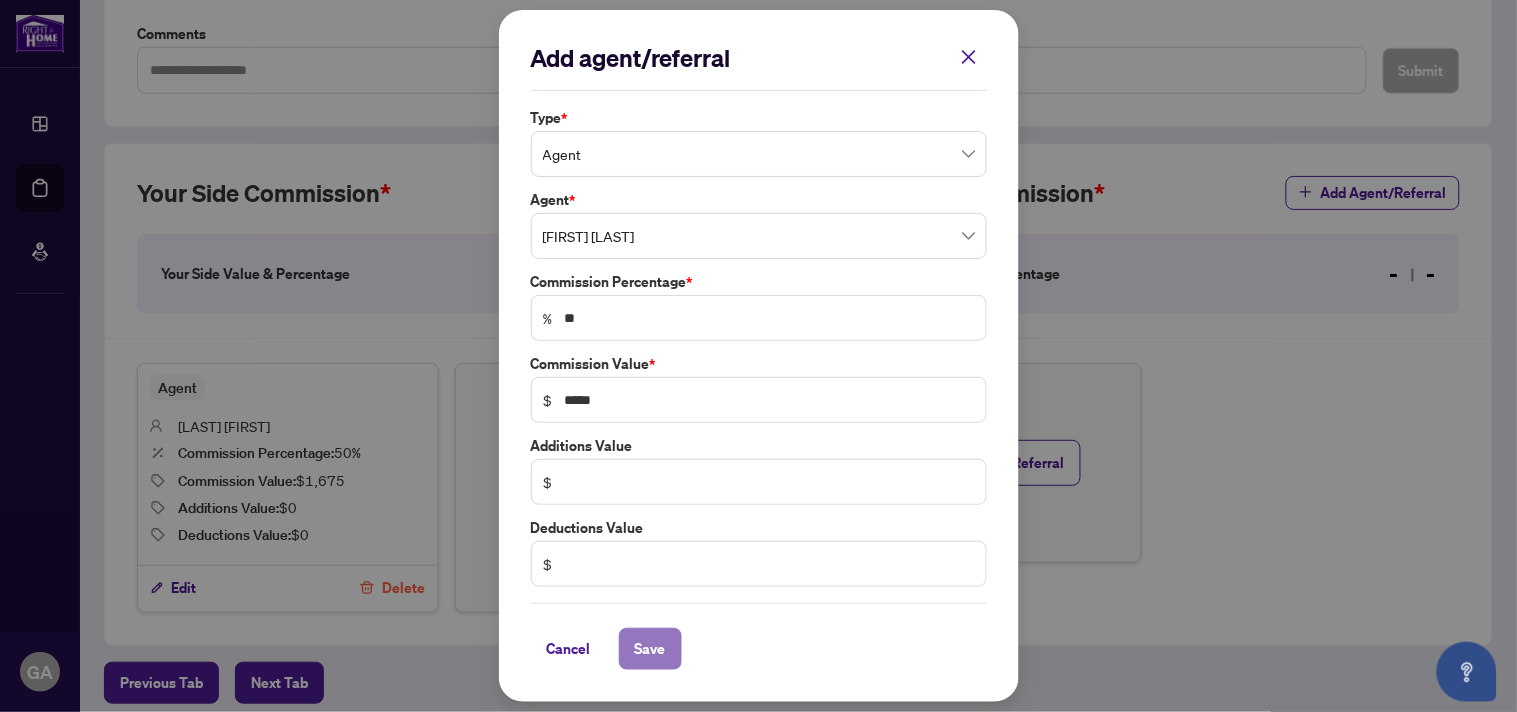 click on "Save" at bounding box center (650, 649) 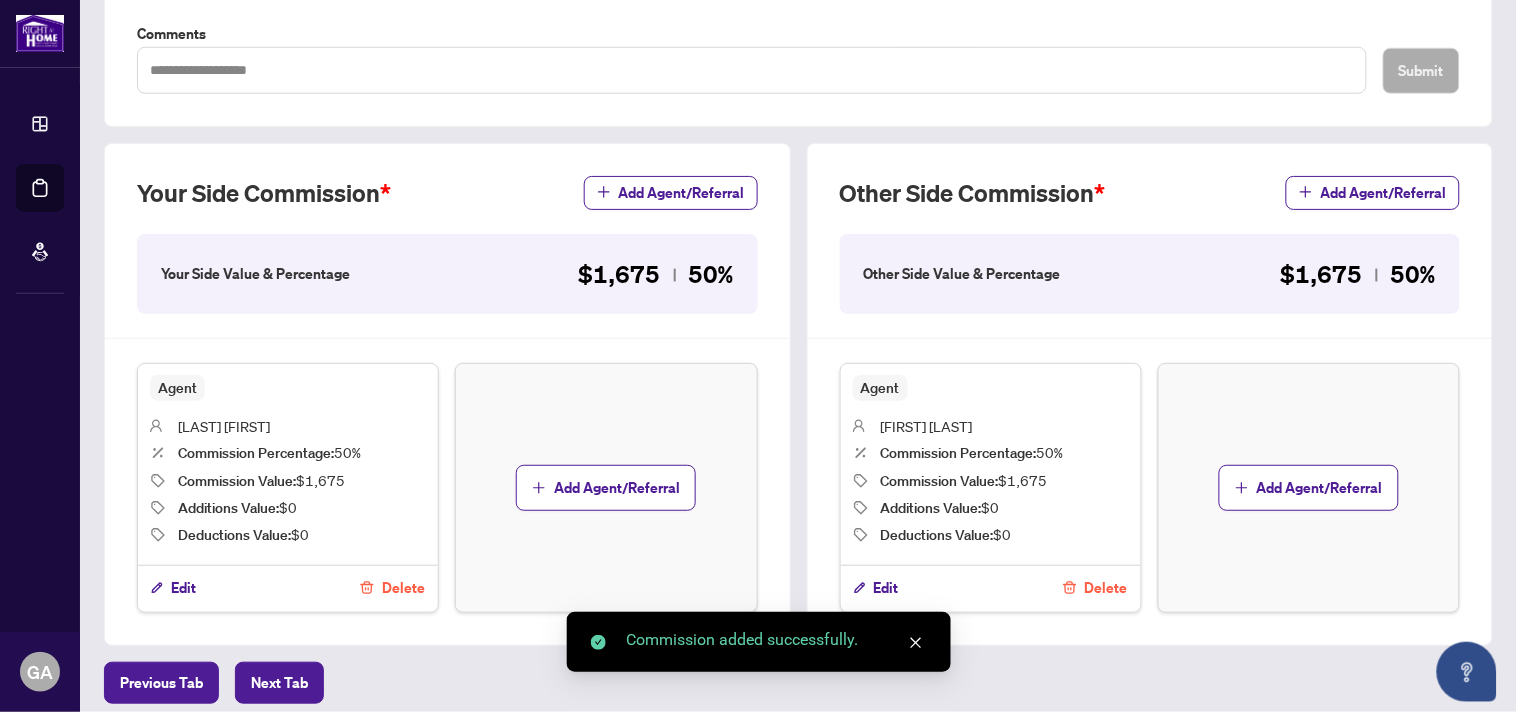 scroll, scrollTop: 0, scrollLeft: 0, axis: both 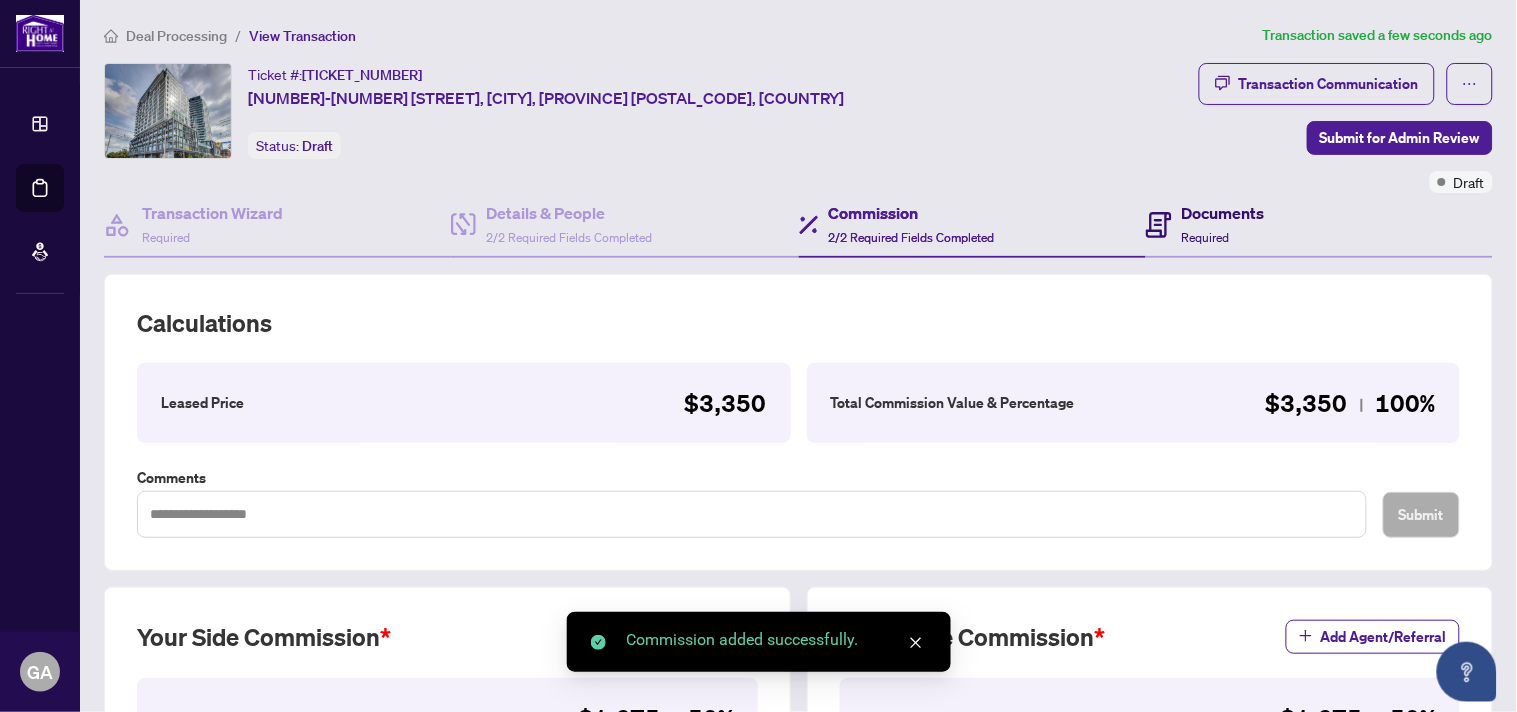 click on "Documents" at bounding box center (1223, 213) 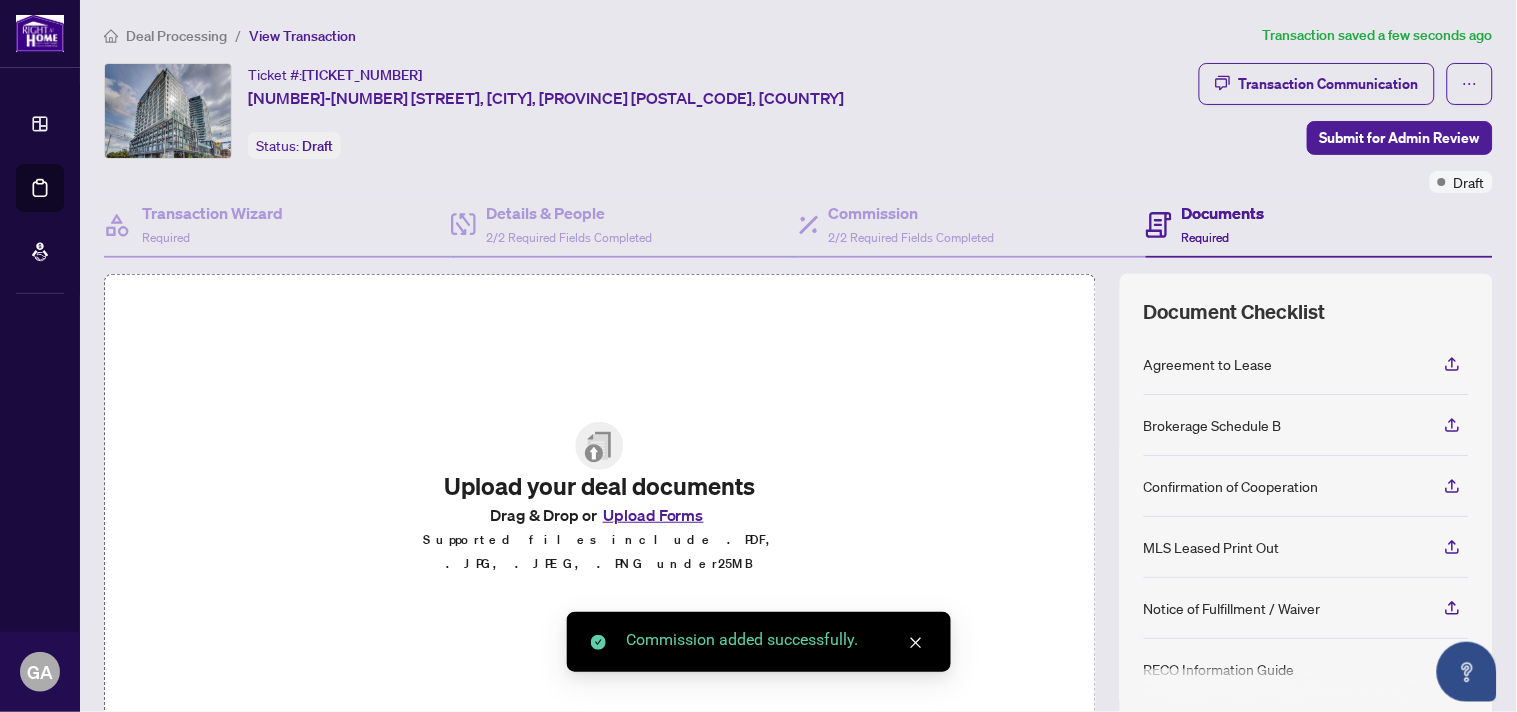 scroll, scrollTop: 147, scrollLeft: 0, axis: vertical 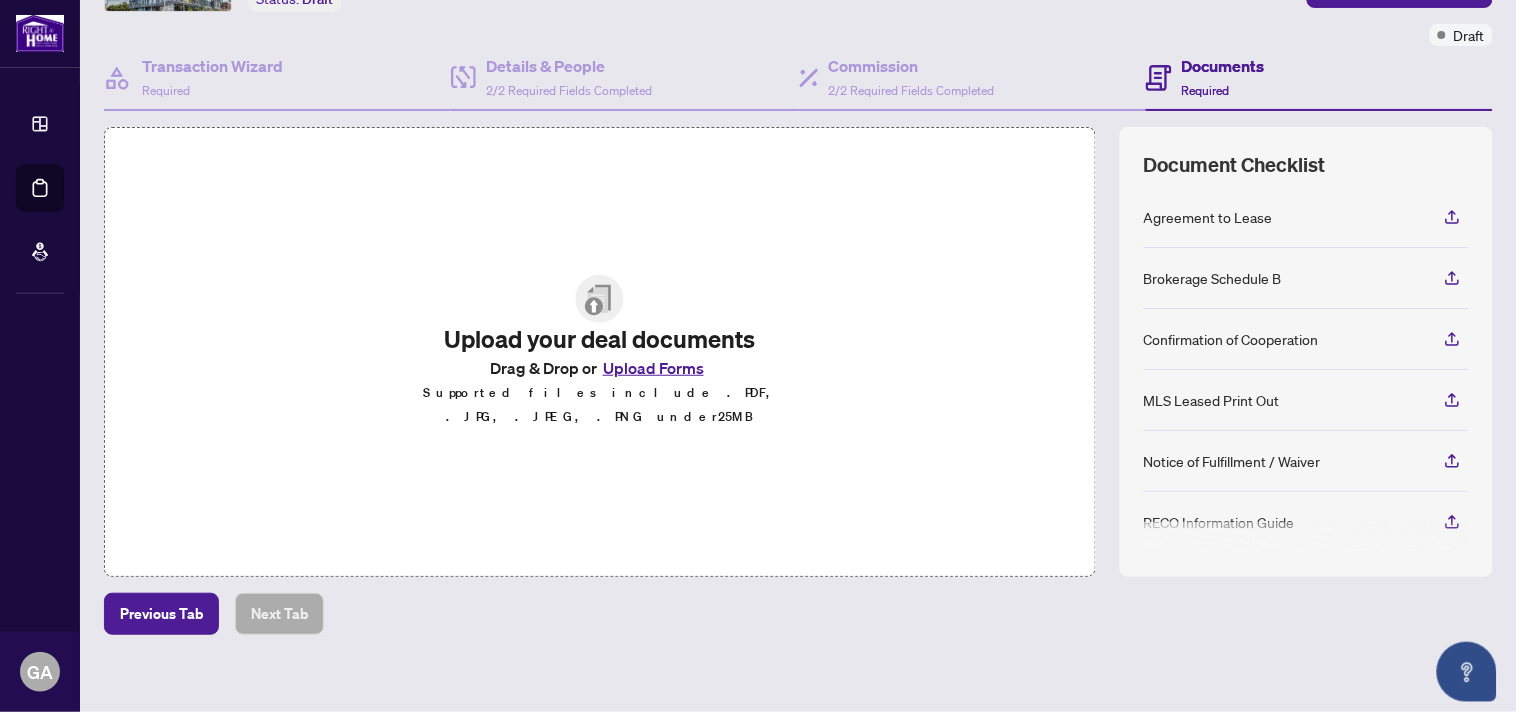 click on "Upload Forms" at bounding box center (653, 368) 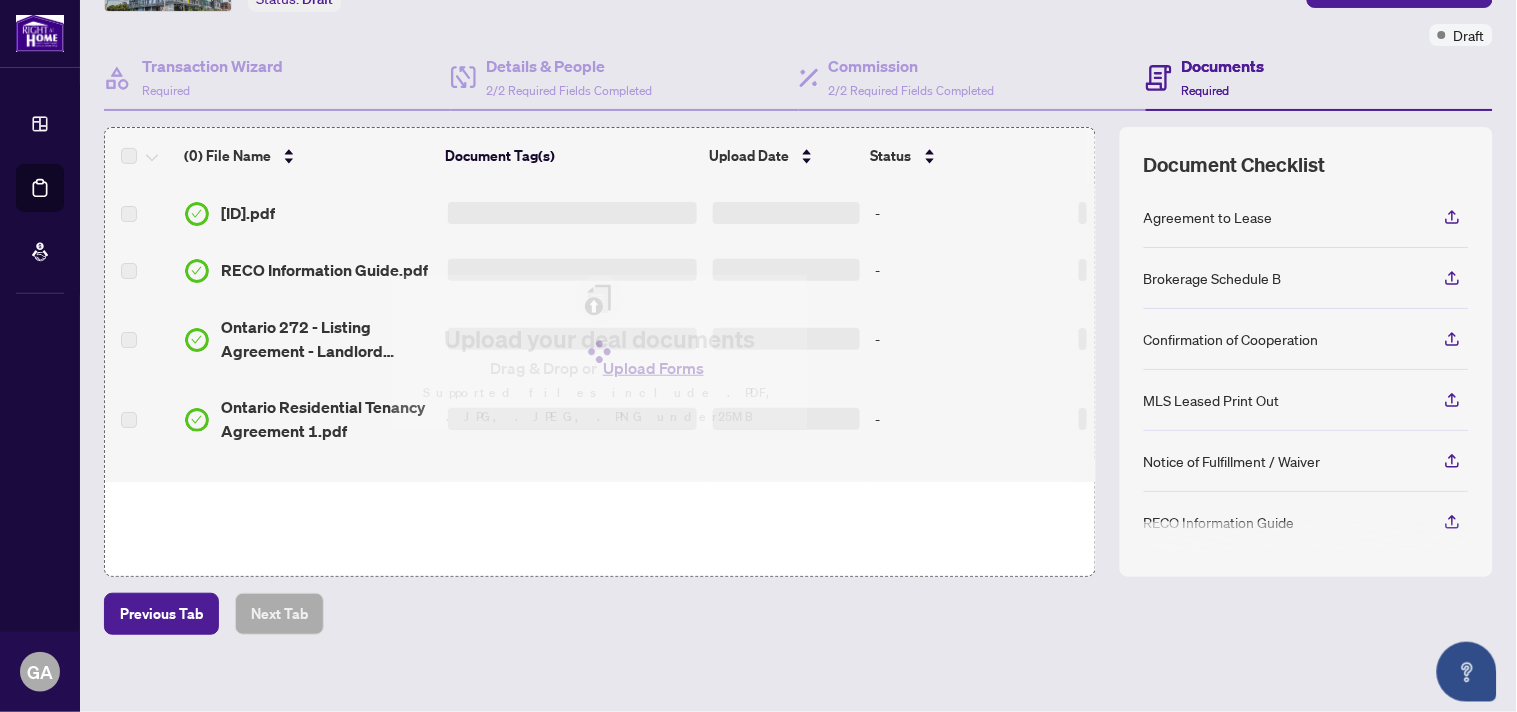scroll, scrollTop: 140, scrollLeft: 0, axis: vertical 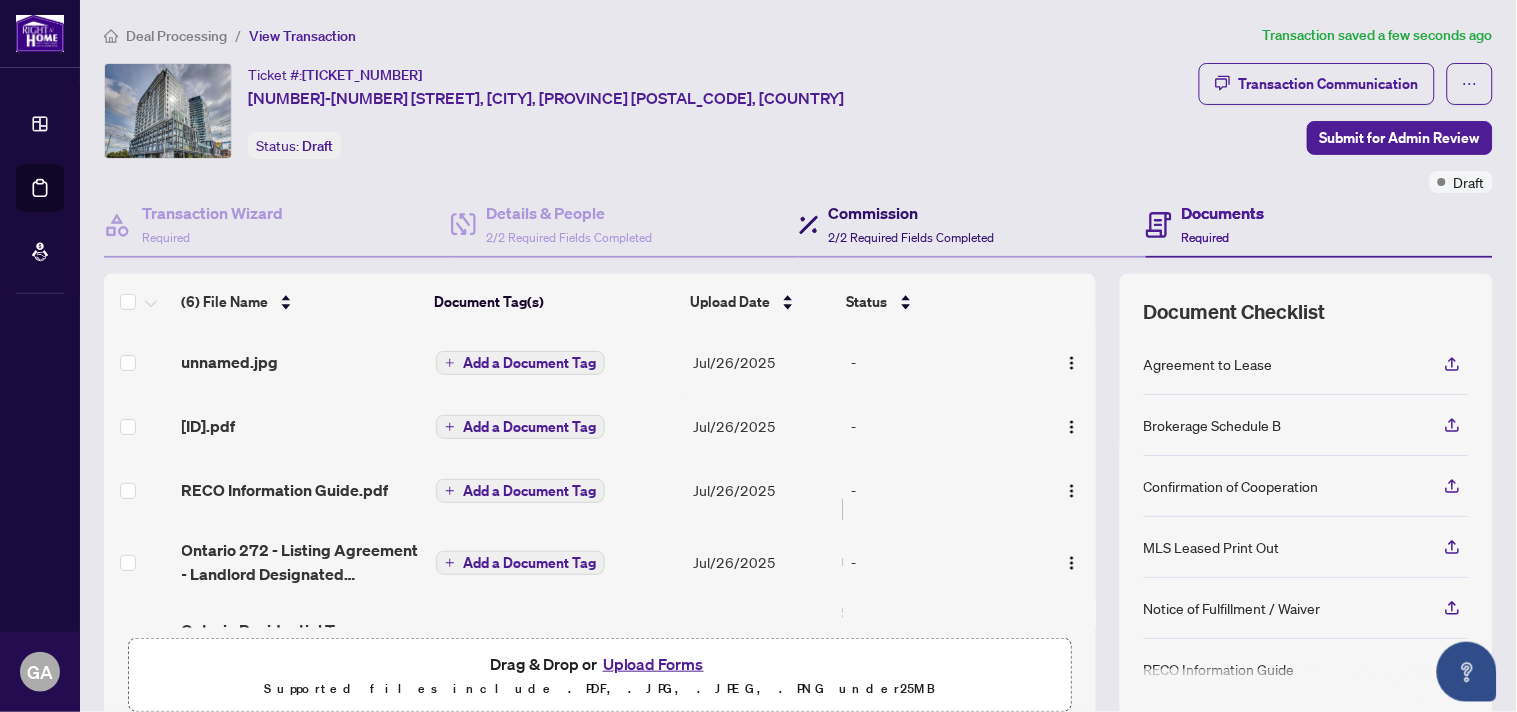 click on "Commission" at bounding box center (912, 213) 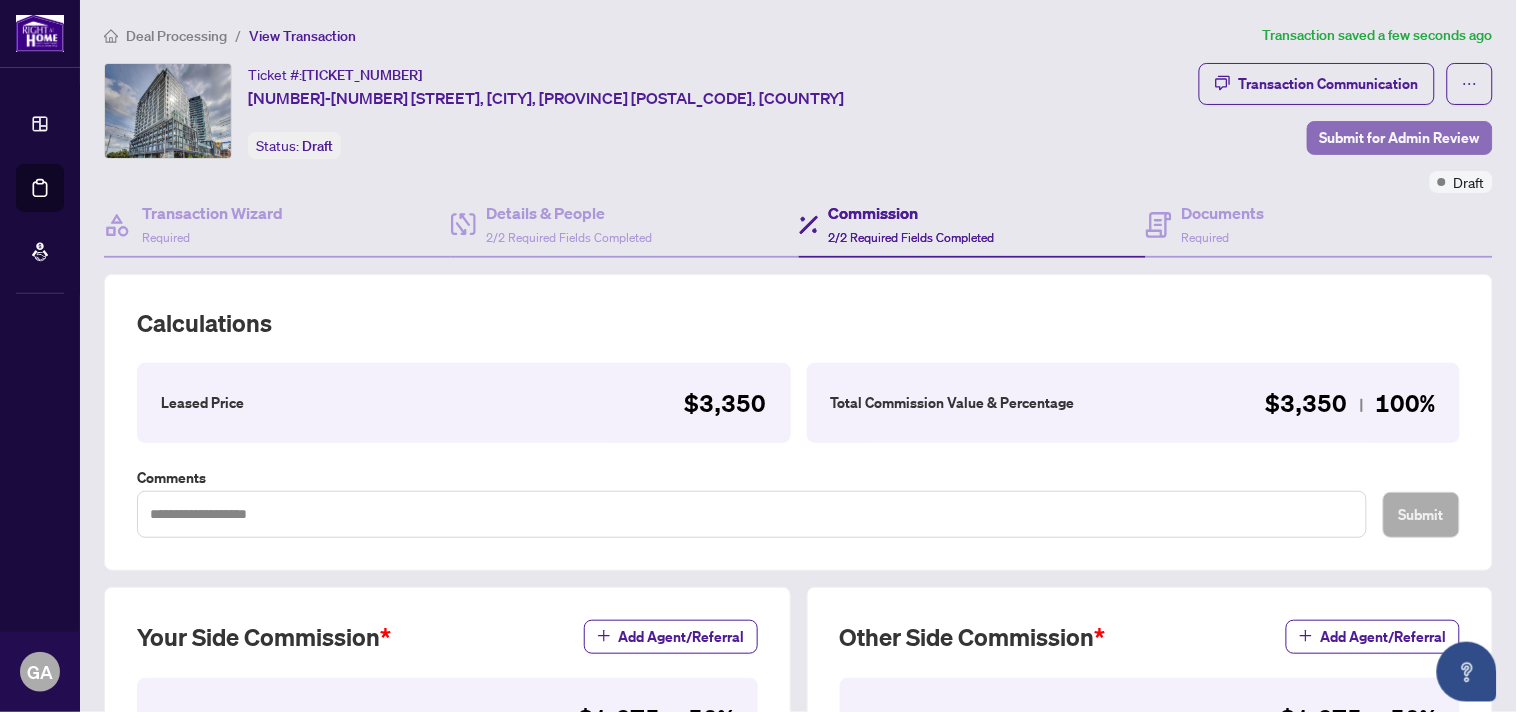 click on "Submit for Admin Review" at bounding box center (1400, 138) 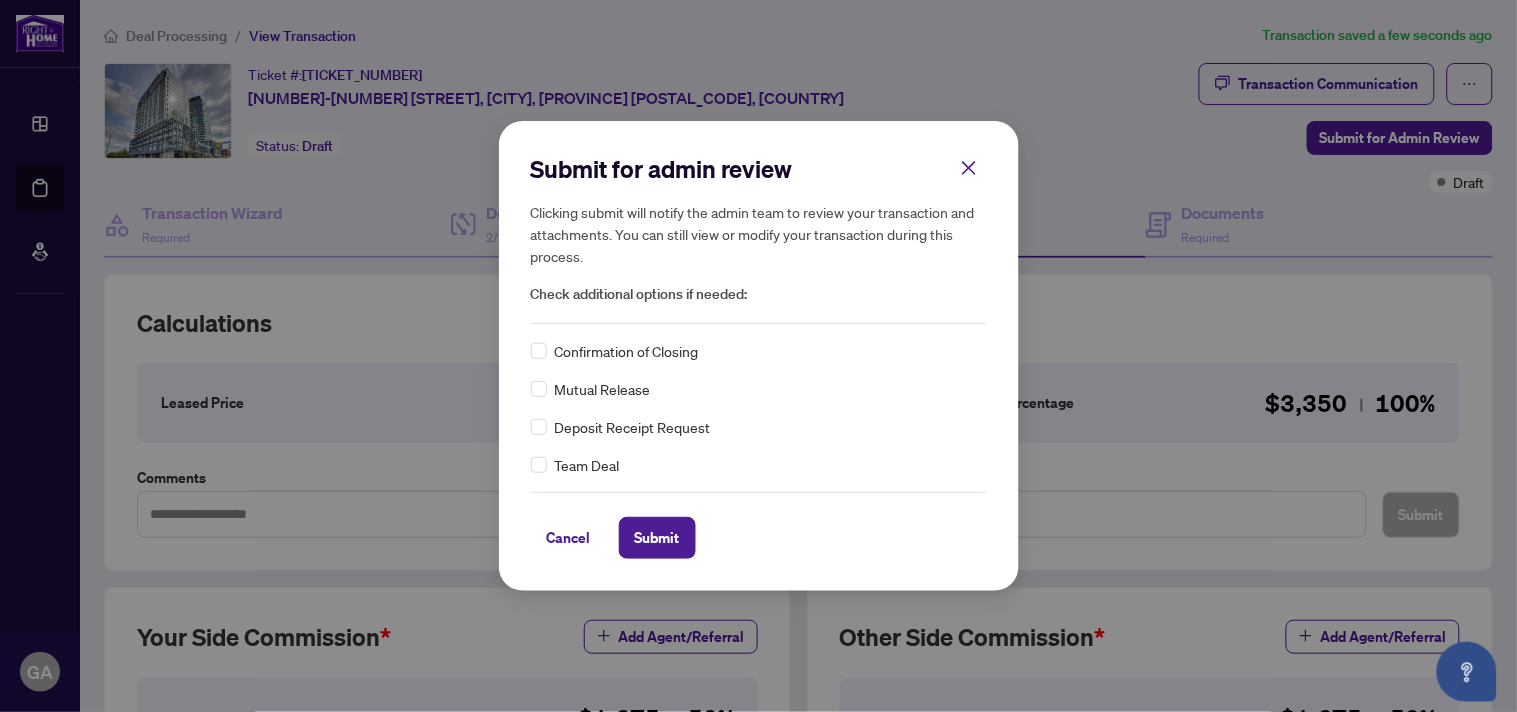click on "Deposit Receipt Request" at bounding box center [633, 427] 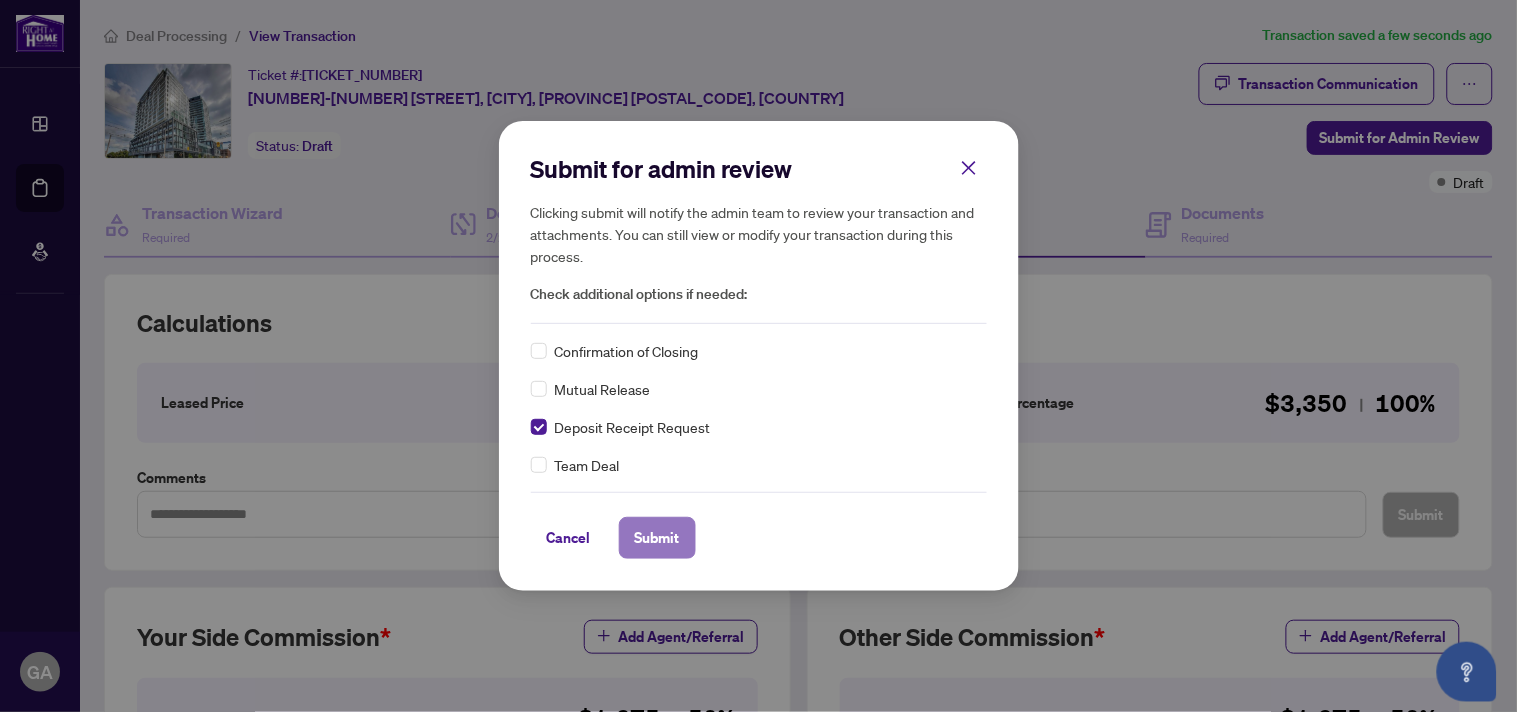 click on "Submit" at bounding box center (657, 538) 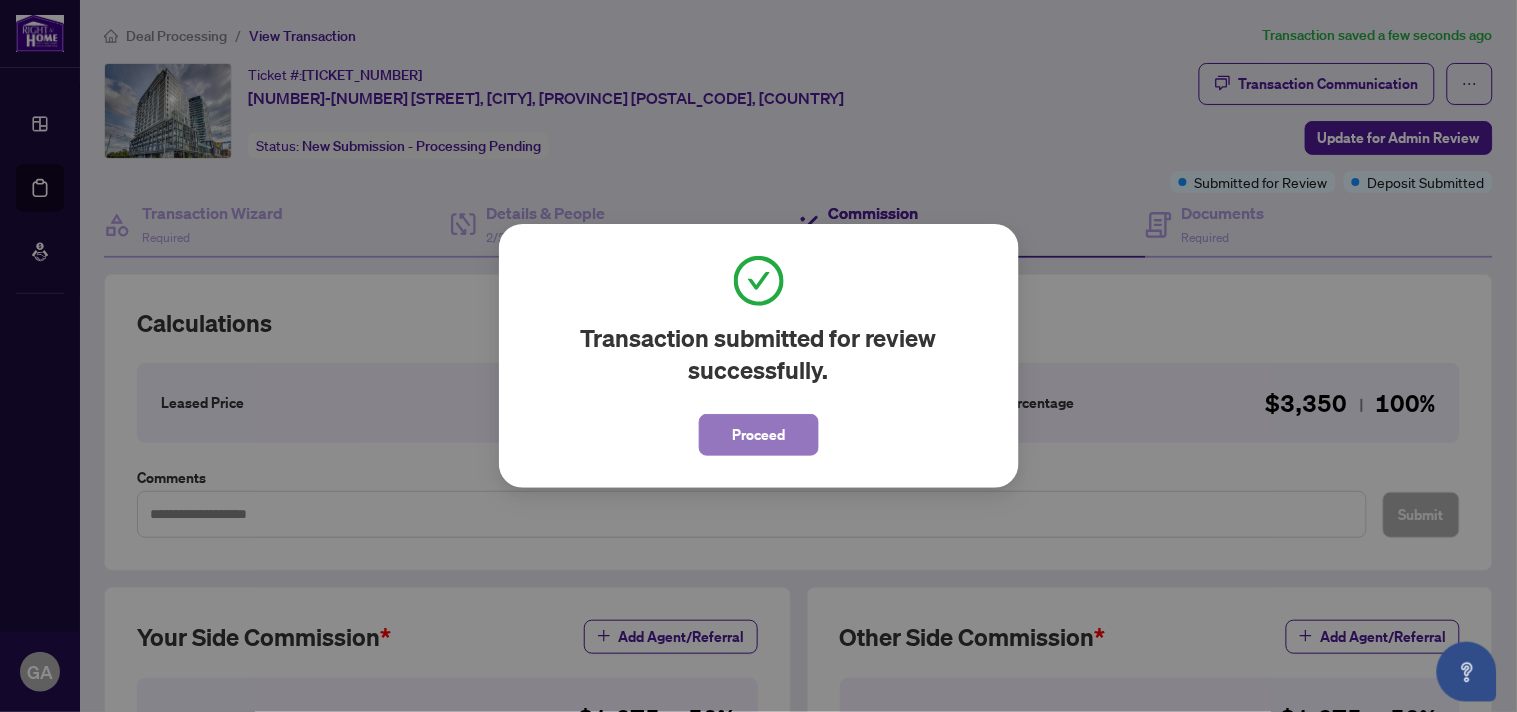 click on "Proceed" at bounding box center [758, 435] 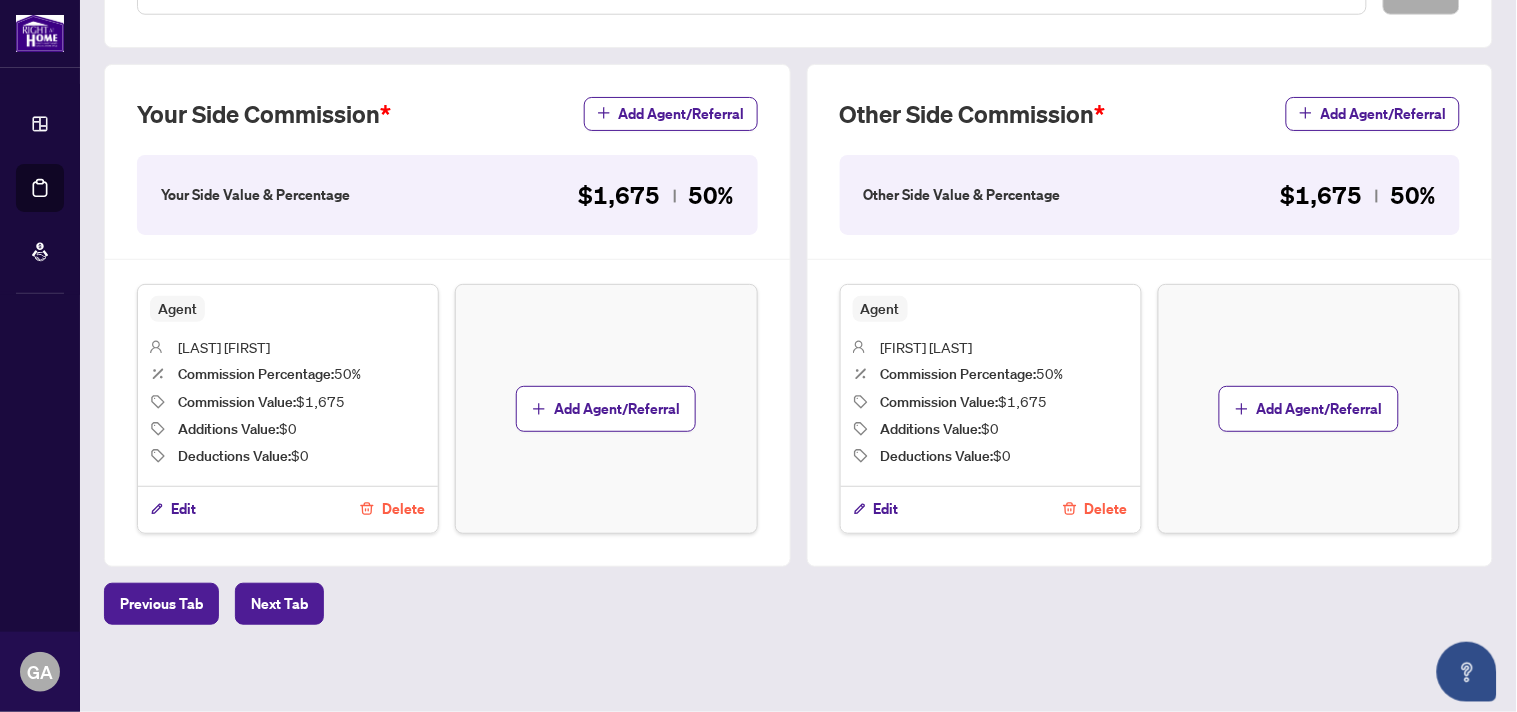 scroll, scrollTop: 0, scrollLeft: 0, axis: both 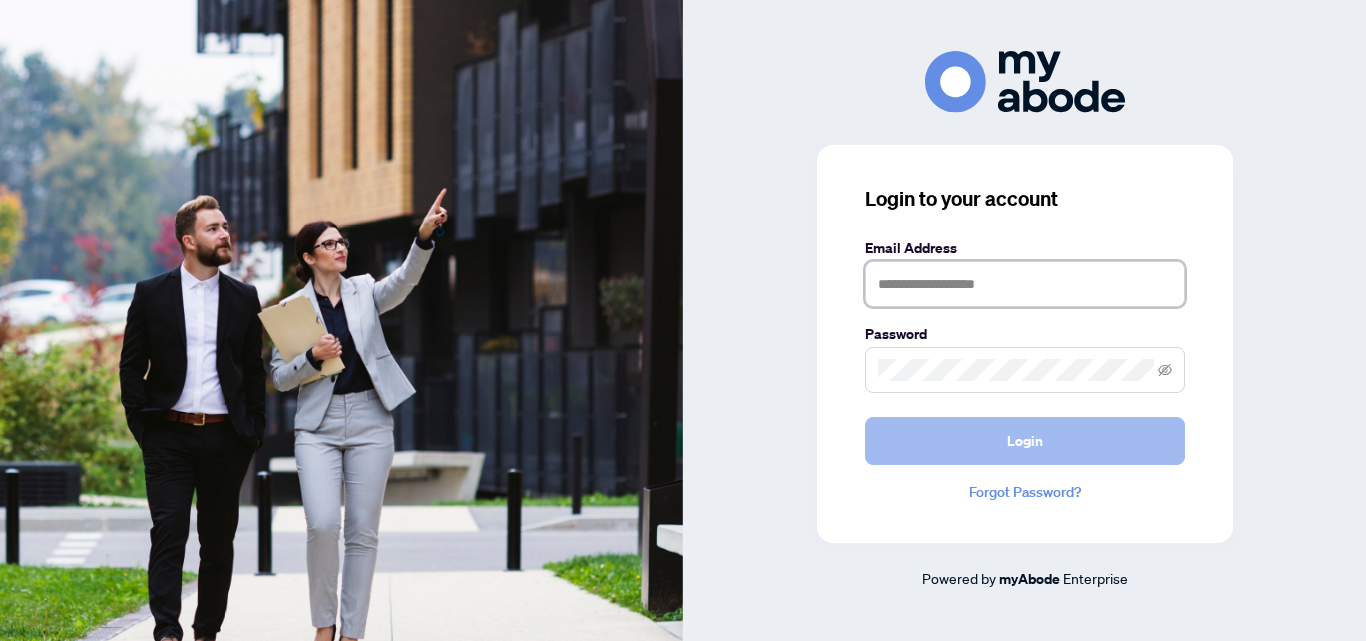 type on "**********" 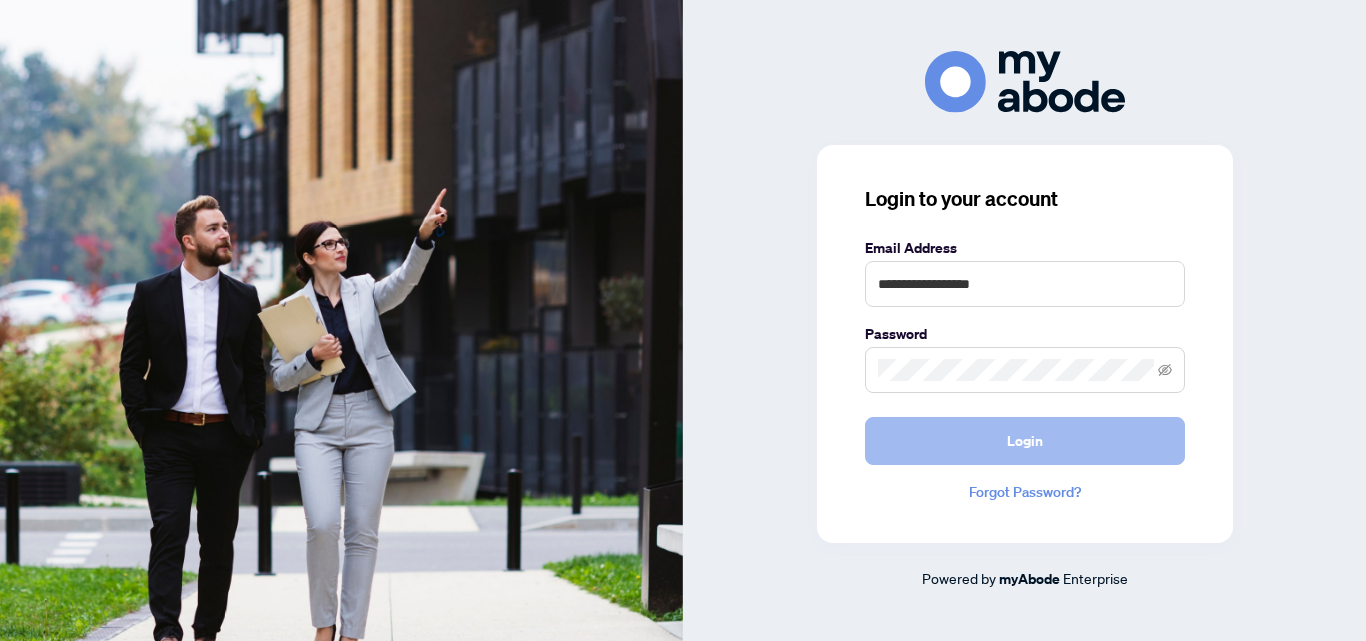click on "Login" at bounding box center [1025, 441] 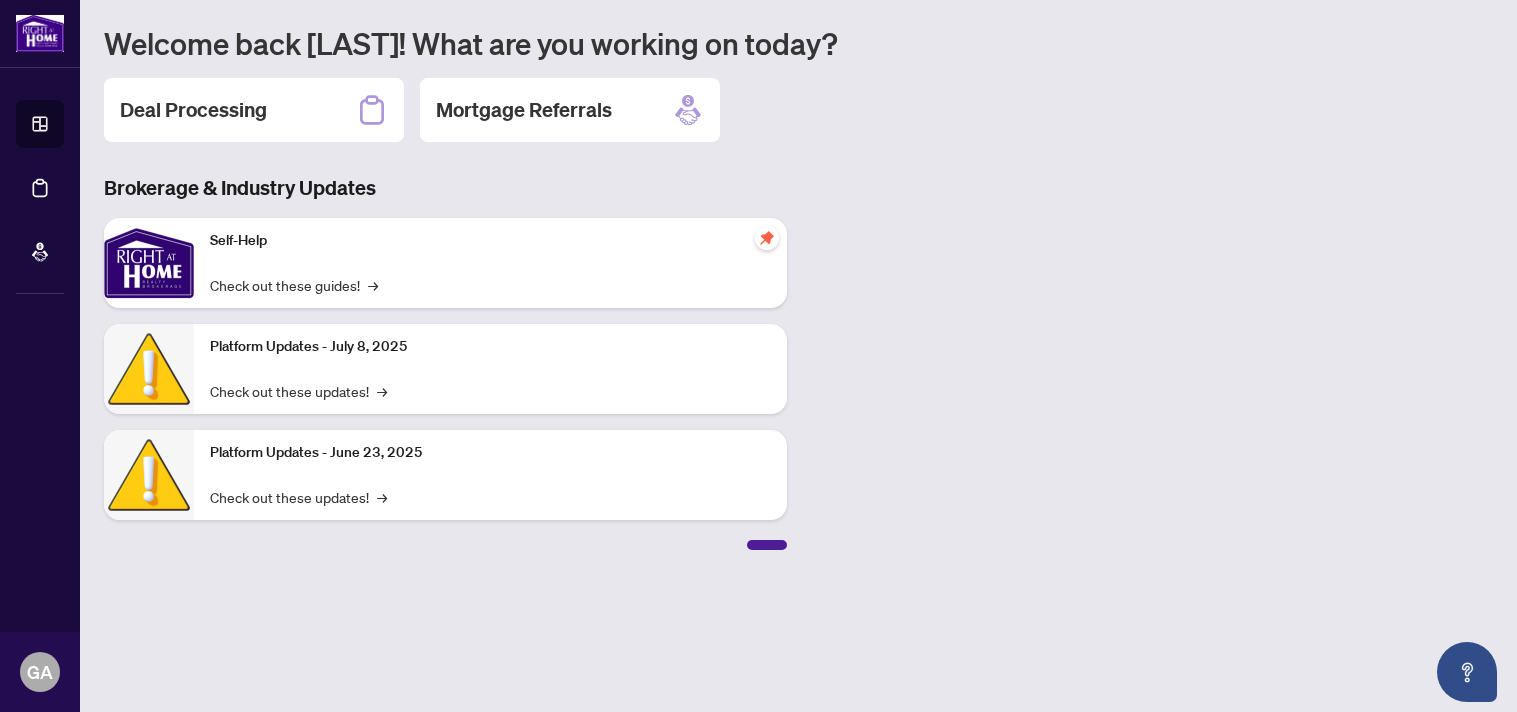 scroll, scrollTop: 0, scrollLeft: 0, axis: both 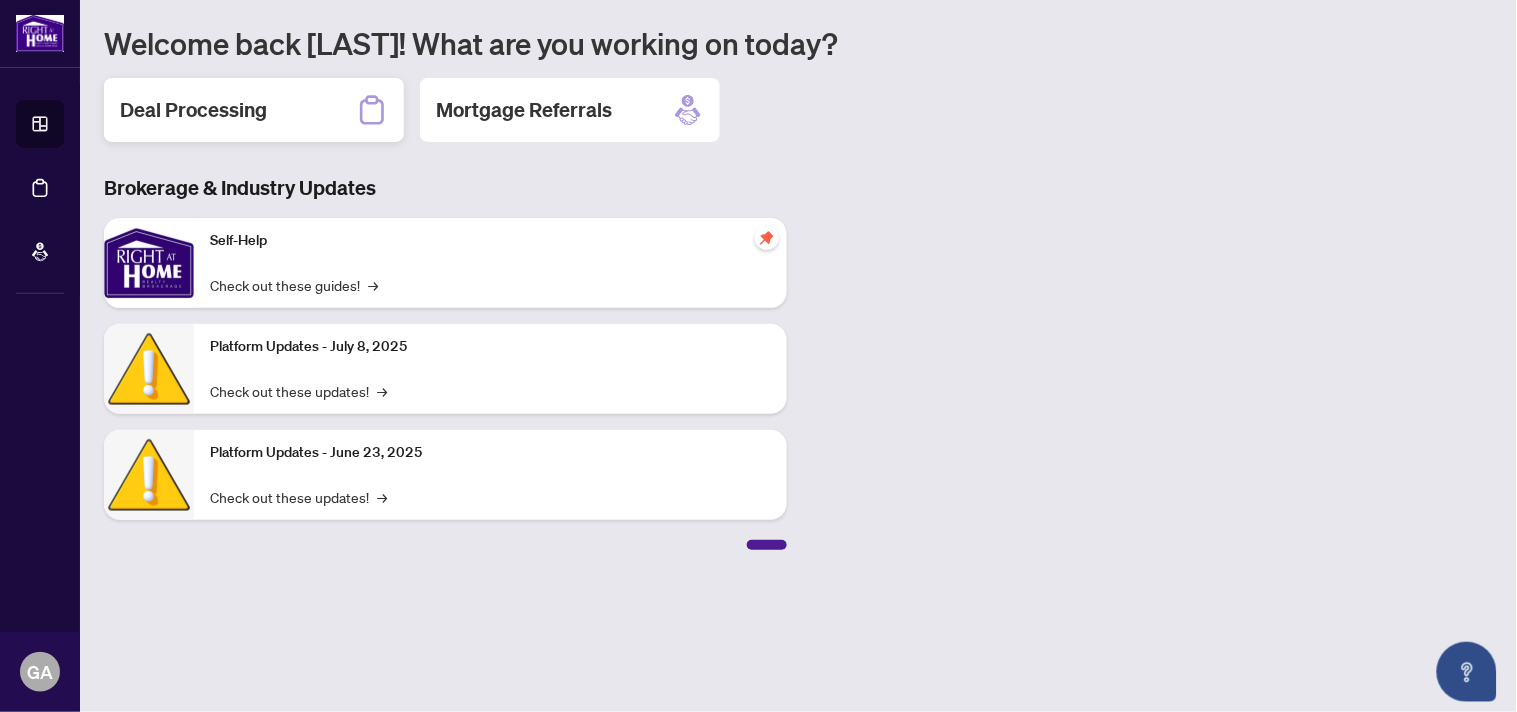 click on "Deal Processing" at bounding box center (254, 110) 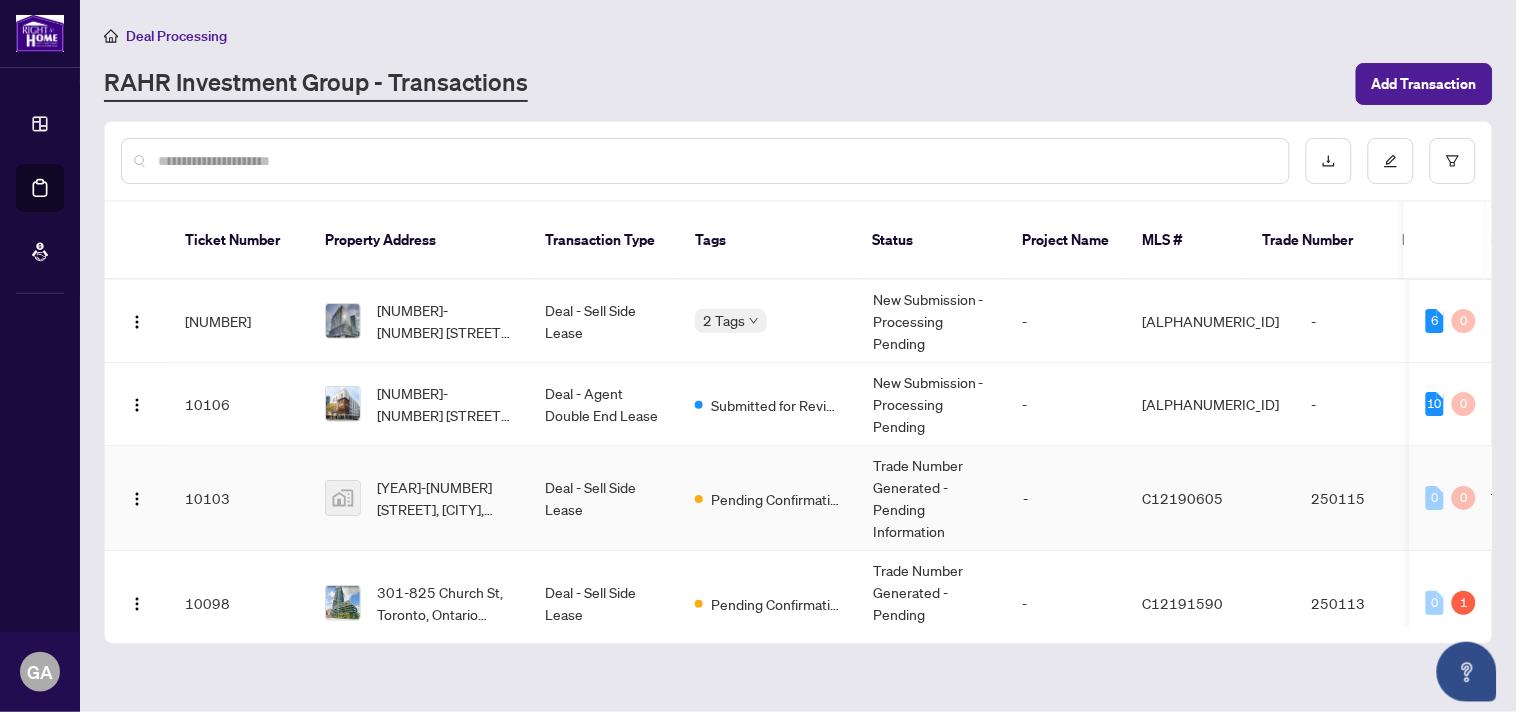 click on "Deal - Sell Side Lease" at bounding box center (604, 498) 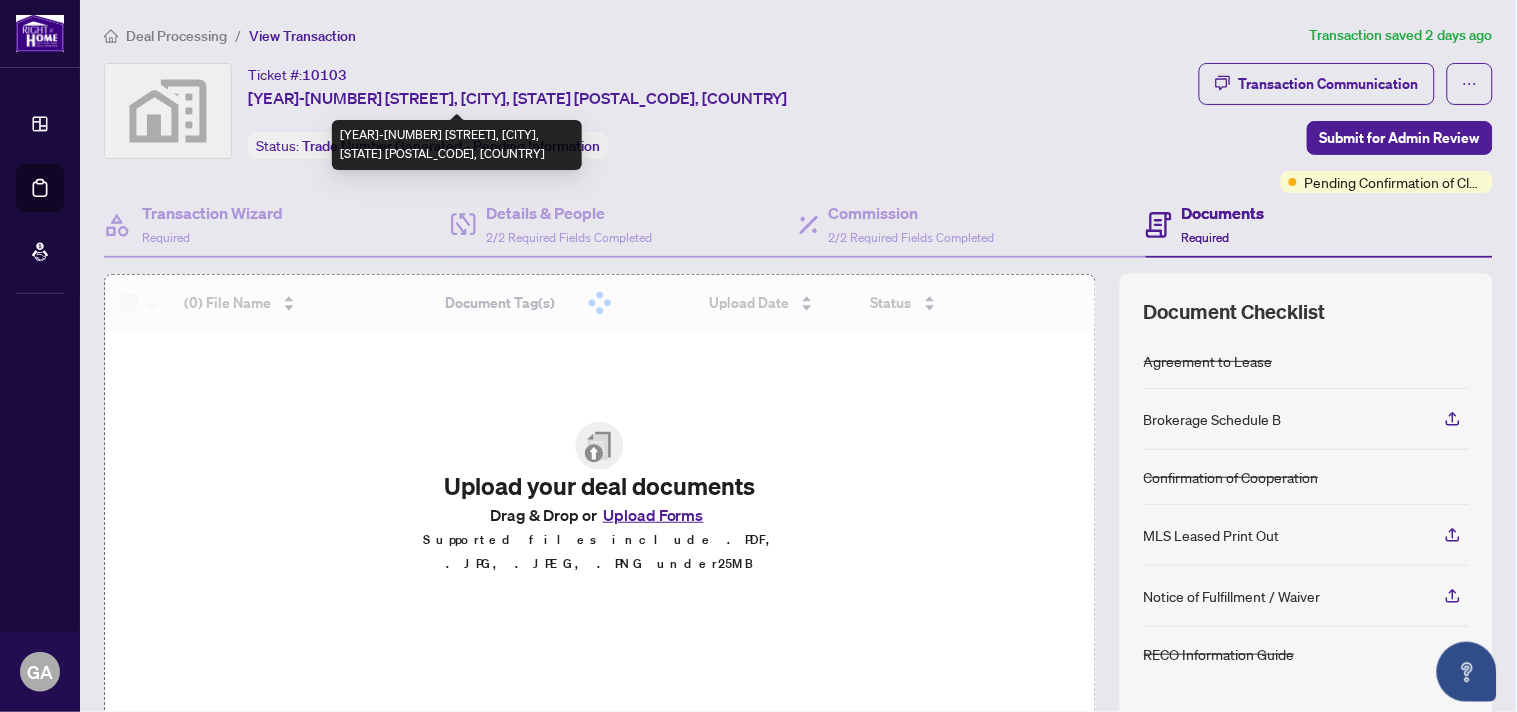 drag, startPoint x: 245, startPoint y: 93, endPoint x: 406, endPoint y: 97, distance: 161.04968 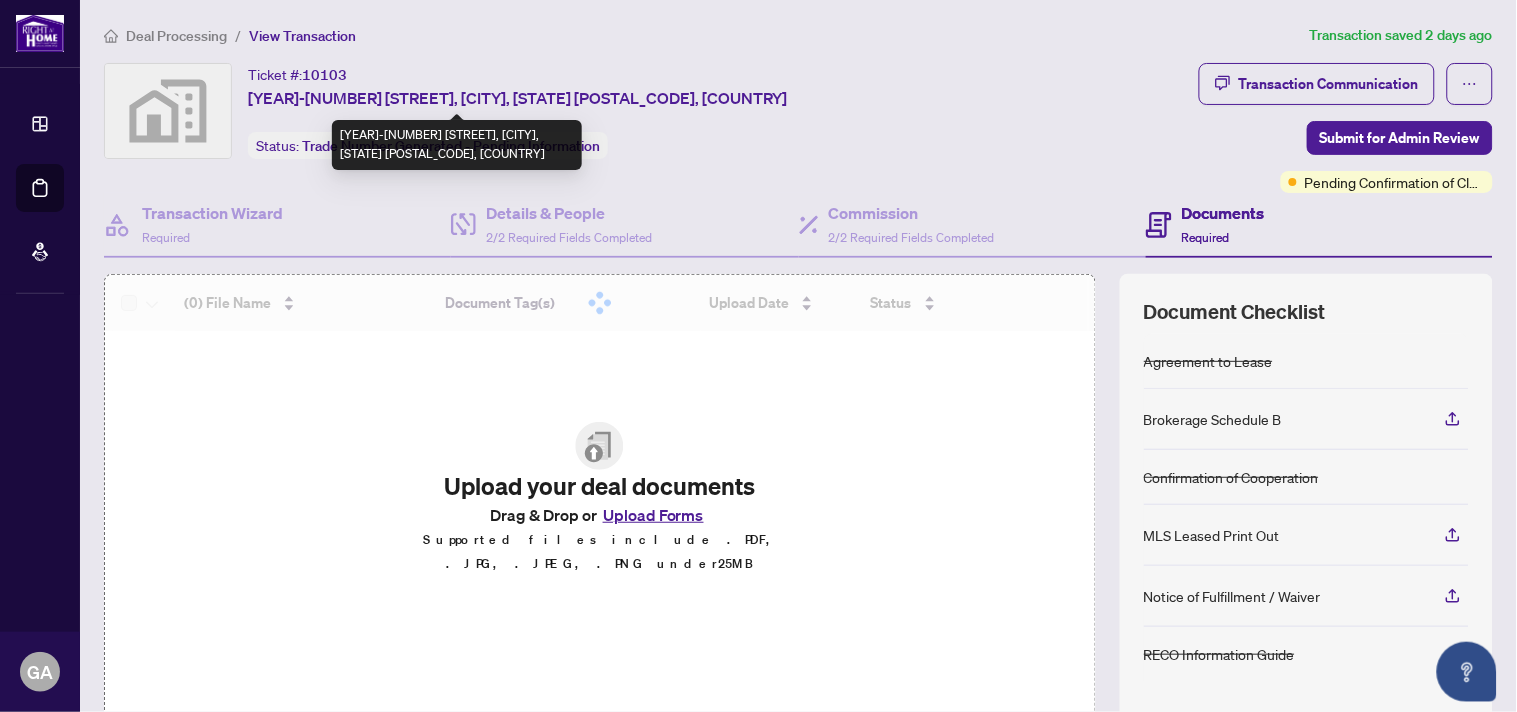 click on "Ticket #:  10103 2009-503 Beecroft Rd, Toronto, Ontario M2N 0A2, Canada Status:   Trade Number Generated - Pending Information" at bounding box center [647, 111] 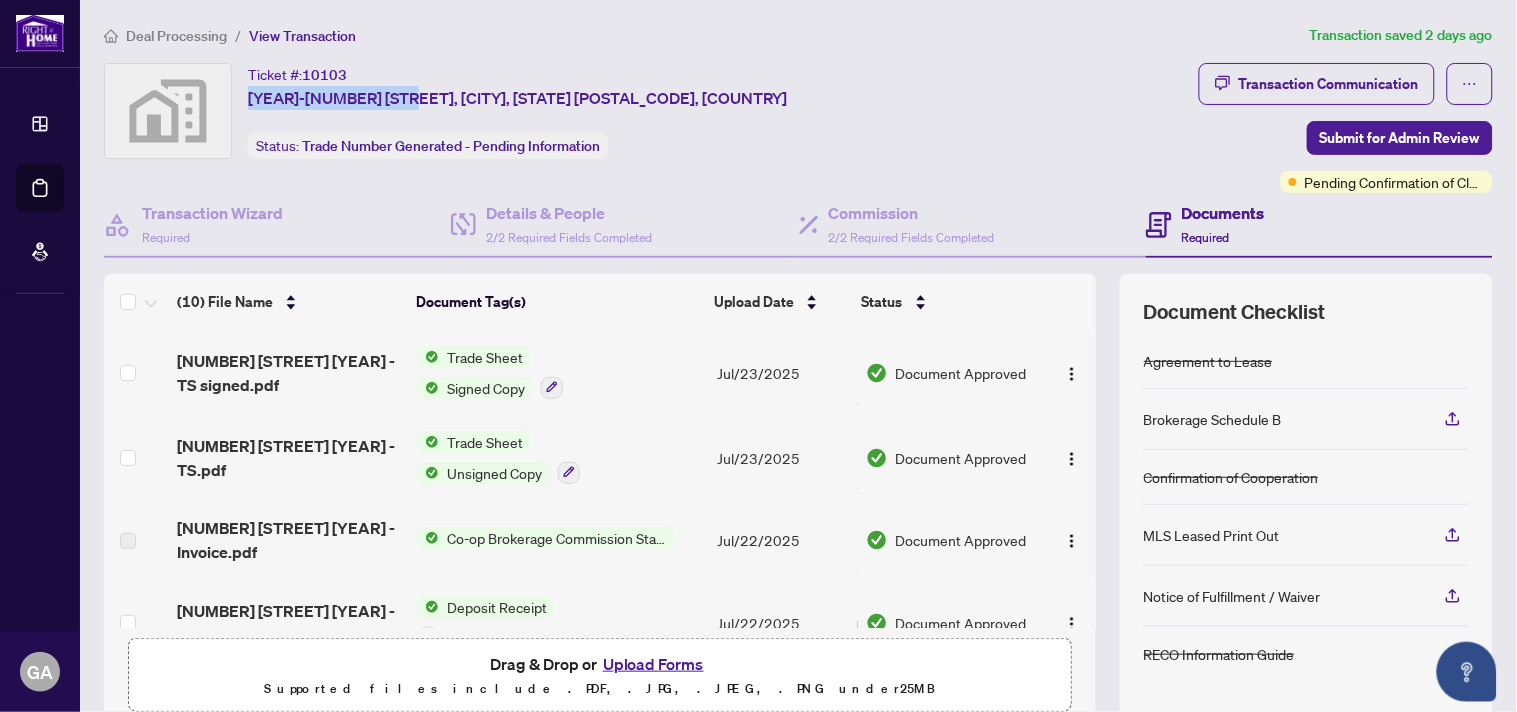 copy on "2009-503 Beecroft Rd" 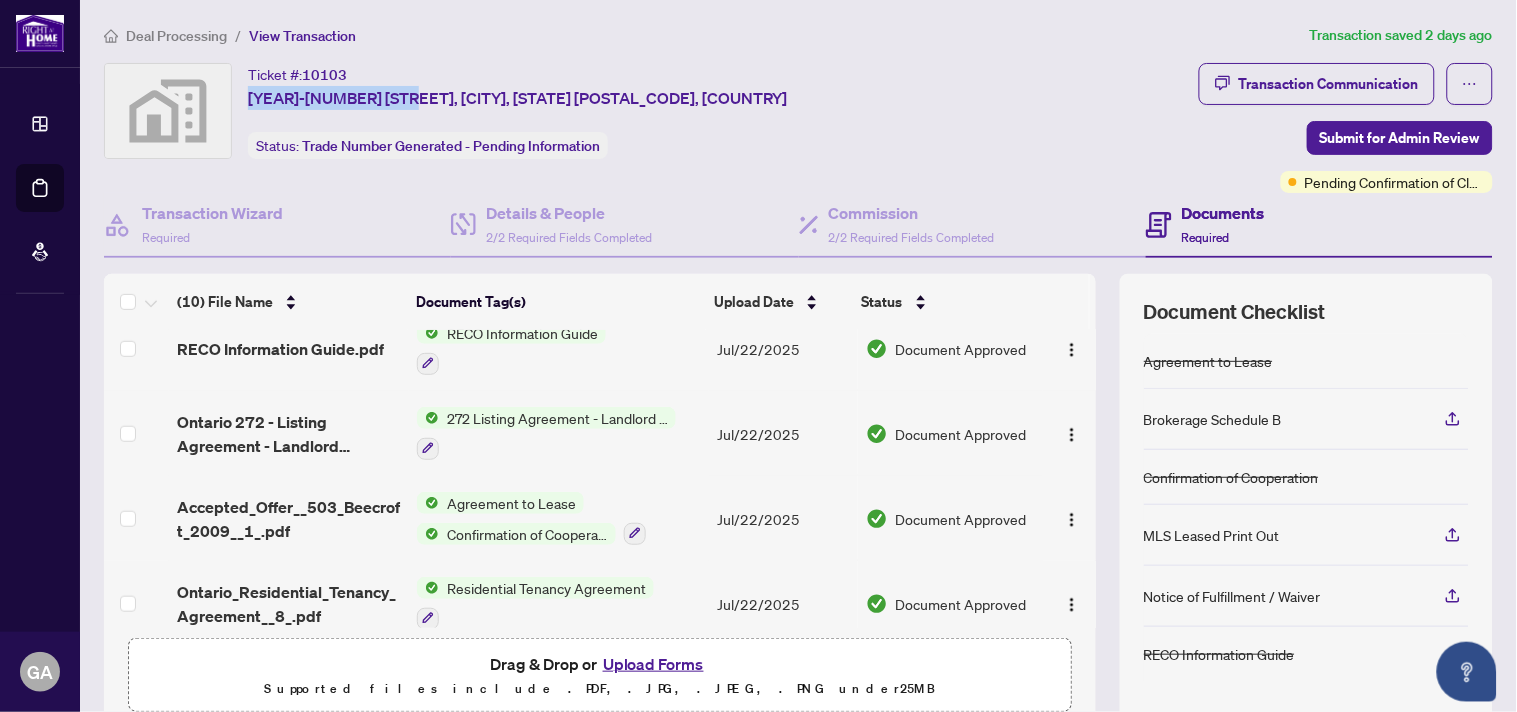 scroll, scrollTop: 0, scrollLeft: 0, axis: both 